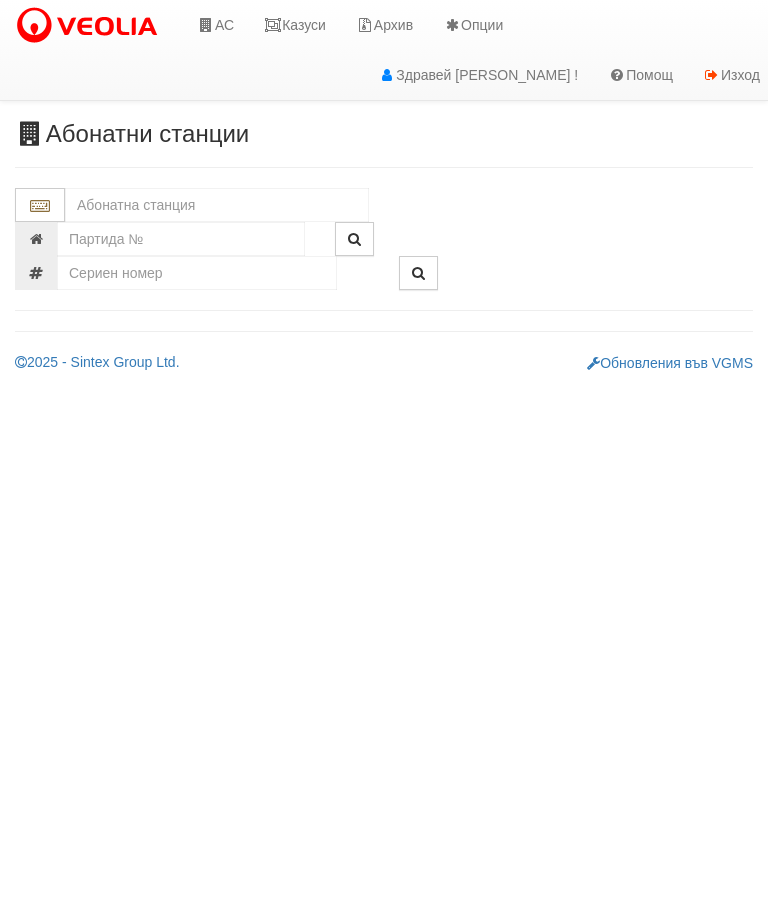 scroll, scrollTop: 0, scrollLeft: 0, axis: both 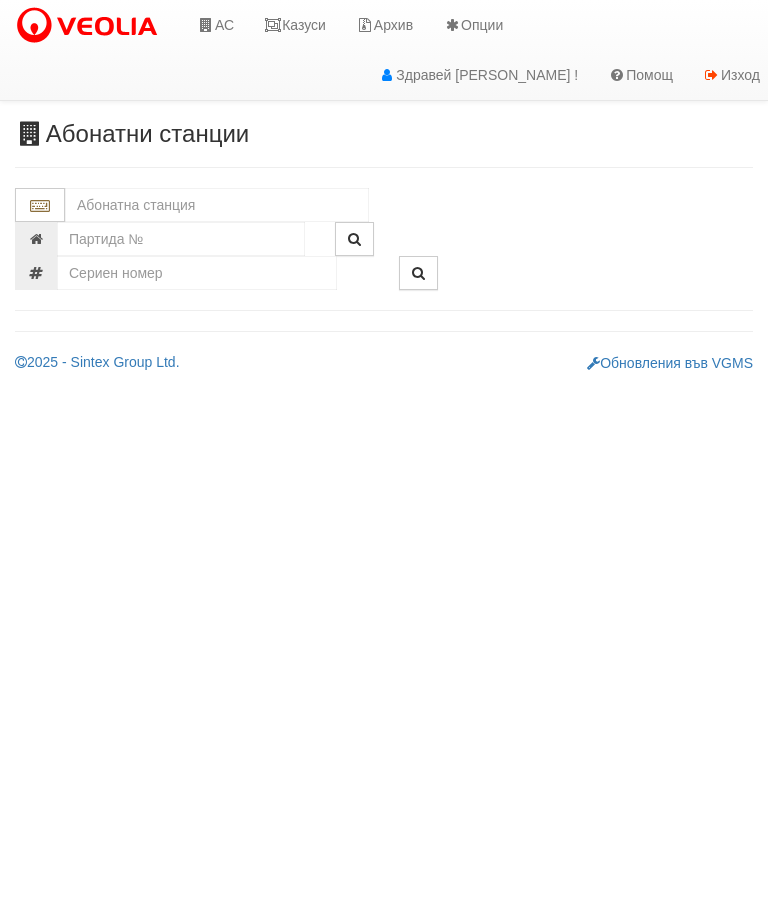 click at bounding box center [217, 205] 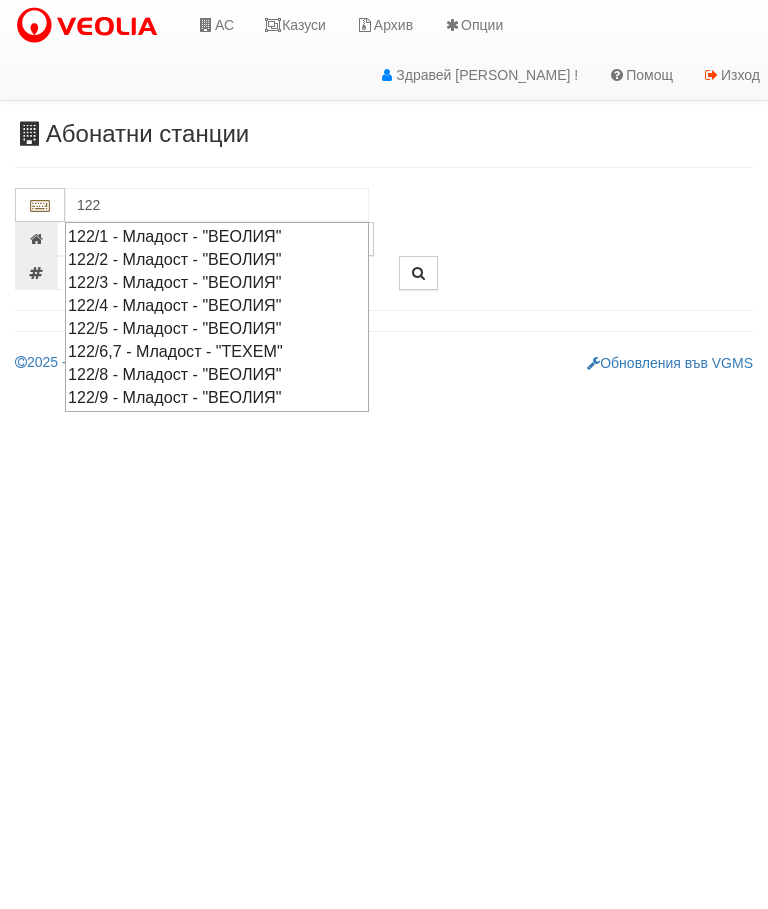 click on "122/1 - Младост - "ВЕОЛИЯ"" at bounding box center [217, 236] 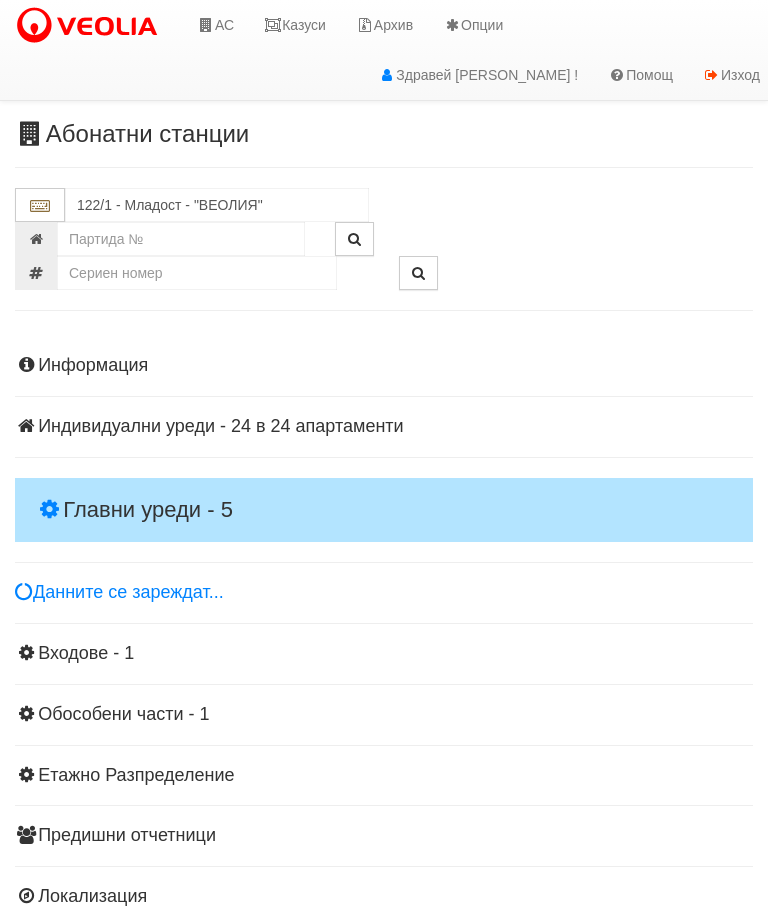 click on "Главни уреди - 5" at bounding box center (384, 510) 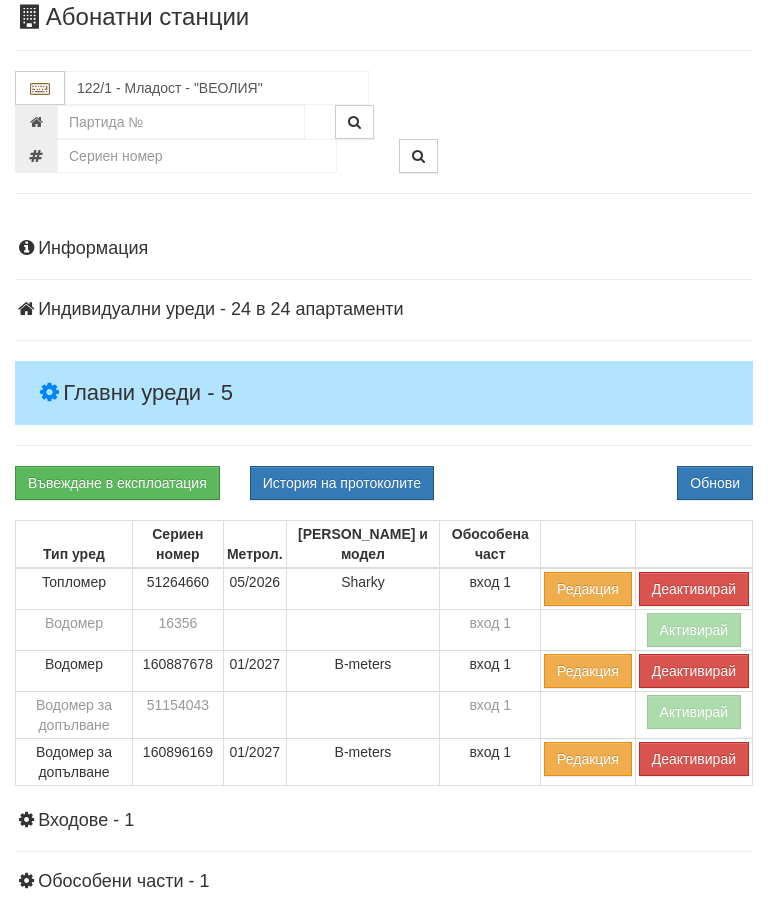 scroll, scrollTop: 117, scrollLeft: 0, axis: vertical 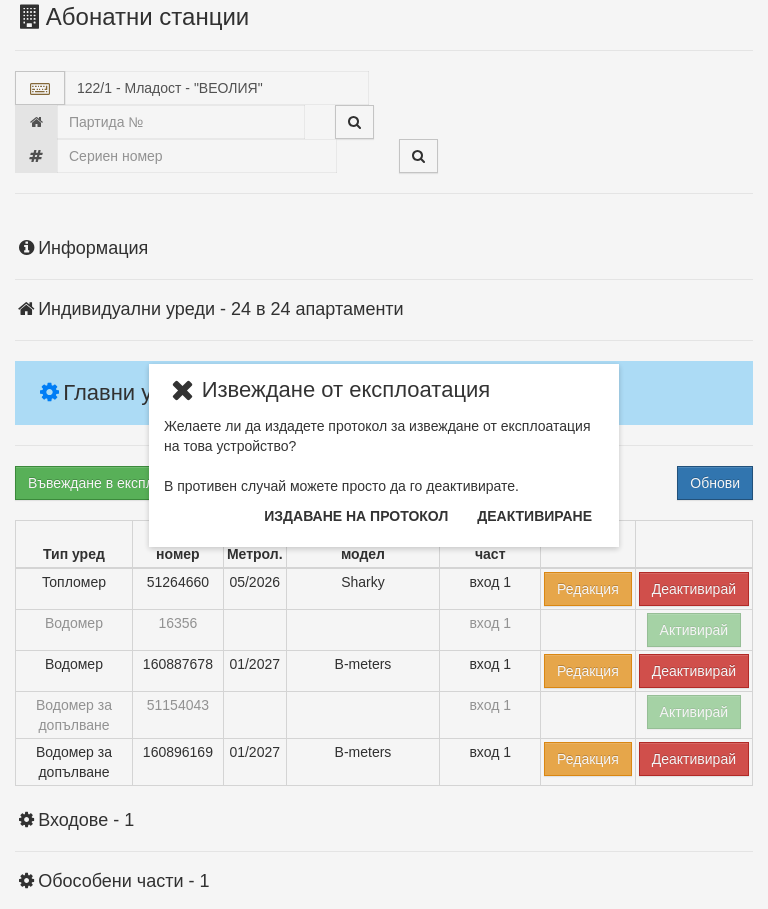 click on "Издаване на протокол" at bounding box center [356, 516] 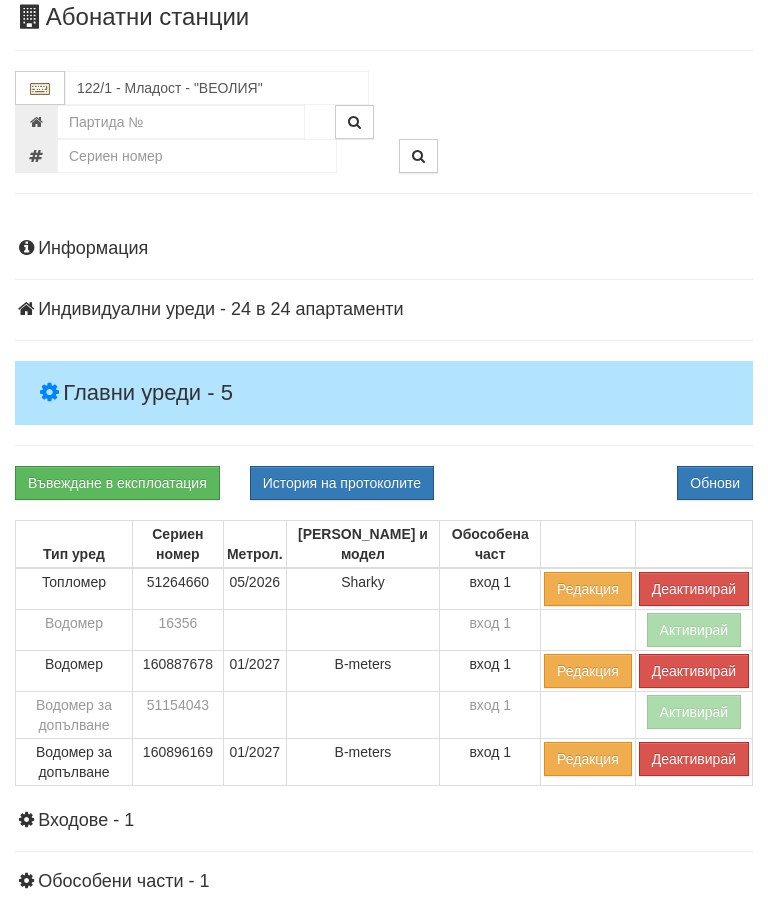 scroll, scrollTop: 192, scrollLeft: 0, axis: vertical 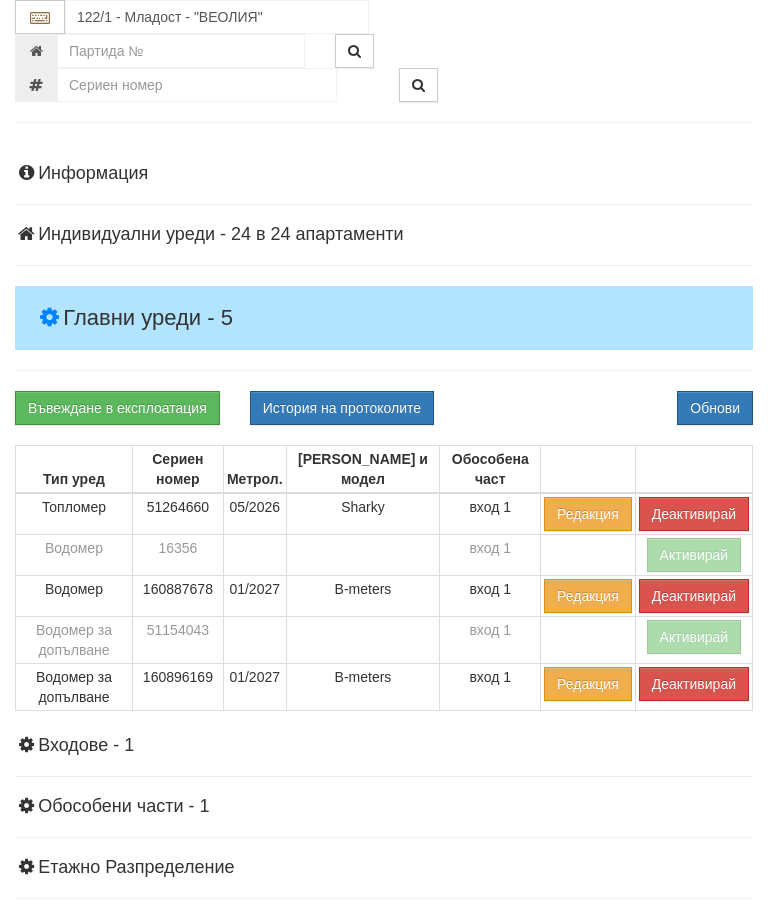 click on "Въвеждане в експлоатация
История на протоколите
Обнови" at bounding box center (384, 408) 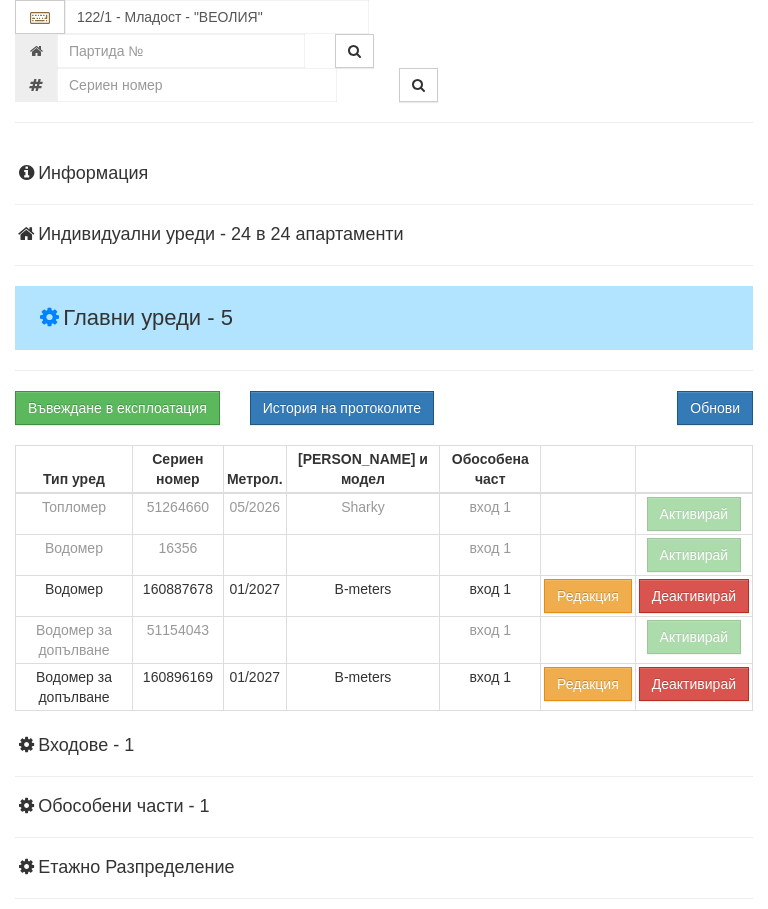 click on "Деактивирай" at bounding box center [694, 684] 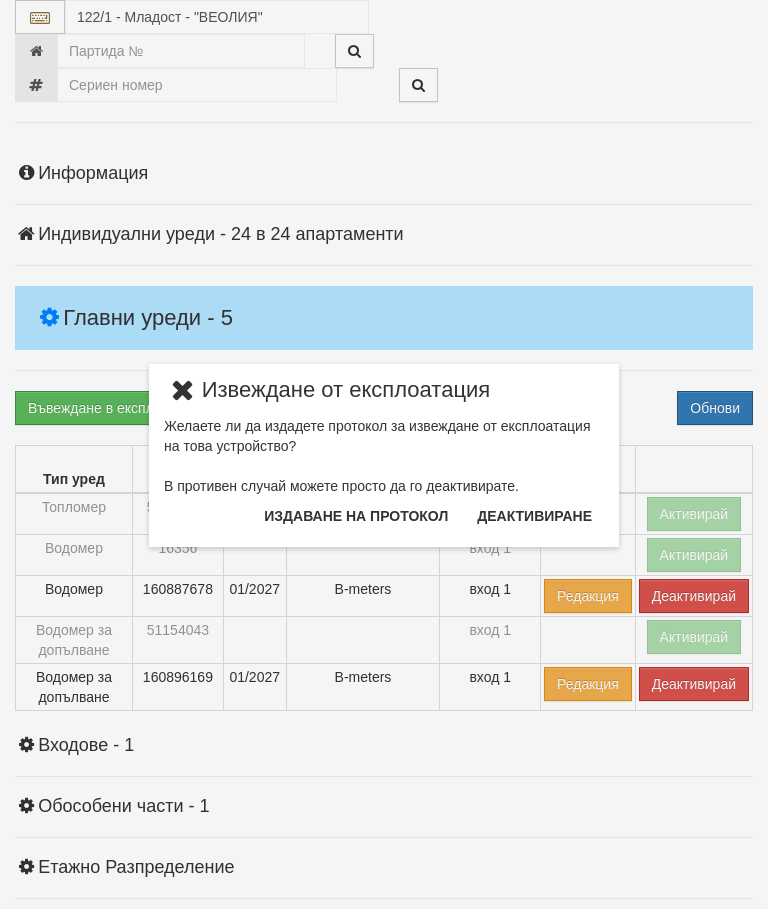 click on "Издаване на протокол" at bounding box center (356, 516) 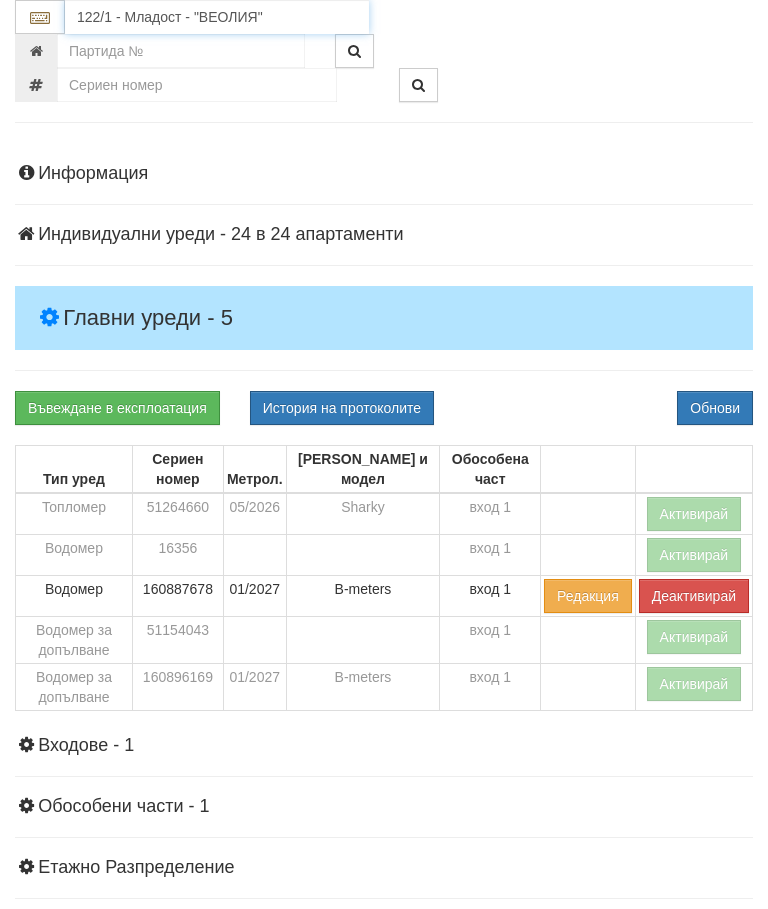 click on "122/1 - Младост - "ВЕОЛИЯ"" at bounding box center [217, 17] 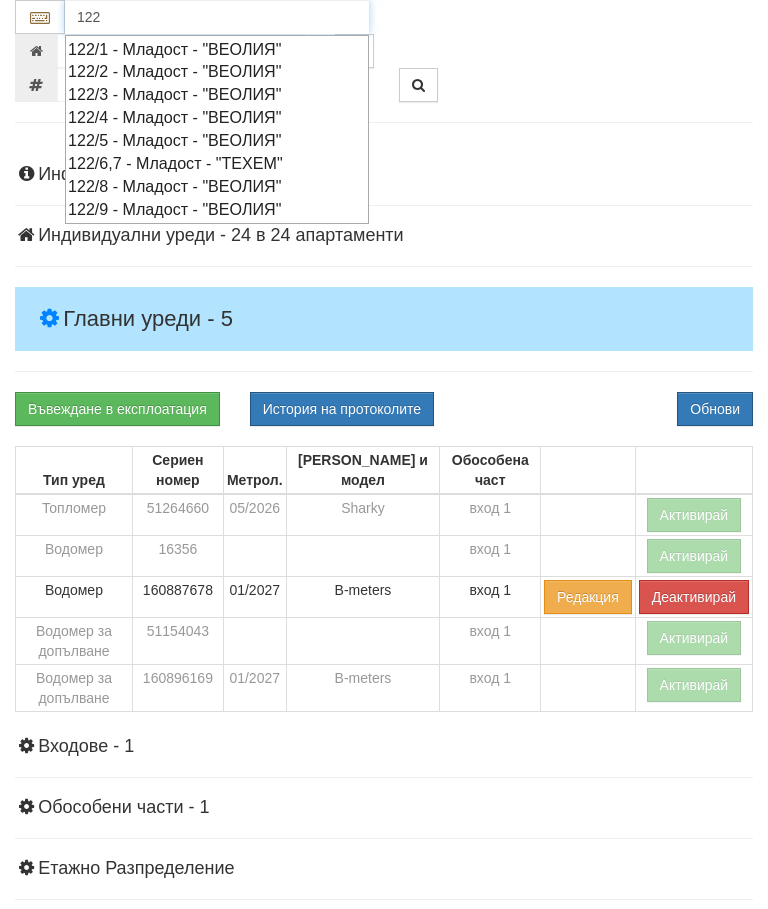 click on "122/2 - Младост - "ВЕОЛИЯ"" at bounding box center (217, 71) 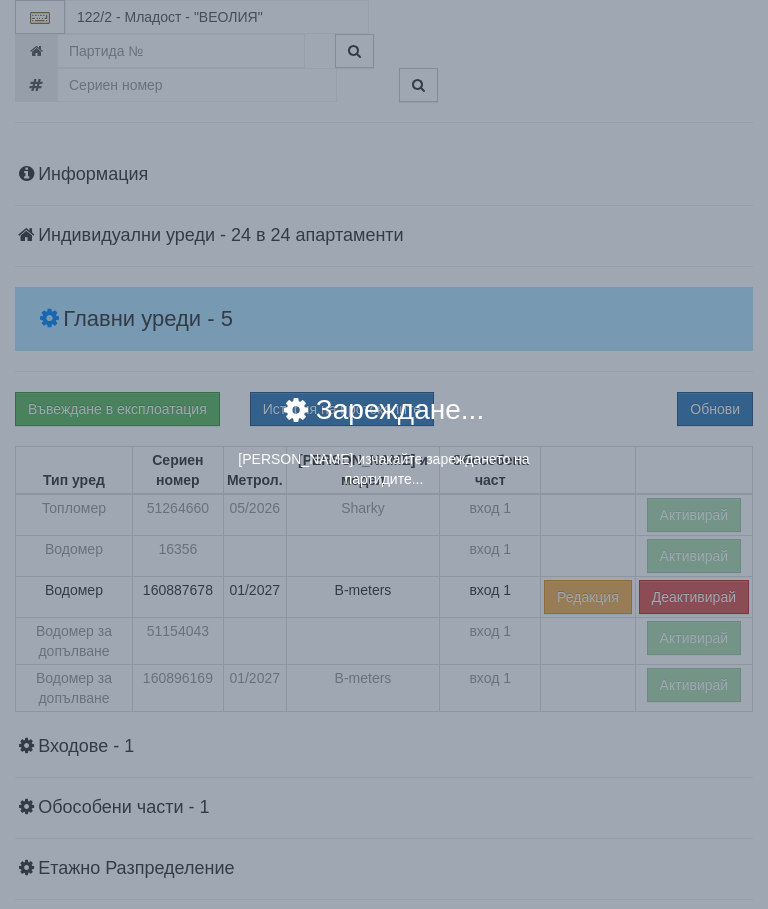 scroll, scrollTop: 192, scrollLeft: 0, axis: vertical 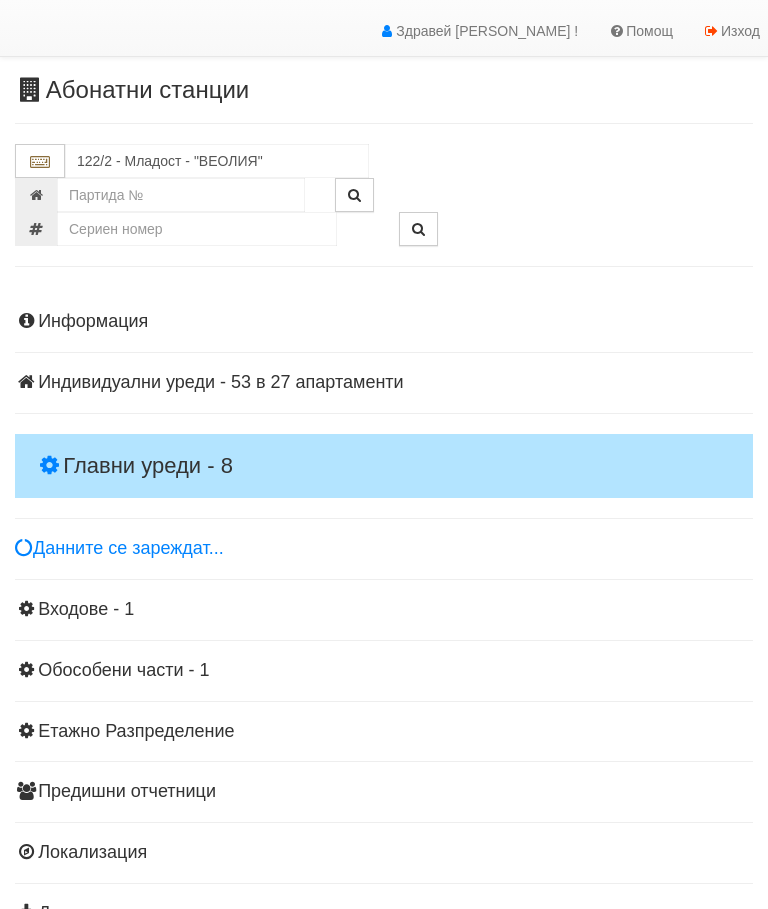 click on "Главни уреди - 8" at bounding box center (384, 466) 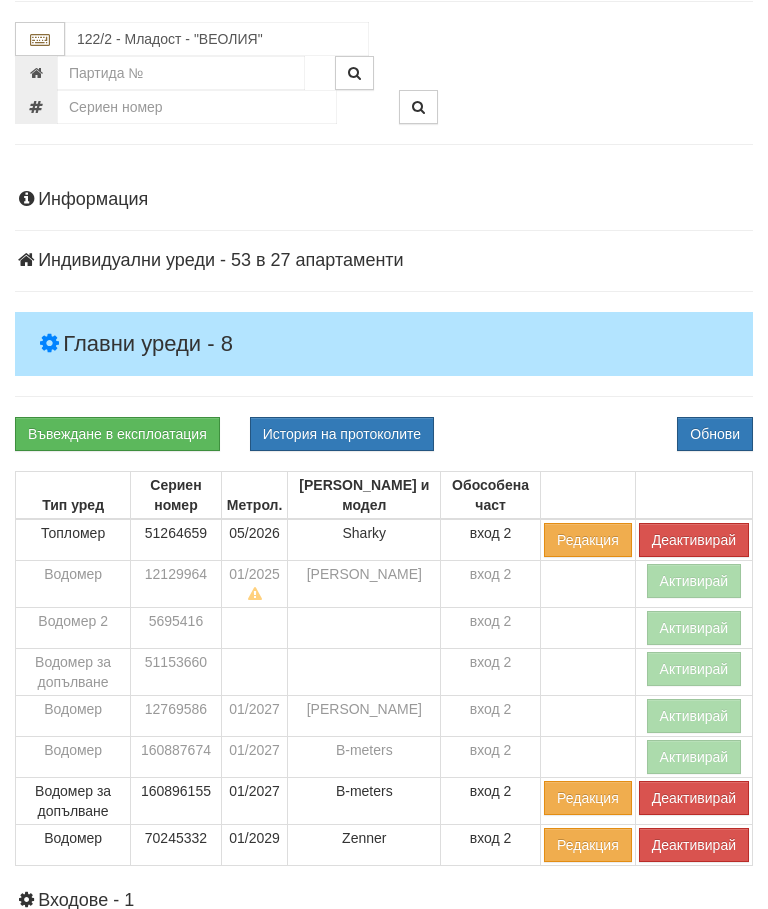 scroll, scrollTop: 166, scrollLeft: 0, axis: vertical 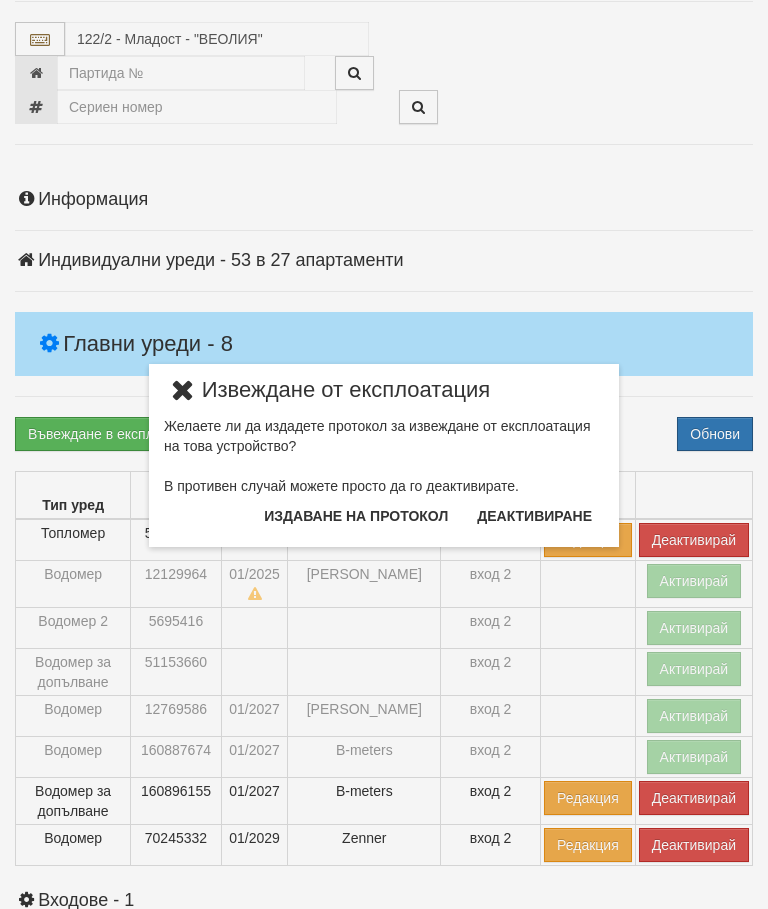 click on "Издаване на протокол" at bounding box center (356, 516) 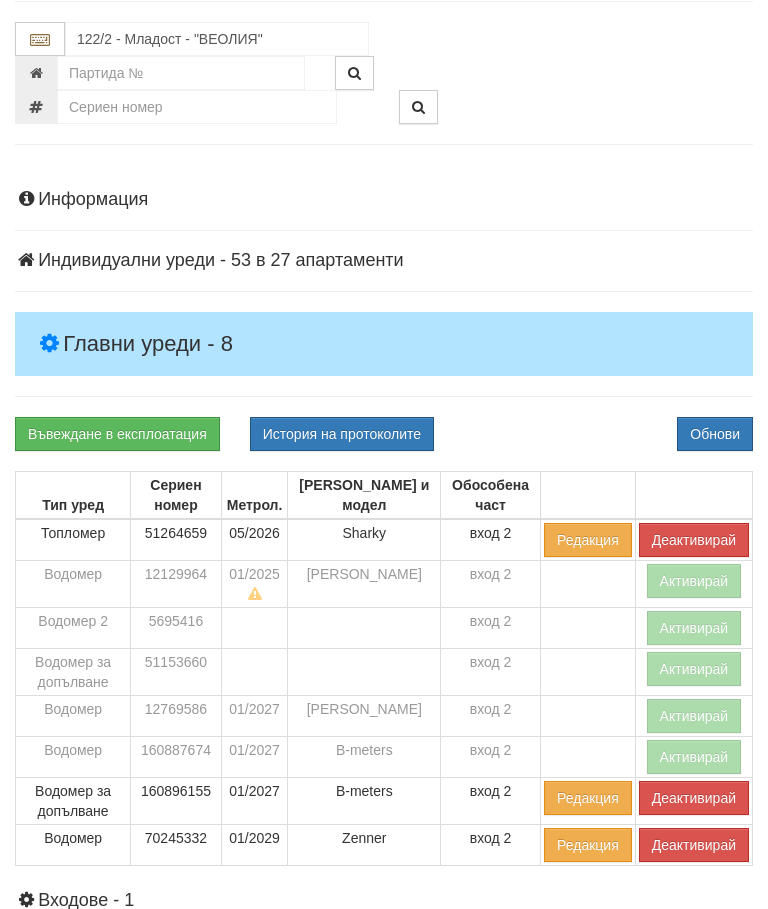scroll, scrollTop: 241, scrollLeft: 0, axis: vertical 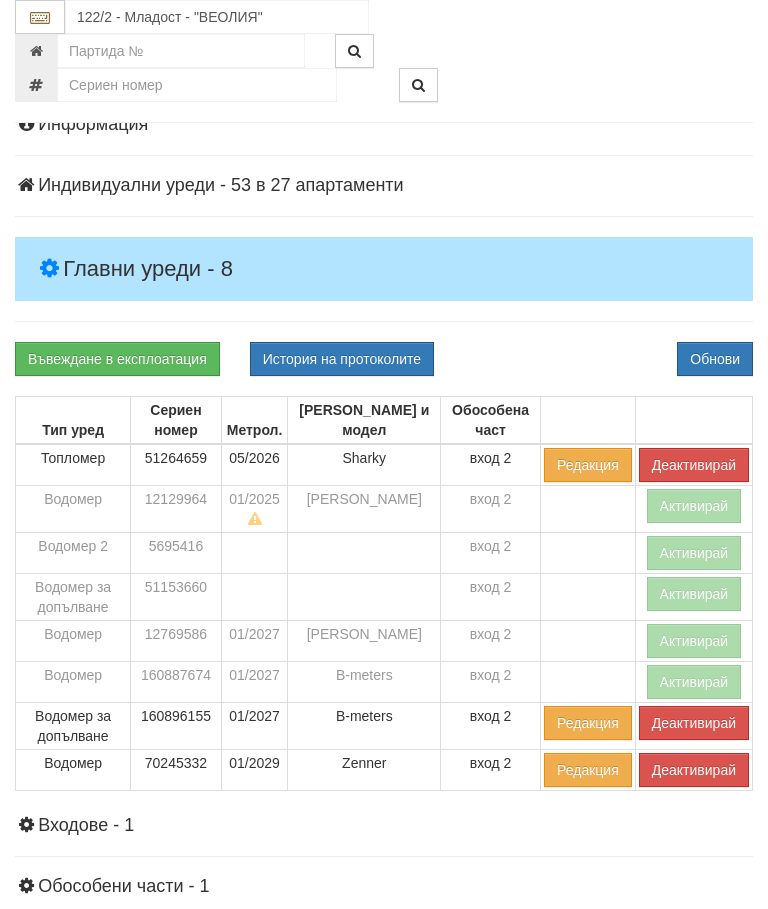click on "Въвеждане в експлоатация
История на протоколите
Обнови" at bounding box center (384, 359) 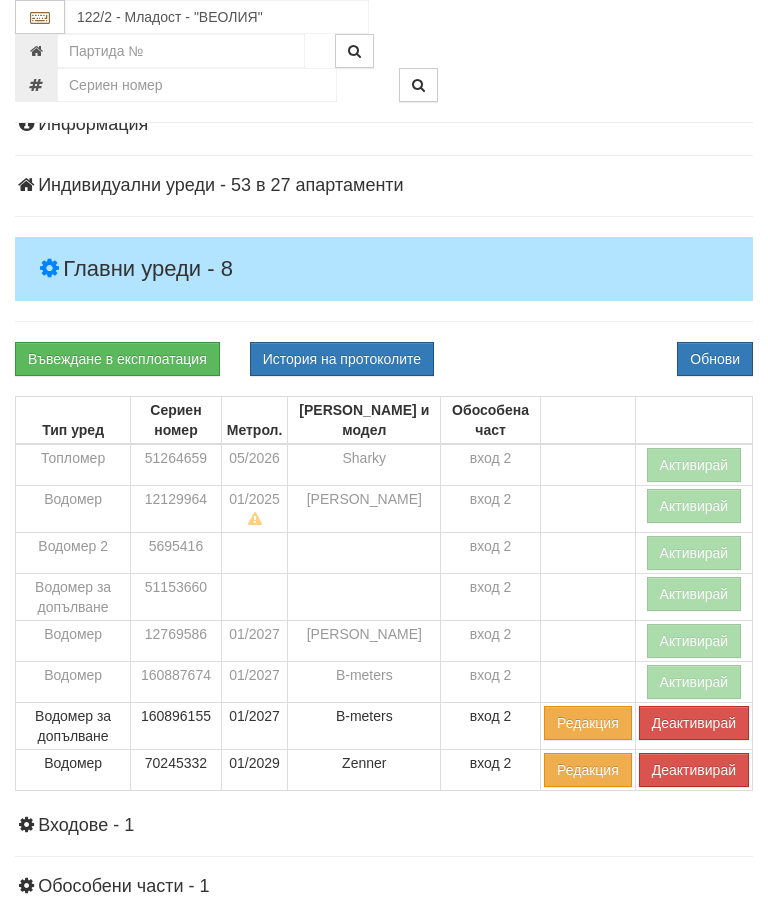 click on "Деактивирай" at bounding box center [694, 723] 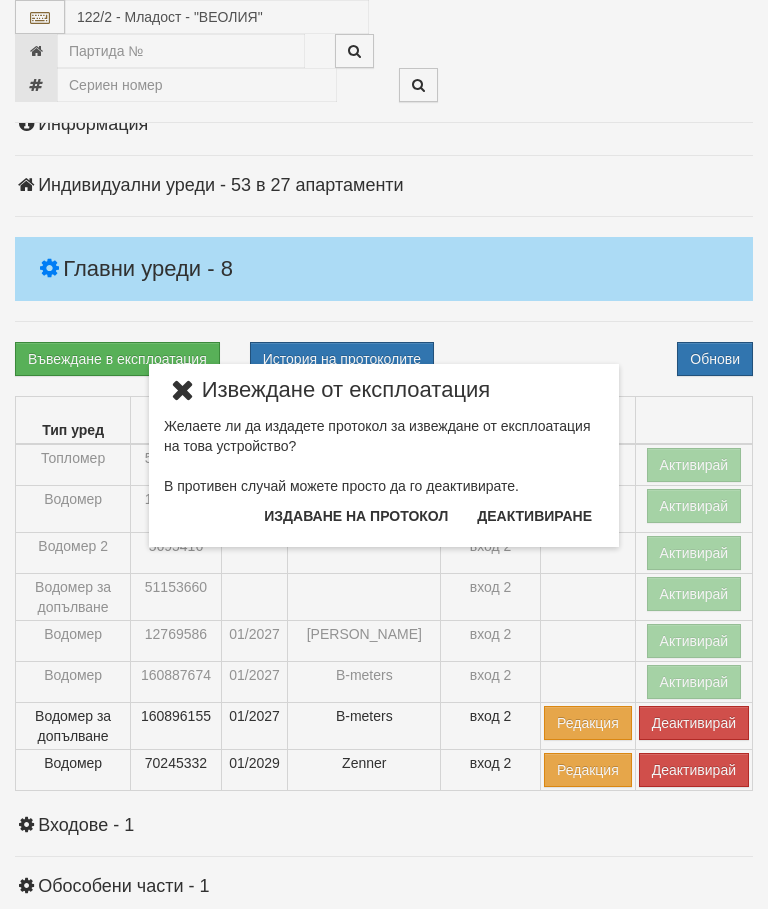 click on "Издаване на протокол" at bounding box center [356, 516] 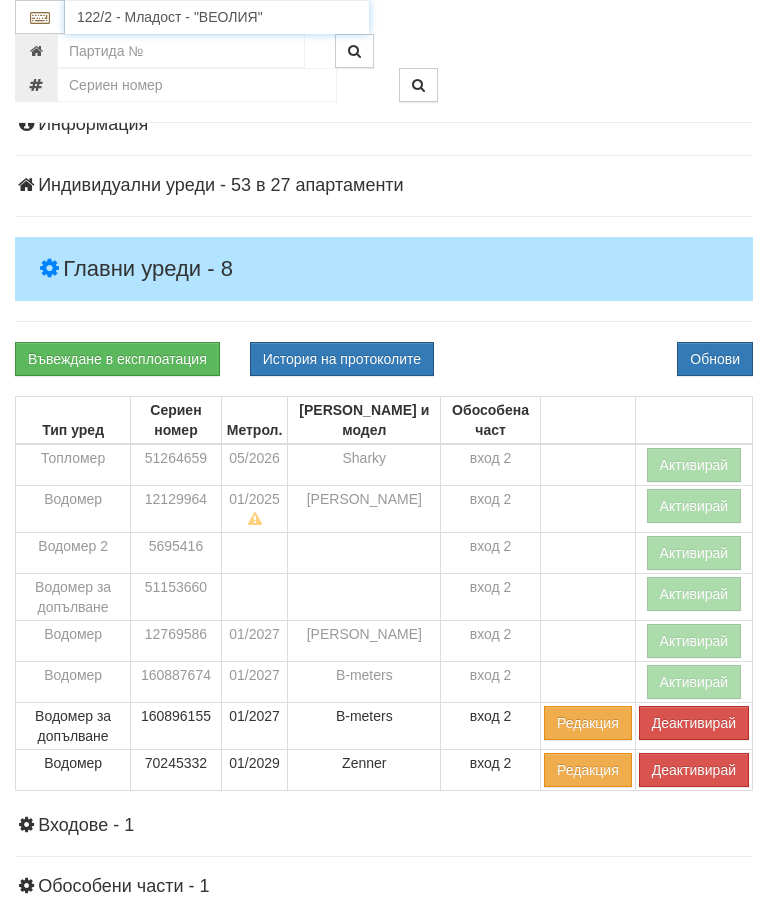 click on "122/2 - Младост - "ВЕОЛИЯ"" at bounding box center [217, 17] 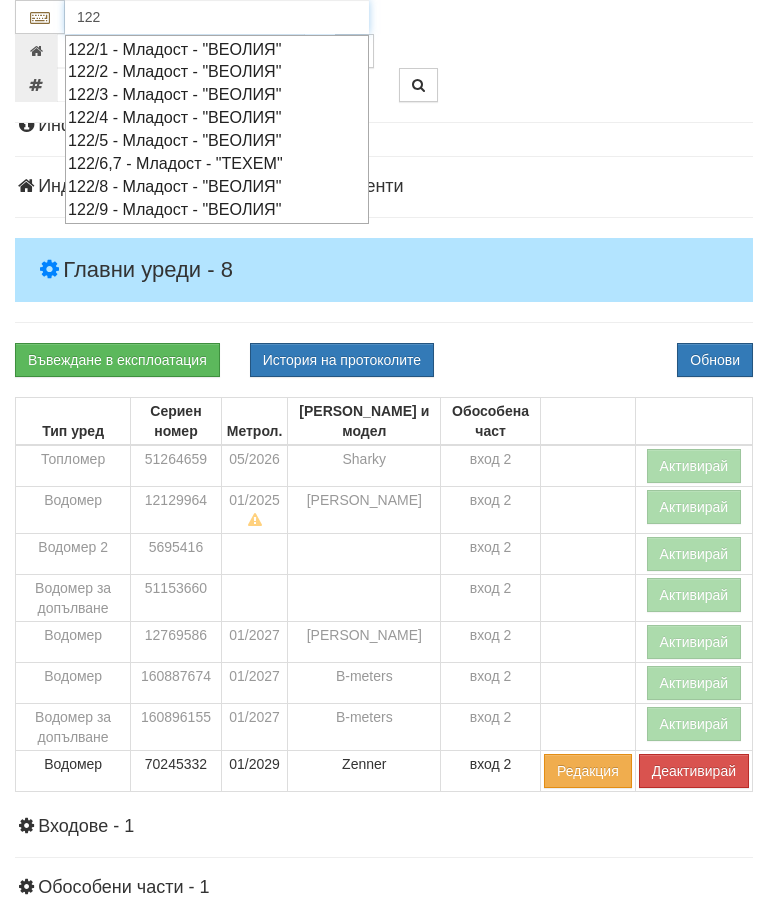 click on "122/3 - Младост - "ВЕОЛИЯ"" at bounding box center (217, 94) 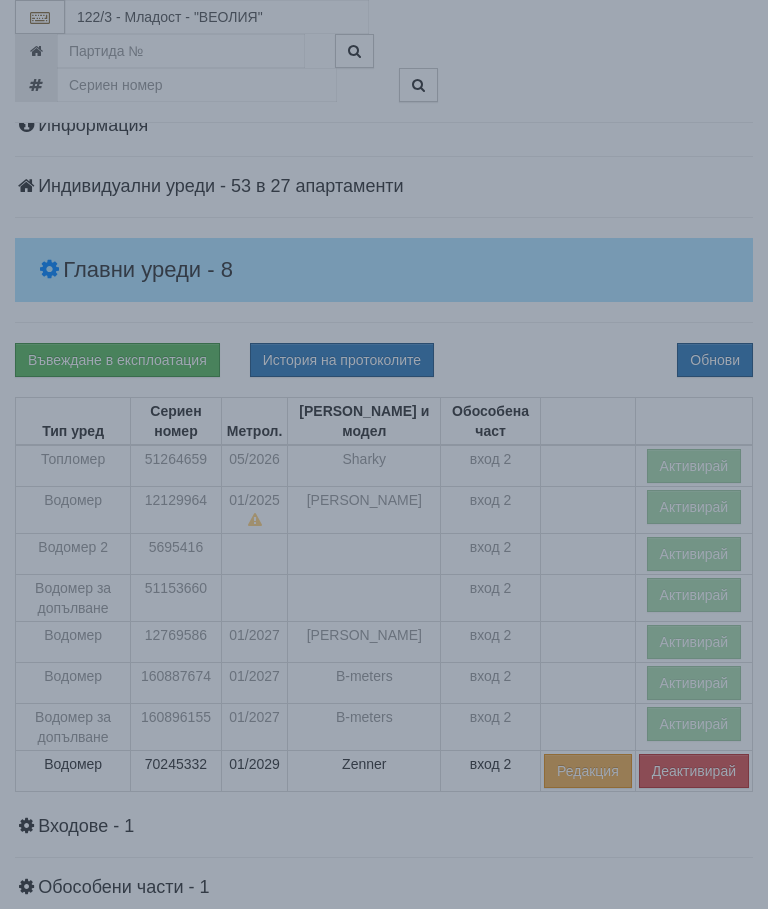 scroll, scrollTop: 241, scrollLeft: 0, axis: vertical 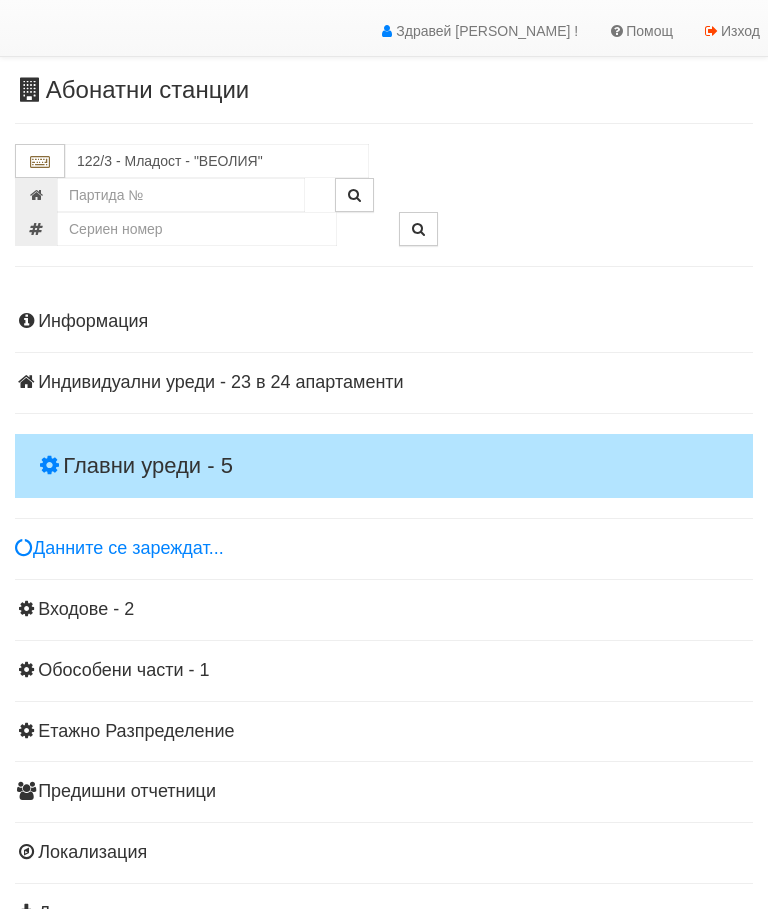 click on "Главни уреди - 5" at bounding box center (384, 466) 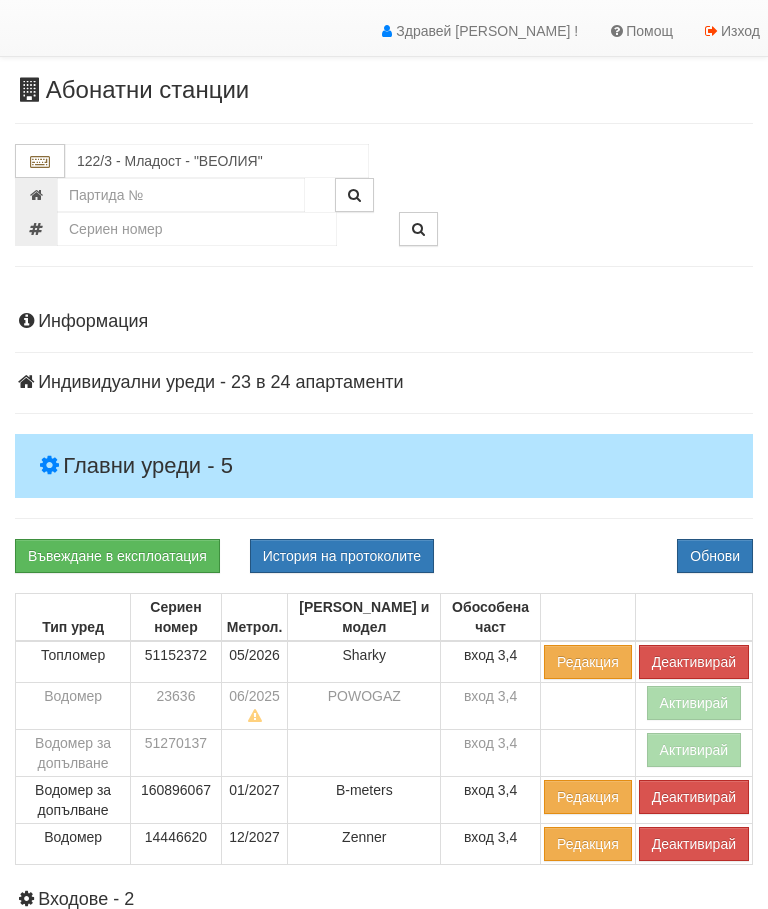 click on "Деактивирай" at bounding box center (694, 662) 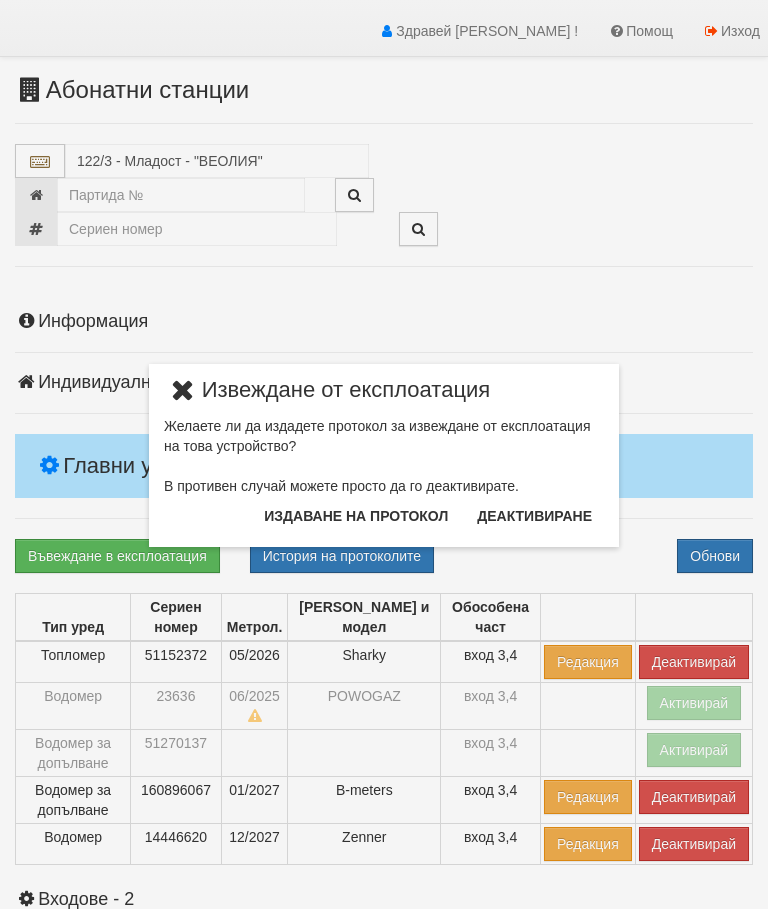 click on "Издаване на протокол" at bounding box center [356, 516] 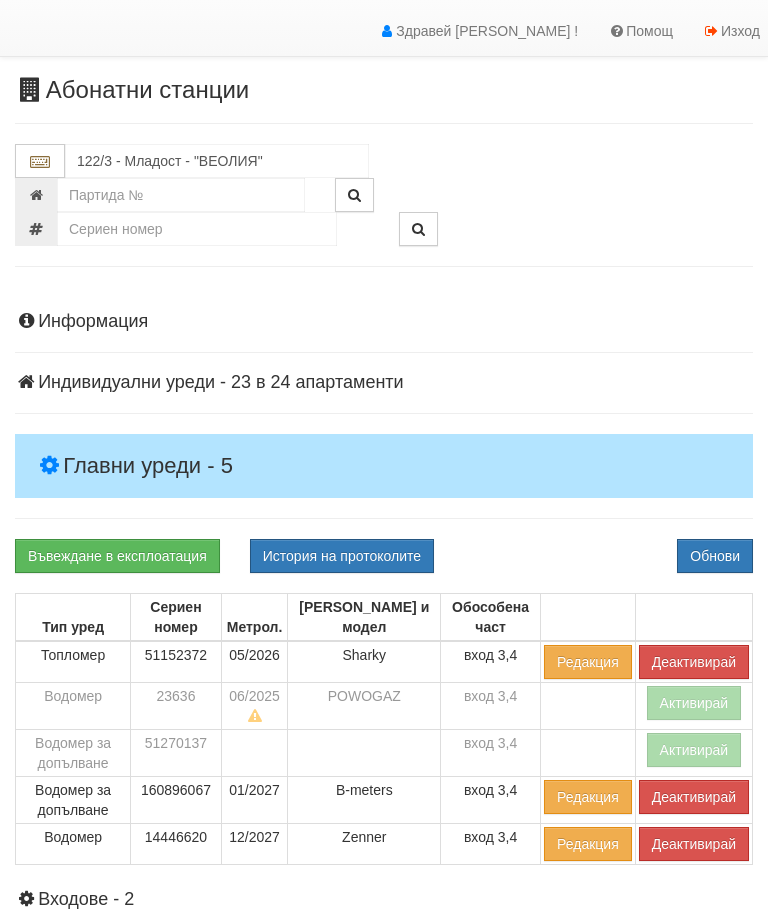 click on "Въвеждане в експлоатация
История на протоколите
Обнови" at bounding box center [384, 556] 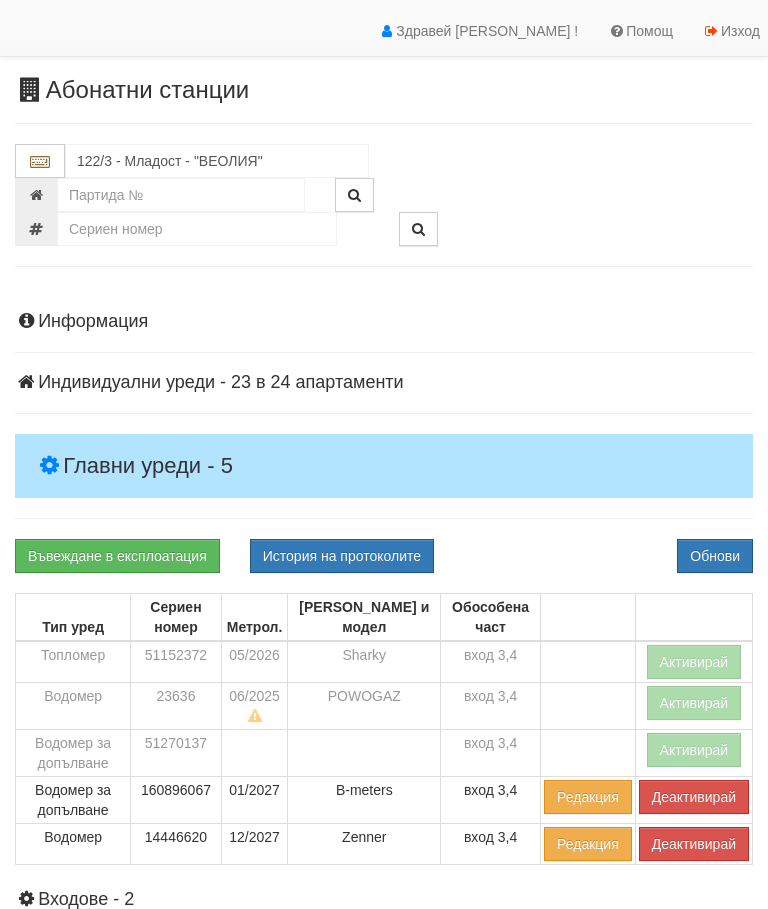 click on "Деактивирай" at bounding box center (694, 797) 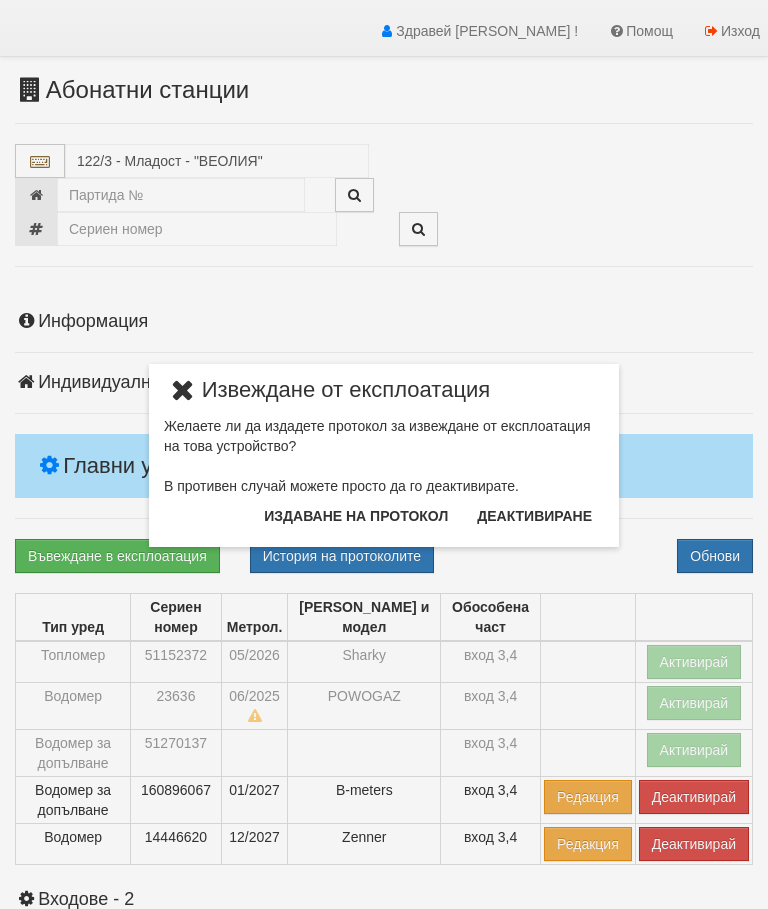 click on "Издаване на протокол" at bounding box center (356, 516) 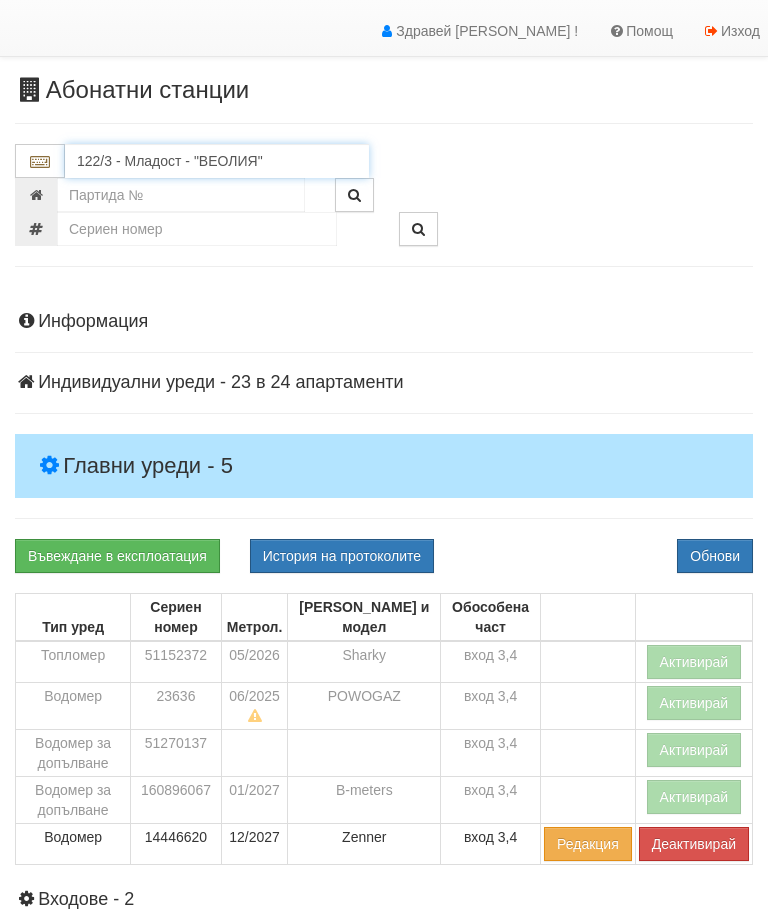 click on "122/3 - Младост - "ВЕОЛИЯ"" at bounding box center [217, 161] 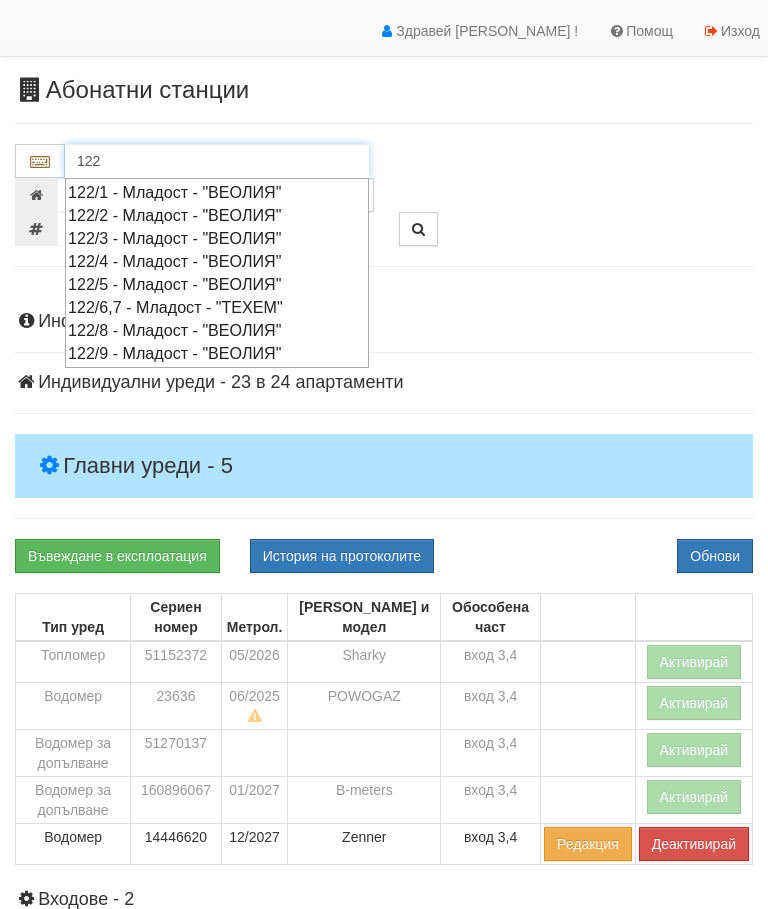 click on "122/4 - Младост - "ВЕОЛИЯ"" at bounding box center (217, 261) 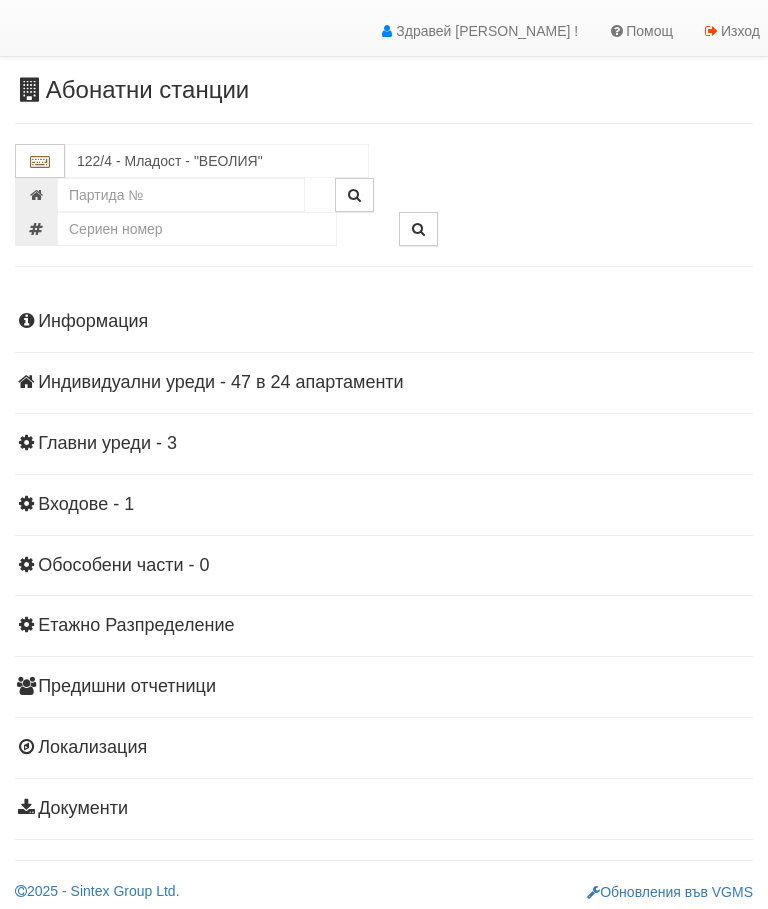click on "Информация
Параметри
Брой Апартаменти:
24
Ползватели 05/2025
88  %
17  % 55" at bounding box center [384, 563] 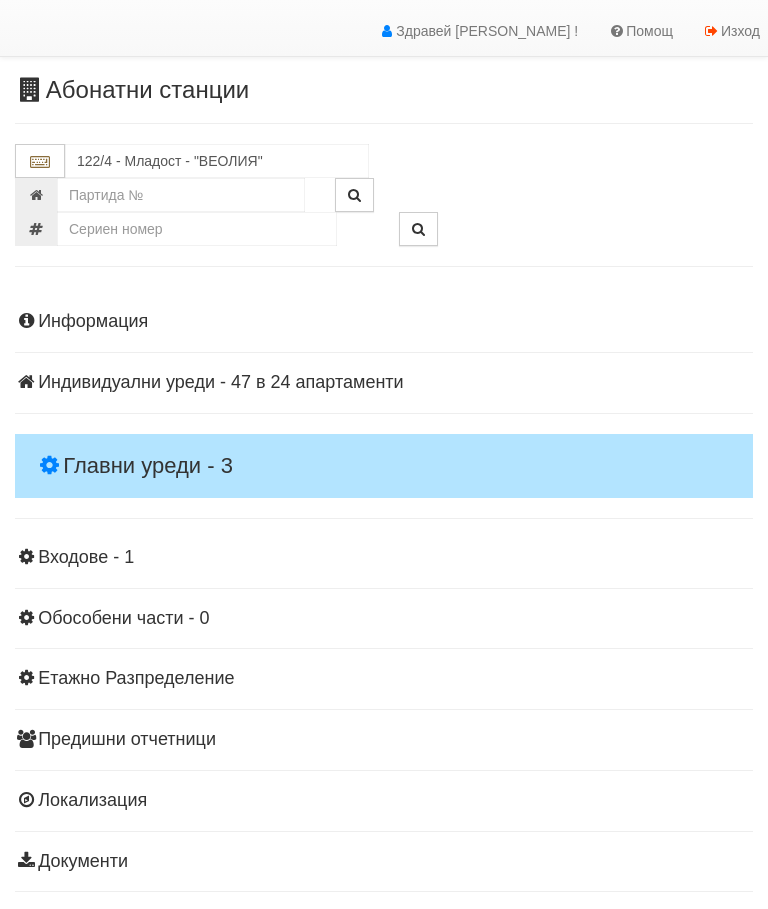 click on "Главни уреди - 3" at bounding box center [384, 466] 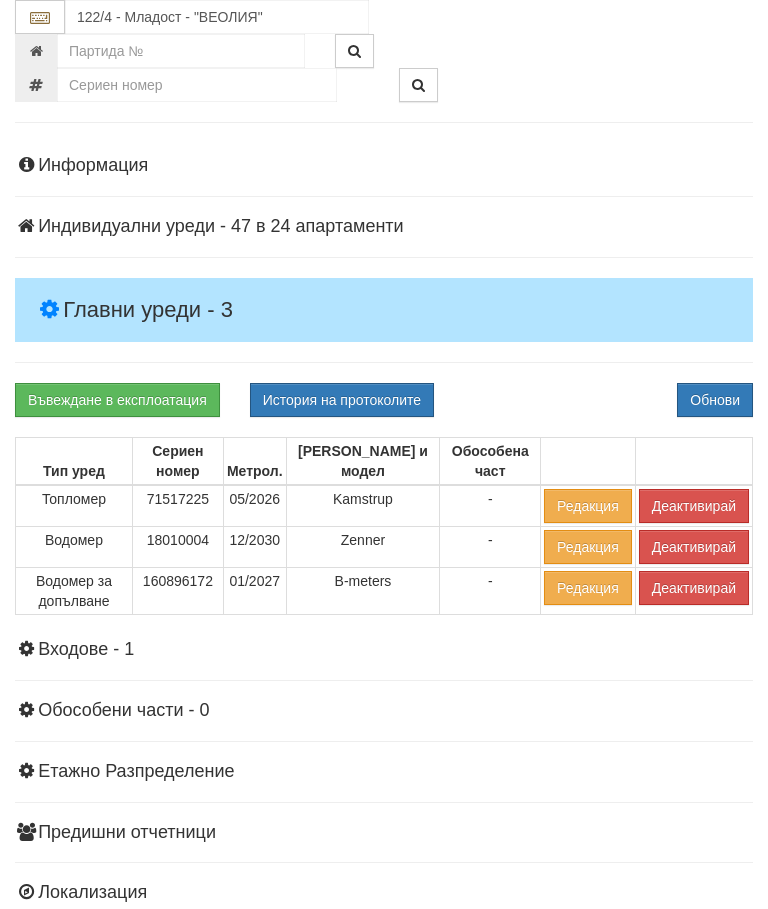 scroll, scrollTop: 200, scrollLeft: 0, axis: vertical 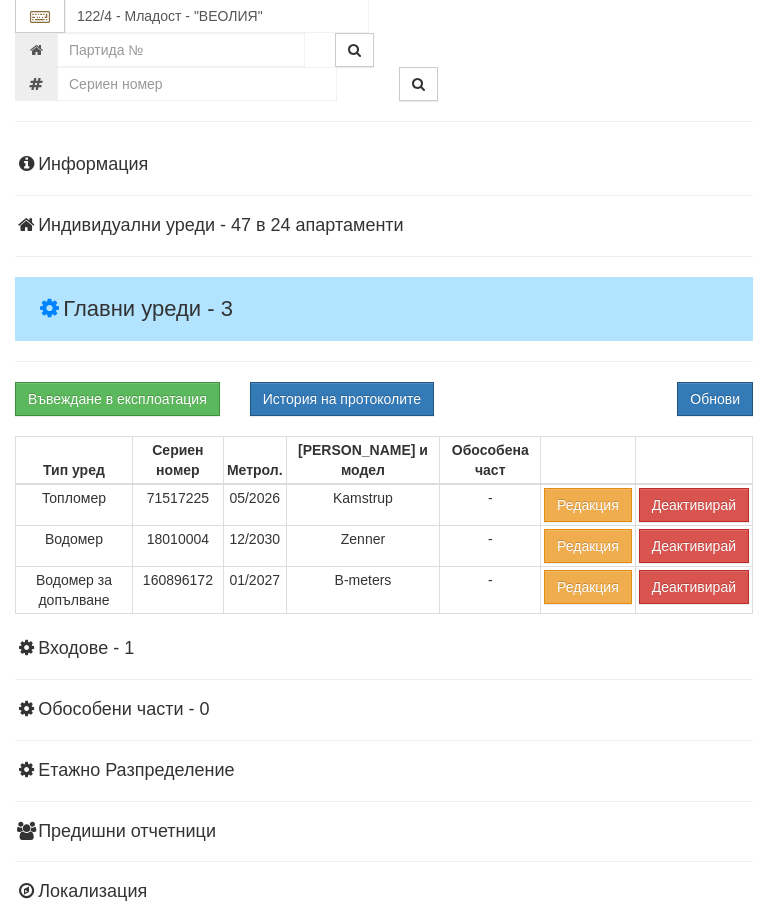 click on "Деактивирай" at bounding box center (694, 506) 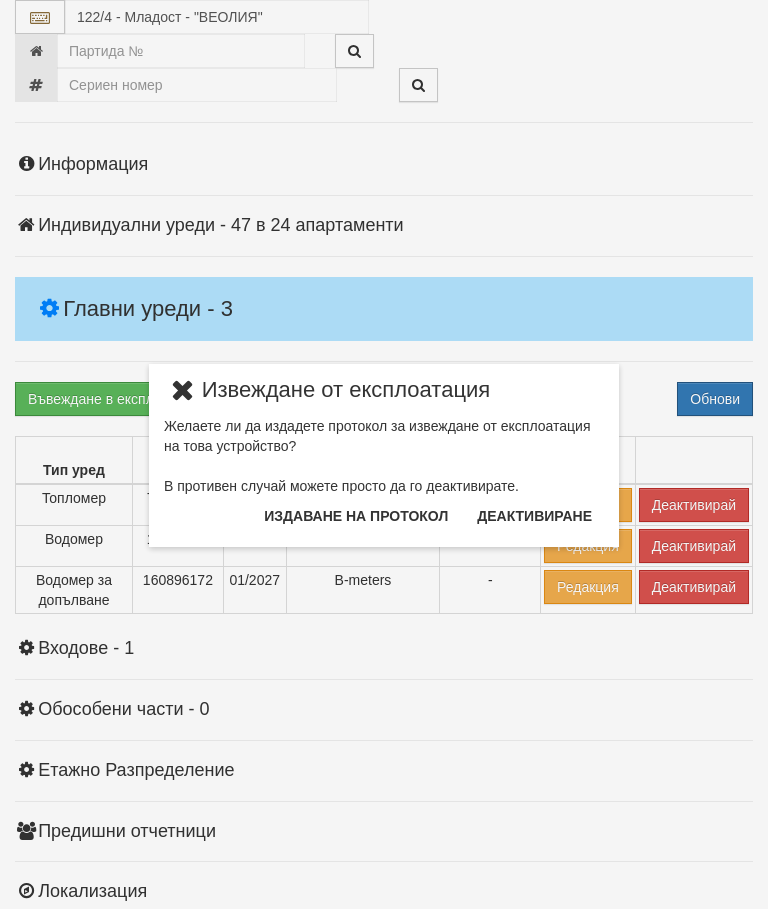 click on "Издаване на протокол" at bounding box center [356, 516] 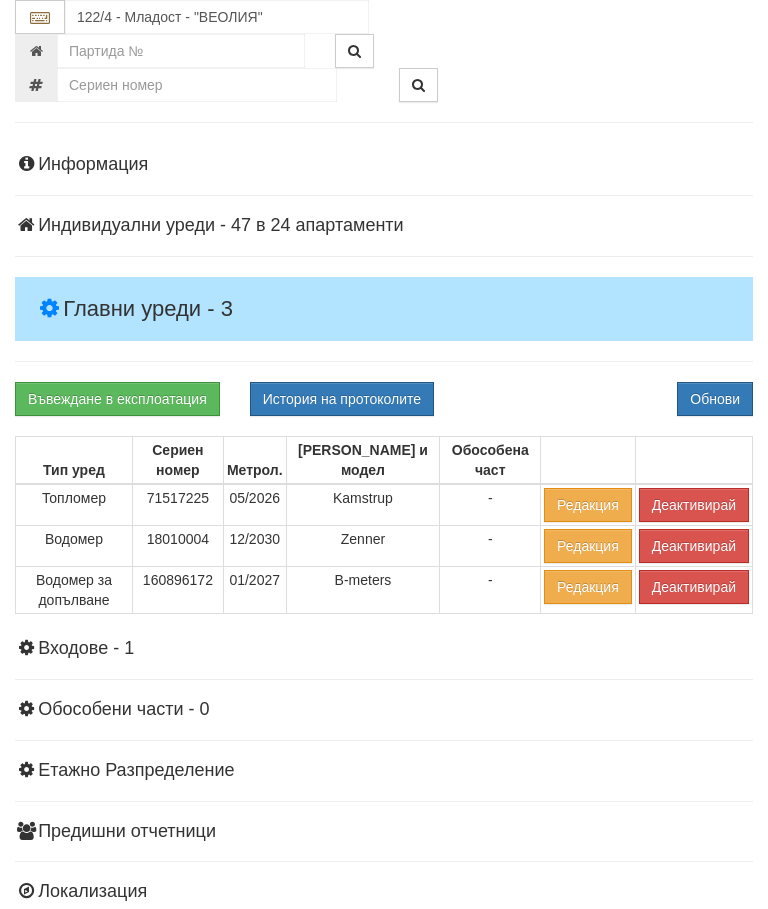 click on "Въвеждане в експлоатация
История на протоколите
Обнови" at bounding box center [384, 399] 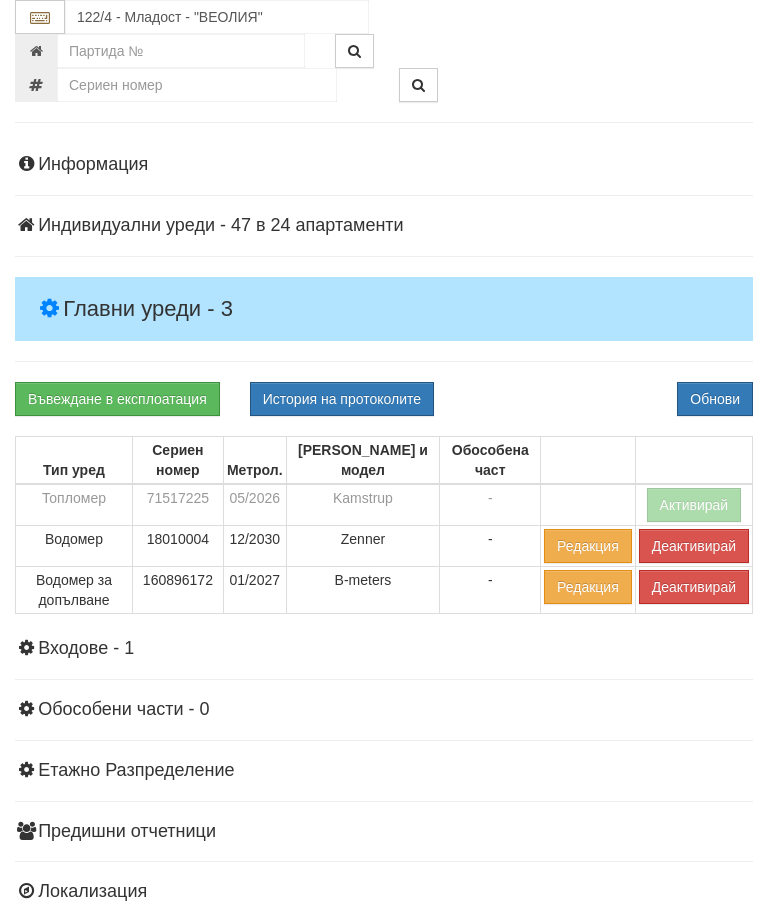 click on "Деактивирай" at bounding box center (694, 587) 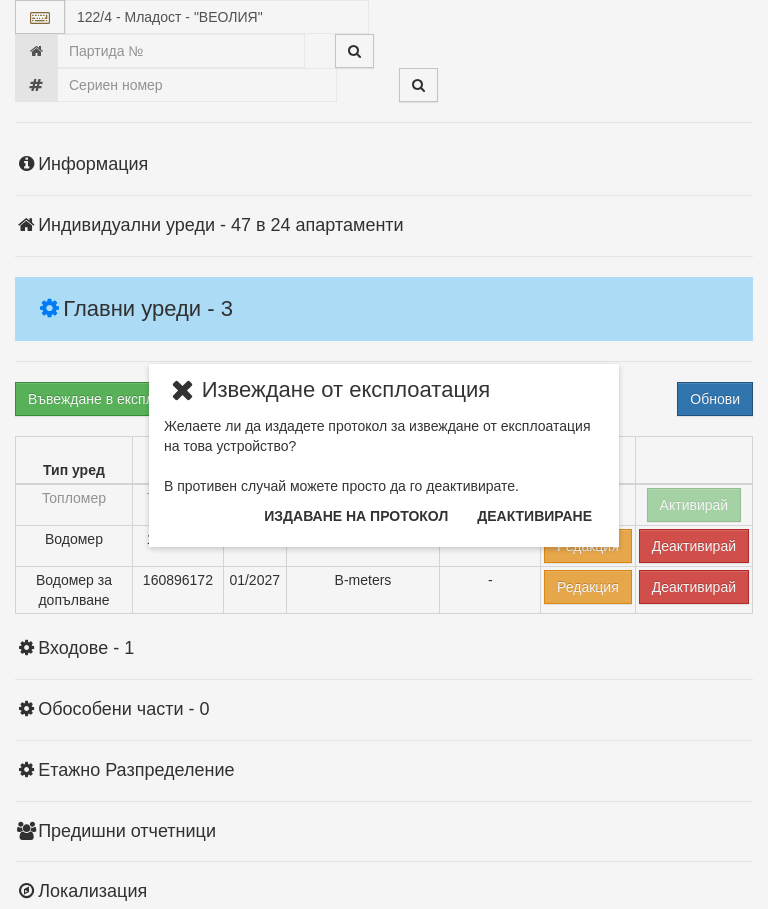 click on "Издаване на протокол" at bounding box center (356, 516) 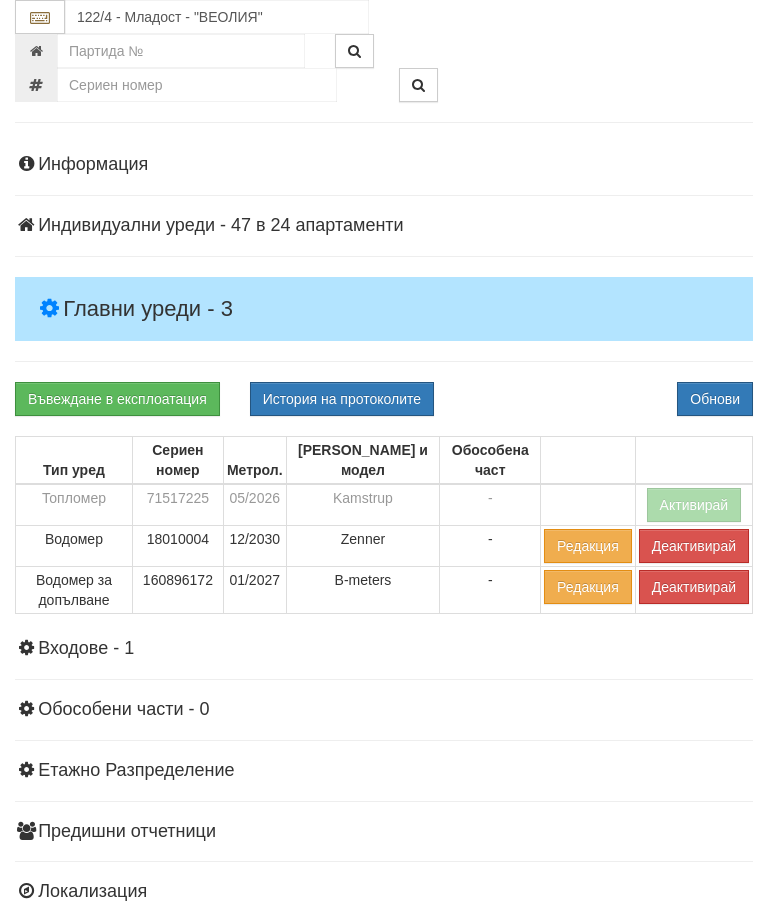 click on "Въвеждане в експлоатация
История на протоколите
Обнови" at bounding box center [384, 399] 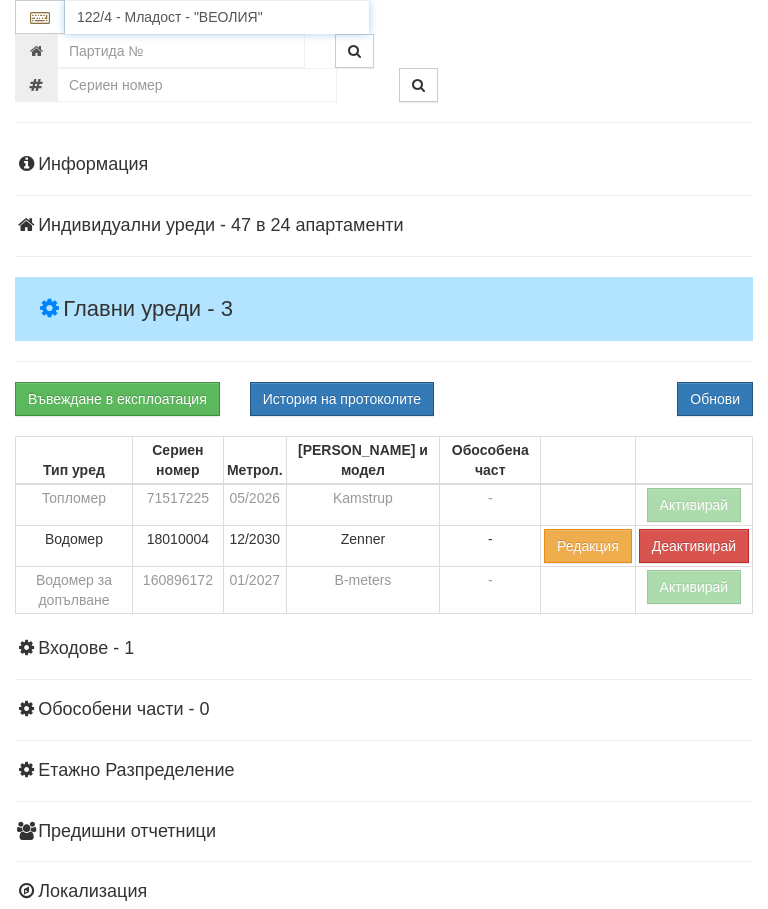 click on "122/4 - Младост - "ВЕОЛИЯ"" at bounding box center [217, 17] 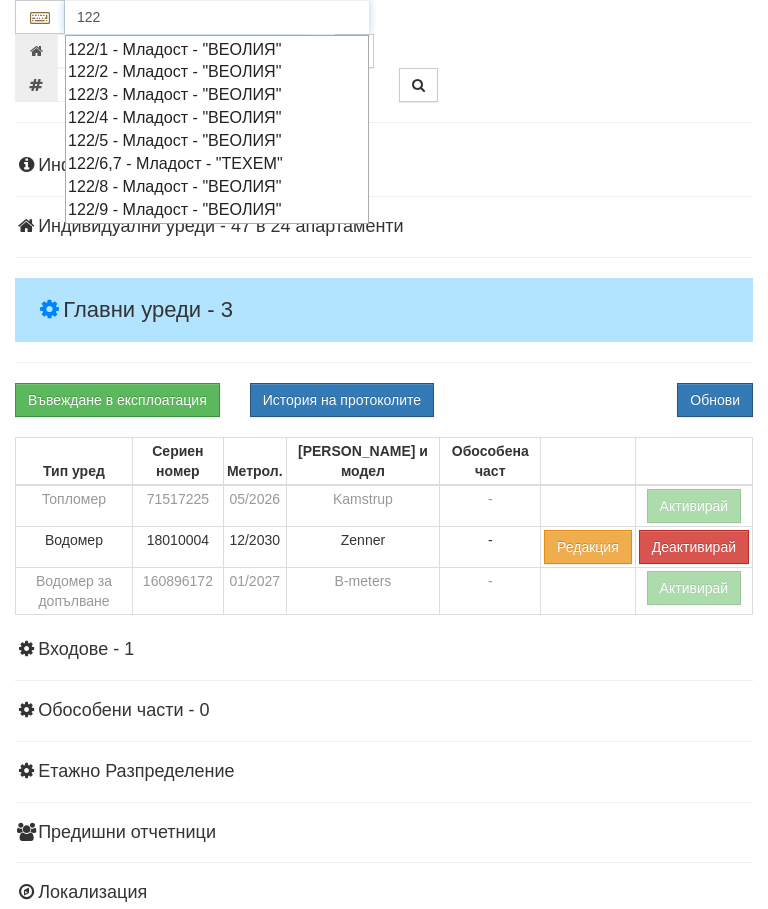 click on "122/5 - Младост - "ВЕОЛИЯ"" at bounding box center (217, 140) 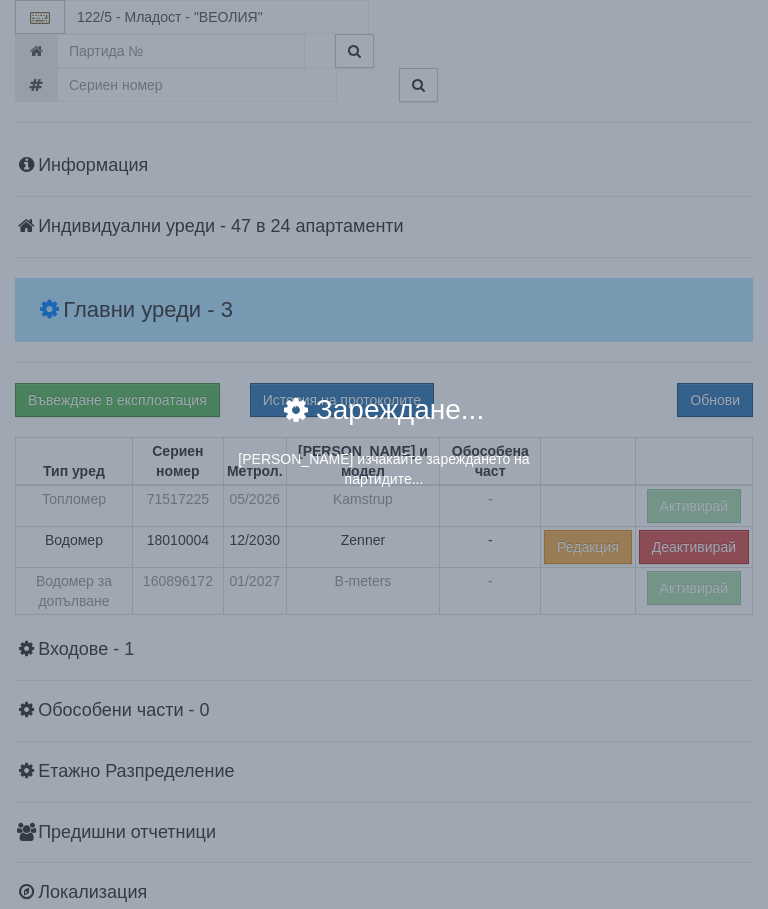 scroll, scrollTop: 201, scrollLeft: 0, axis: vertical 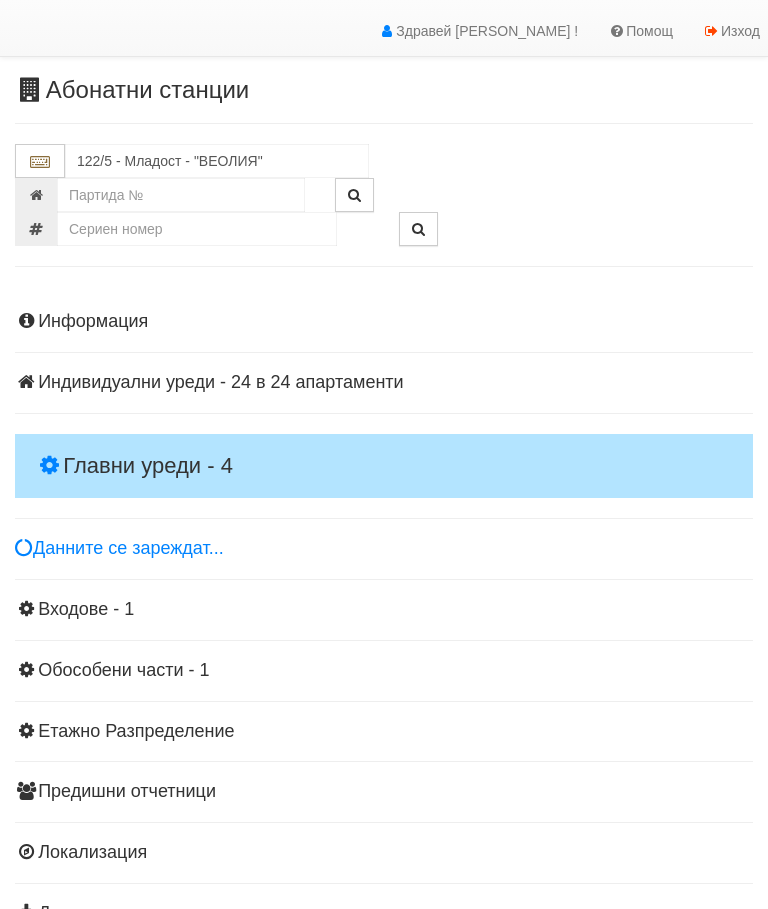 click on "Главни уреди - 4" at bounding box center [384, 466] 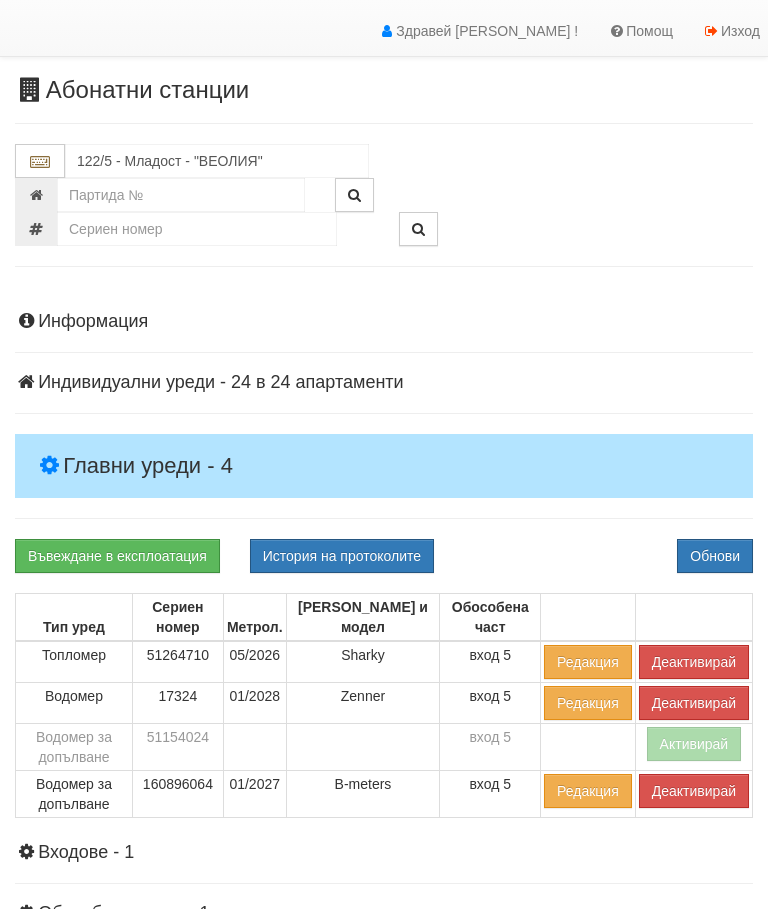 click on "Деактивирай" at bounding box center [694, 662] 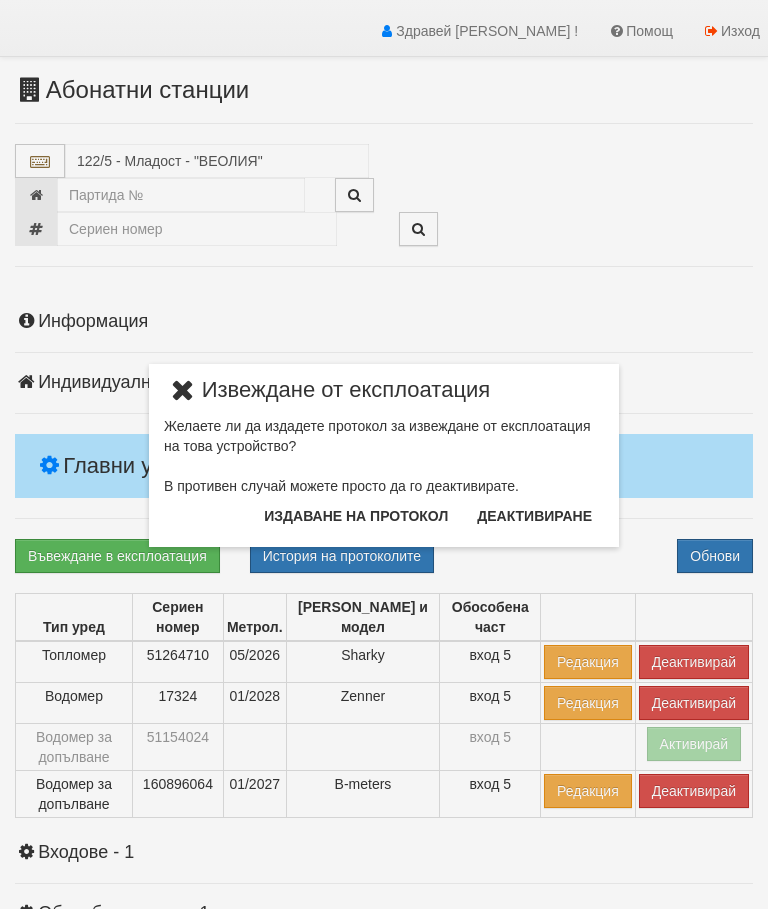 click on "Издаване на протокол" at bounding box center (356, 516) 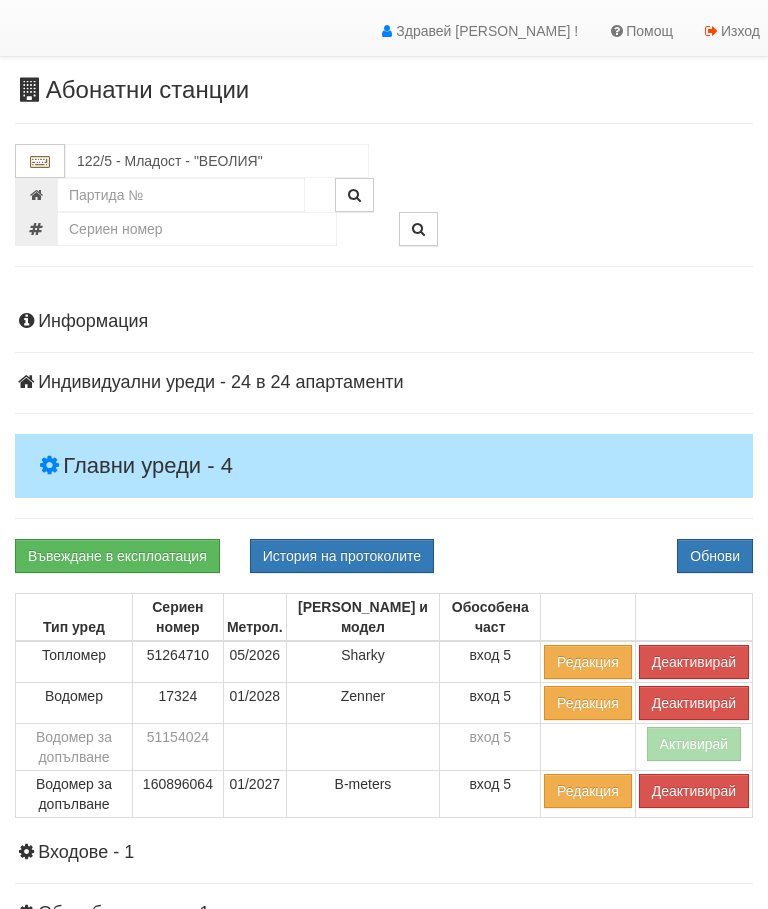click on "Въвеждане в експлоатация
История на протоколите
Обнови" at bounding box center [384, 556] 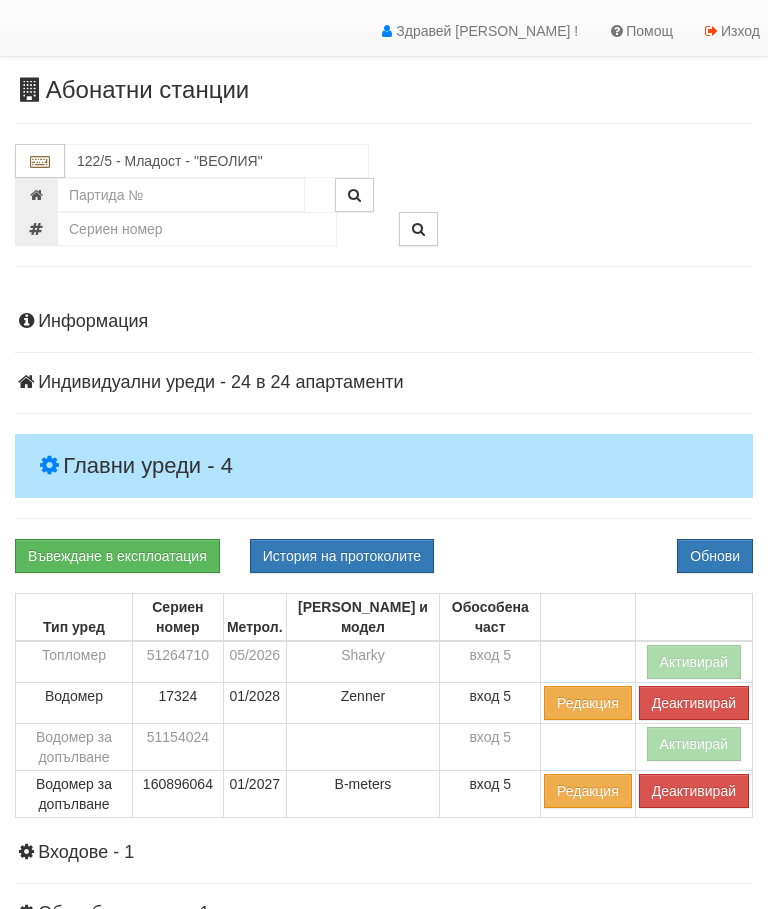 click on "Деактивирай" at bounding box center [694, 791] 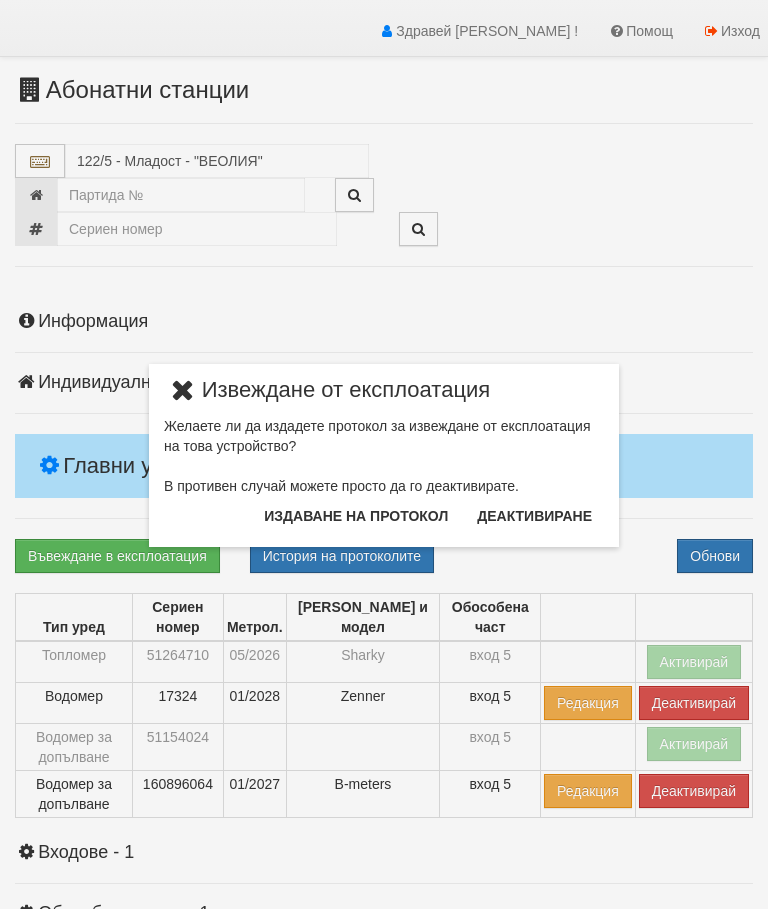 click on "Издаване на протокол" at bounding box center [356, 516] 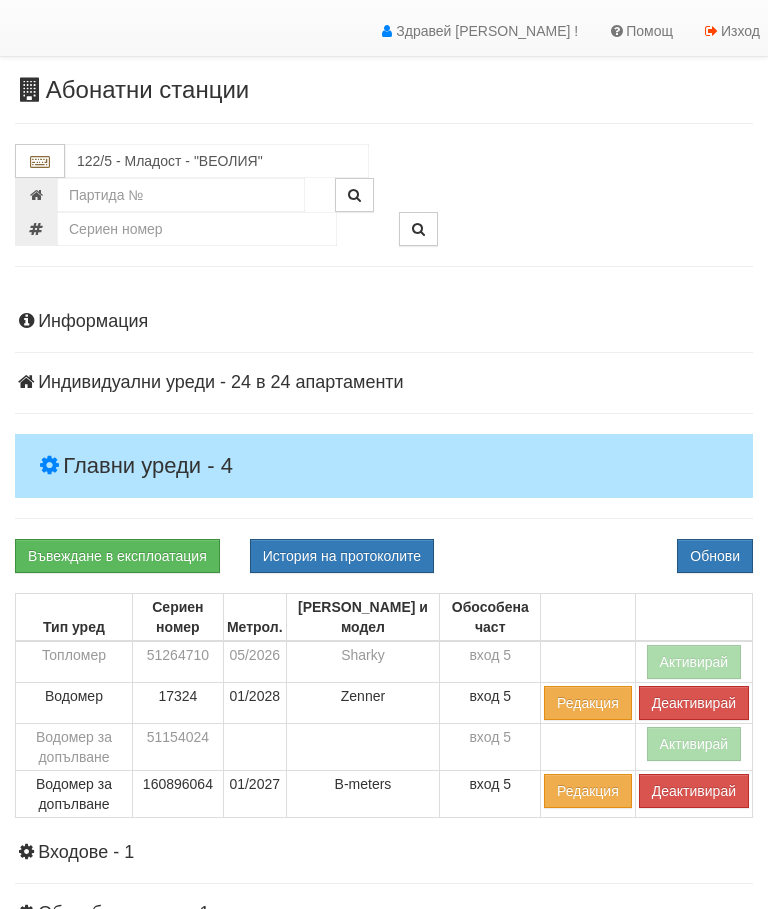 click on "Въвеждане в експлоатация
История на протоколите
Обнови" at bounding box center [384, 556] 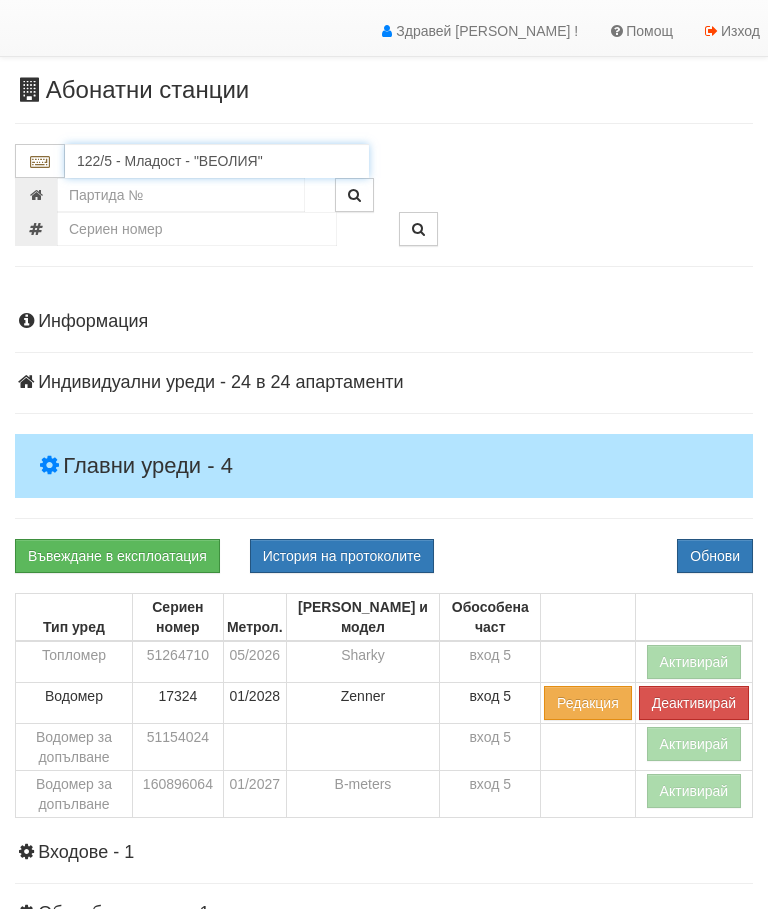 click on "122/5 - Младост - "ВЕОЛИЯ"" at bounding box center (217, 161) 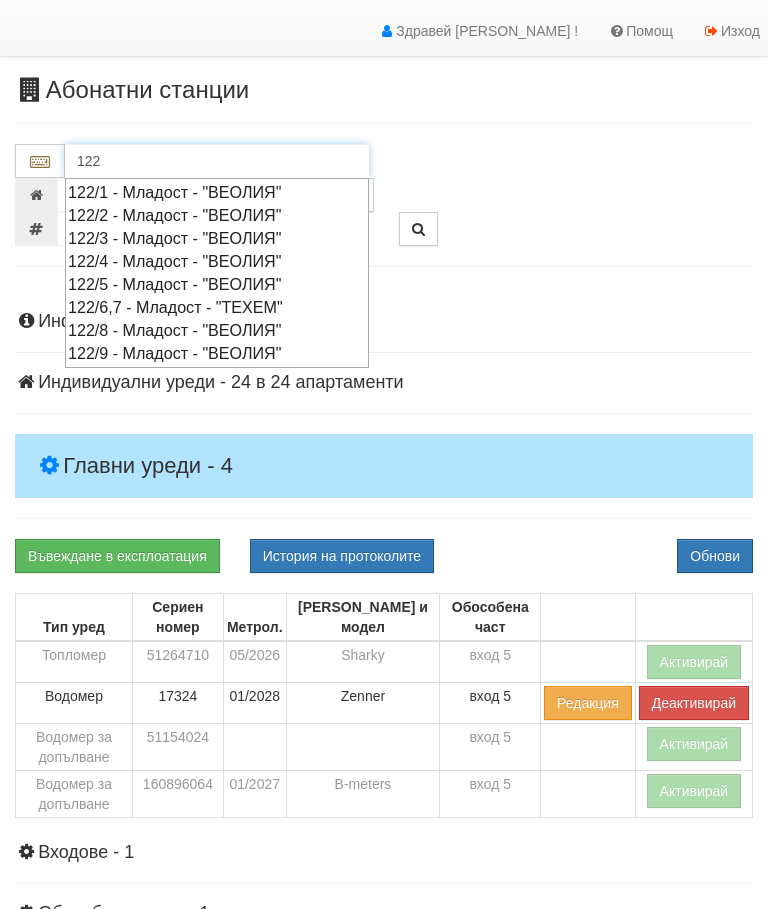 click on "122/6,7 - Младост - "ТЕХЕМ"" at bounding box center [217, 307] 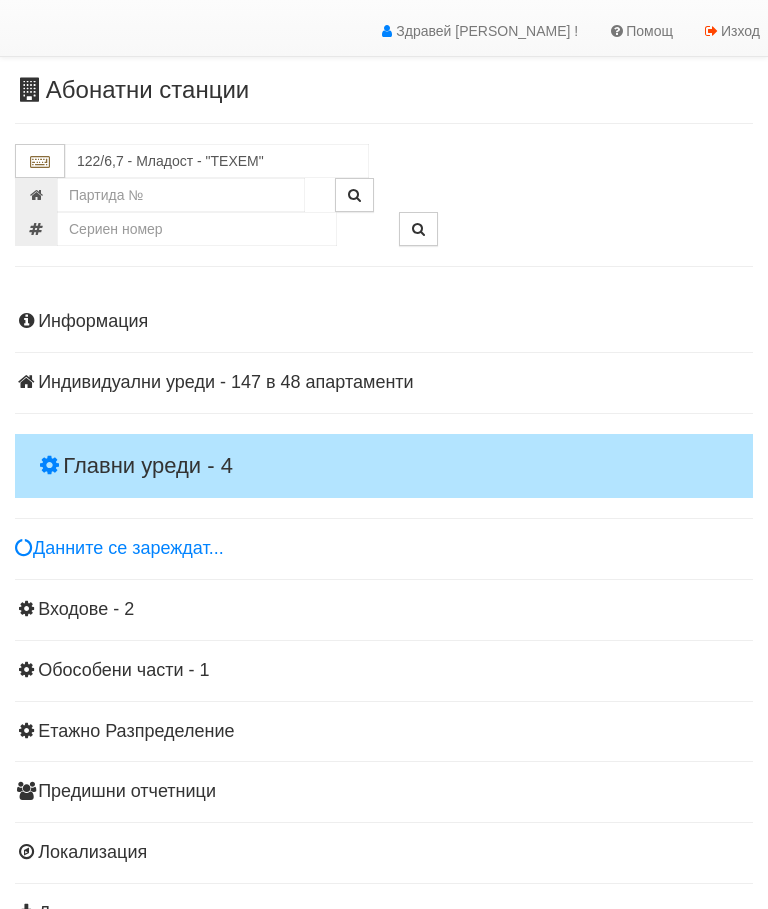 click on "Главни уреди - 4" at bounding box center (384, 466) 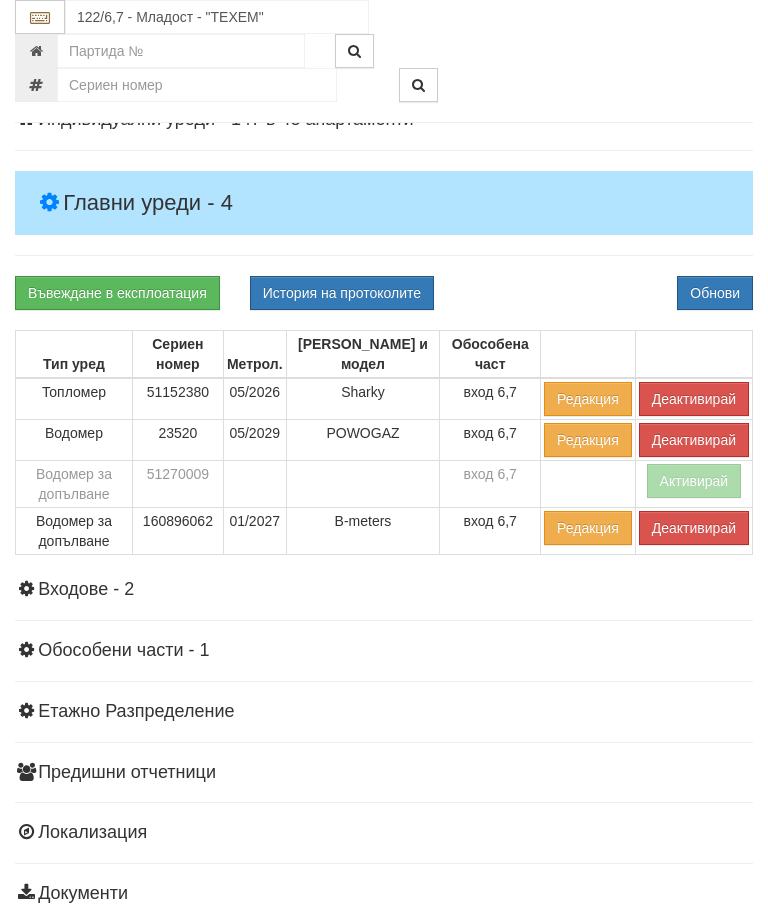 scroll, scrollTop: 321, scrollLeft: 0, axis: vertical 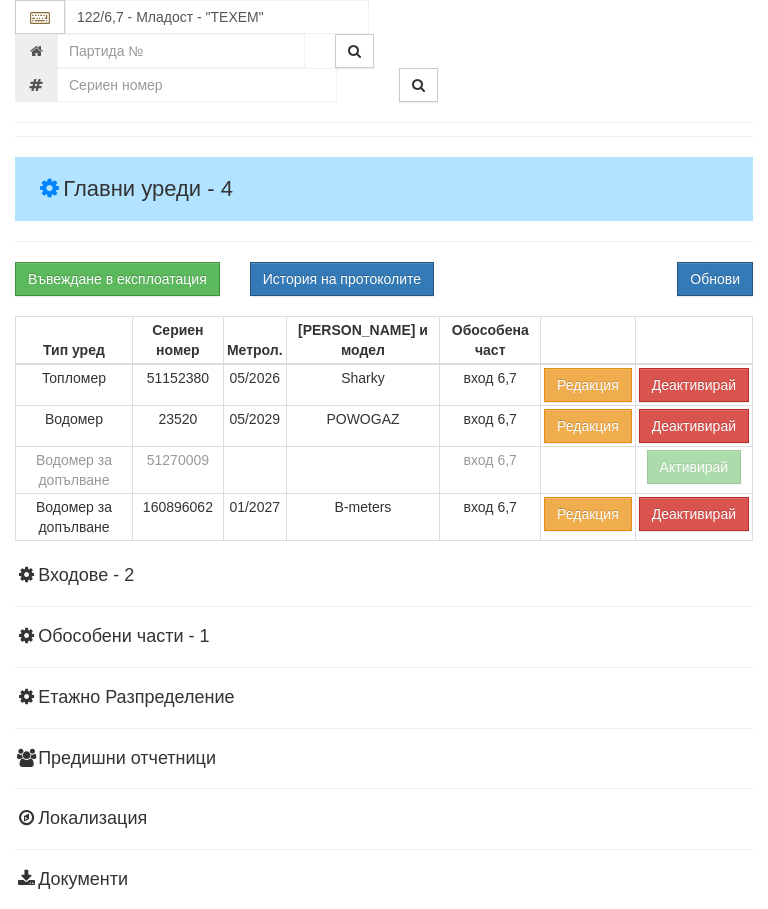 click on "Деактивирай" at bounding box center [694, 385] 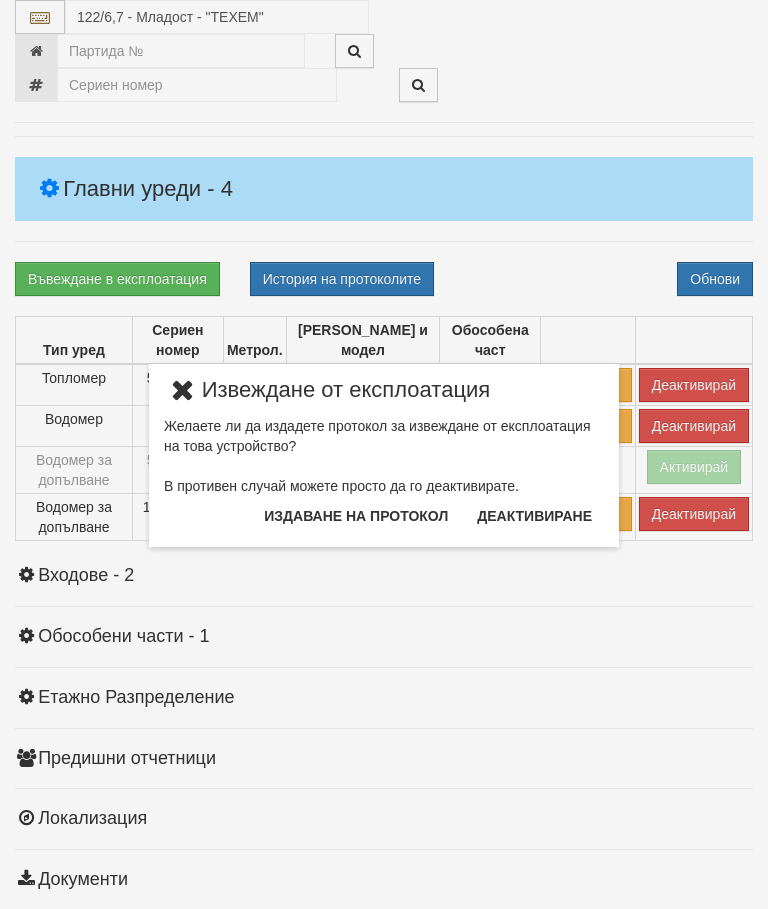 click on "Издаване на протокол" at bounding box center [356, 516] 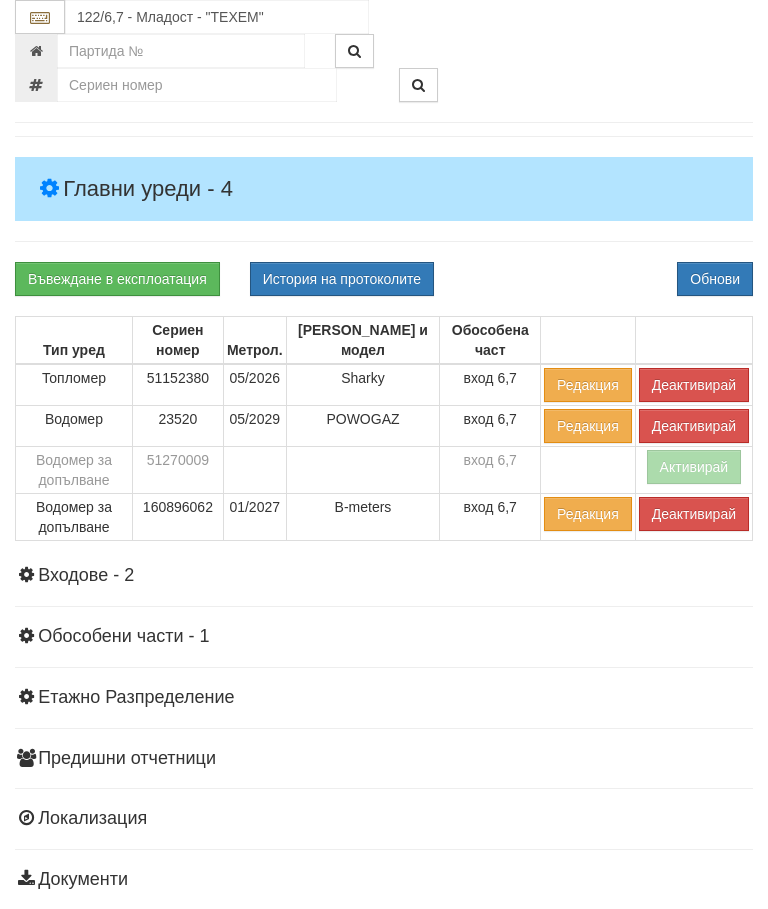 click on "Въвеждане в експлоатация
История на протоколите
Обнови" at bounding box center [384, 279] 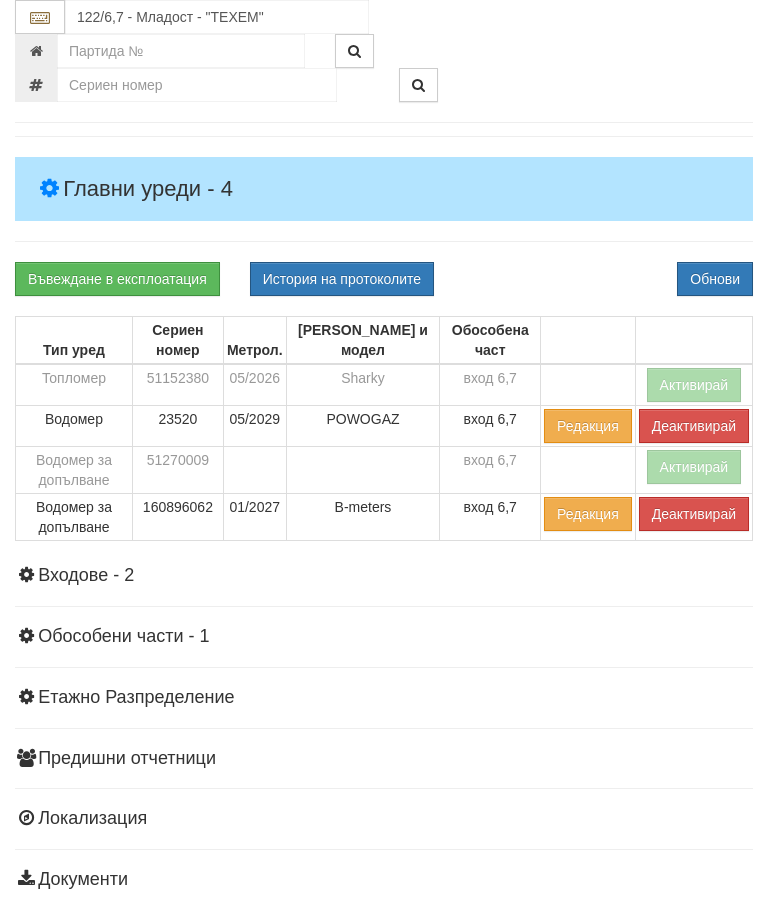 click on "Деактивирай" at bounding box center [694, 514] 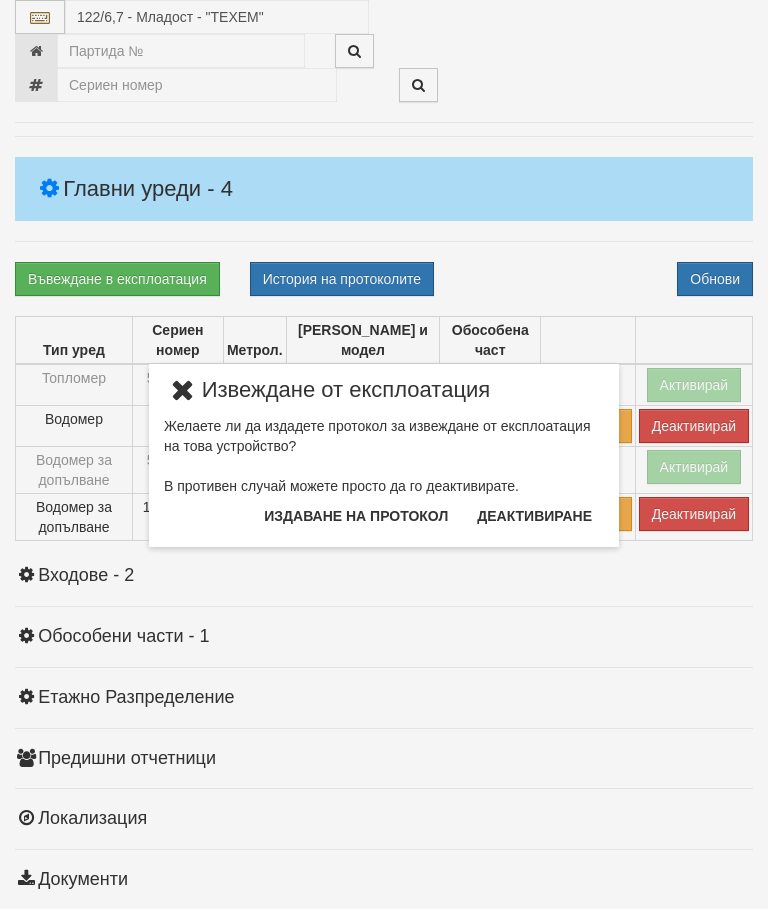 click on "Издаване на протокол" at bounding box center (356, 516) 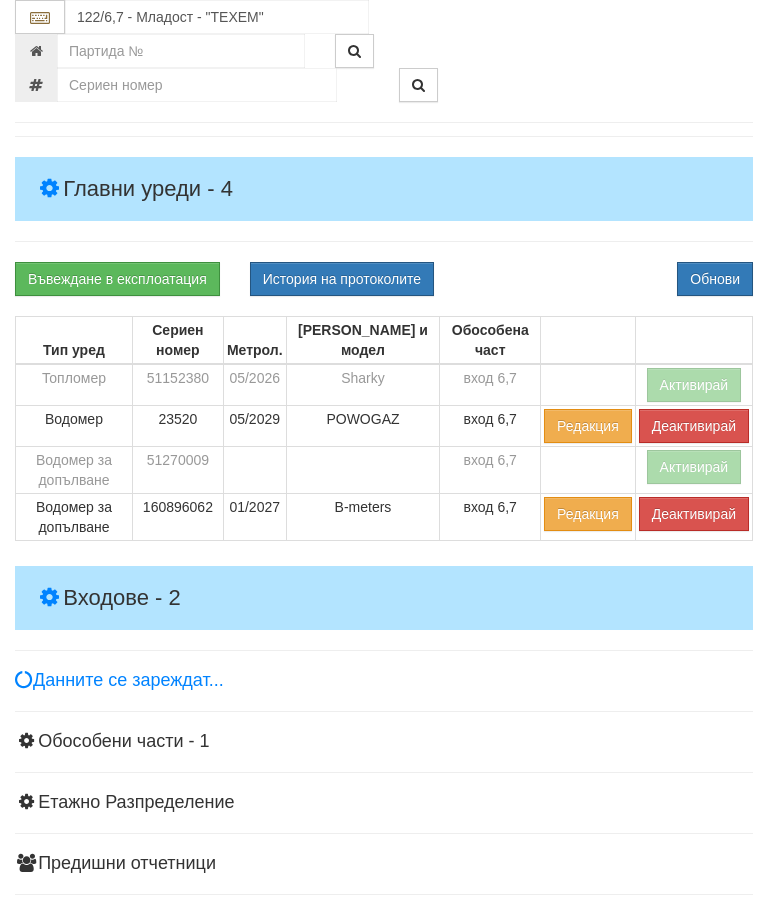 click on "Входове - 2" at bounding box center [384, 598] 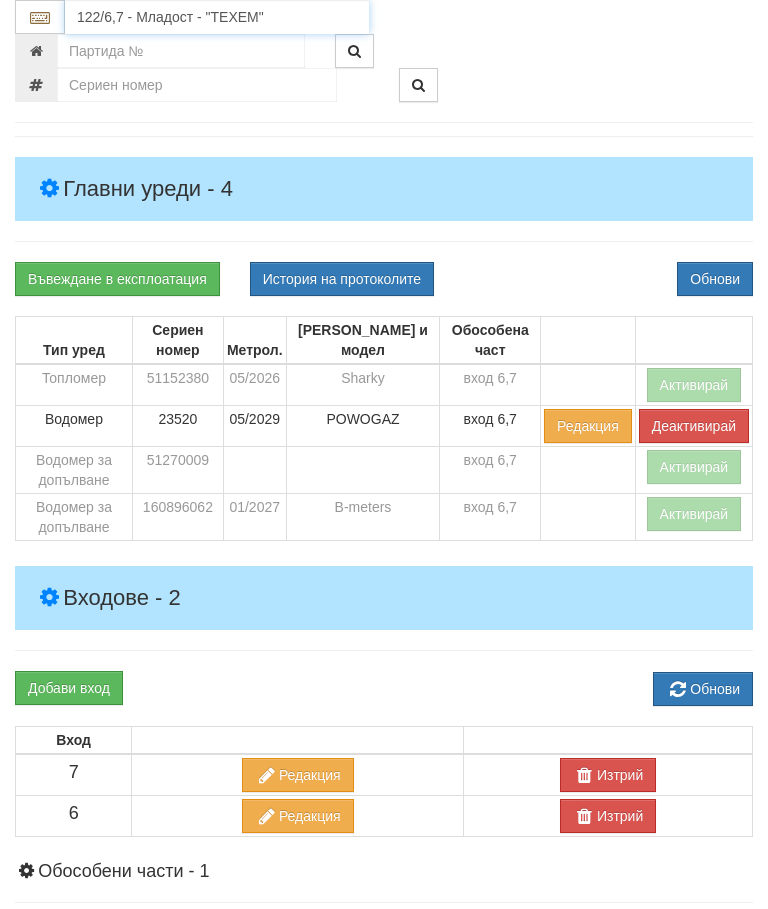 click on "122/6,7 - Младост - "ТЕХЕМ"" at bounding box center (217, 17) 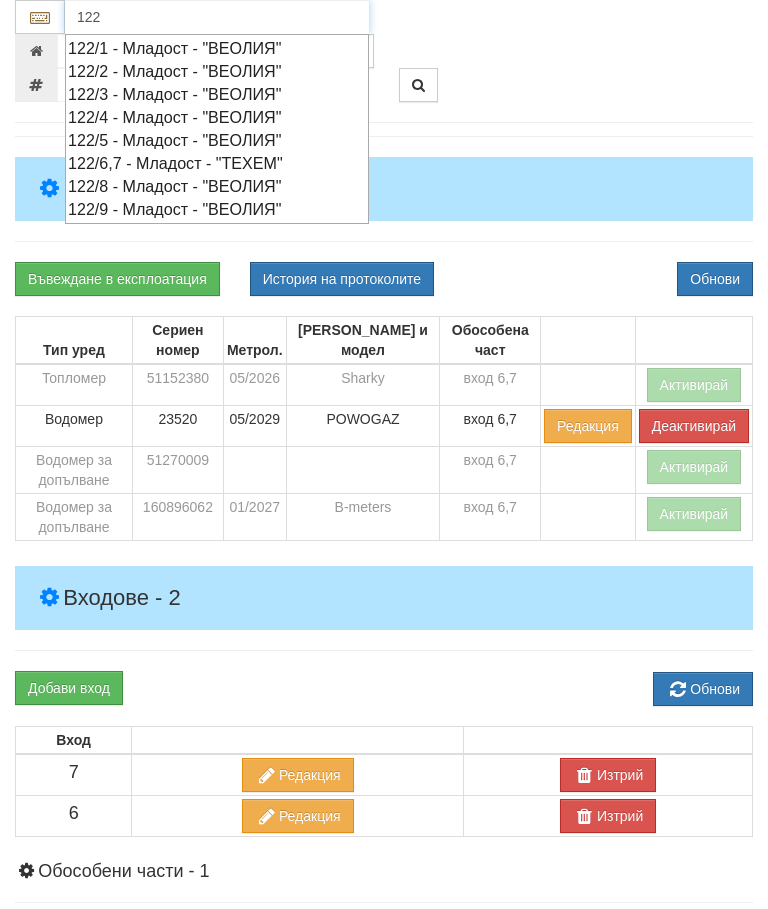 click on "122/8 - Младост - "ВЕОЛИЯ"" at bounding box center (217, 186) 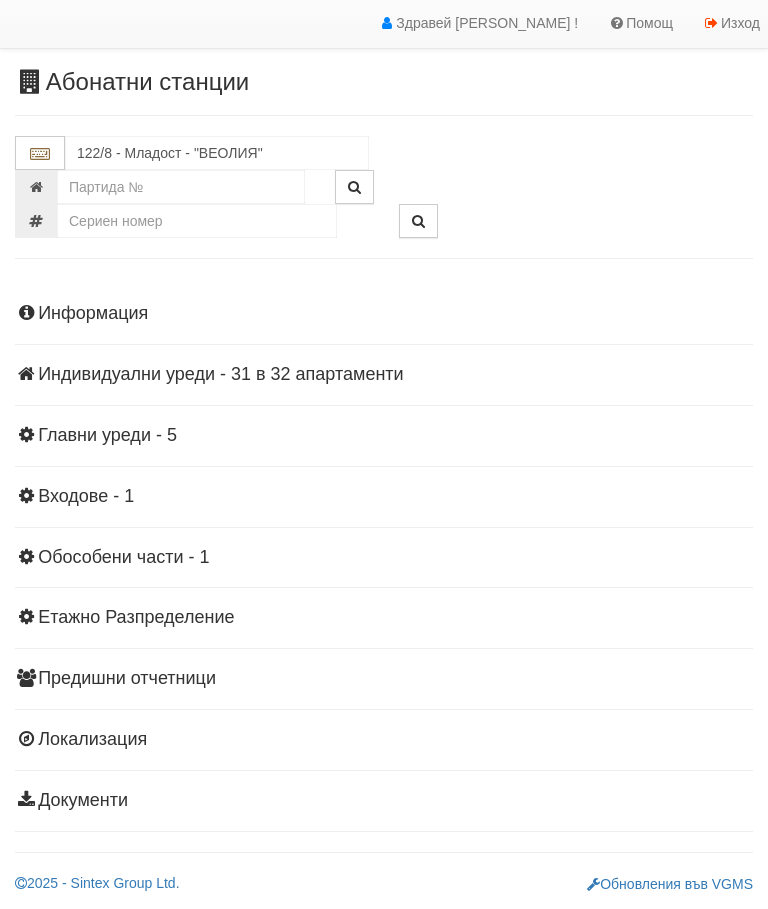 scroll, scrollTop: 44, scrollLeft: 0, axis: vertical 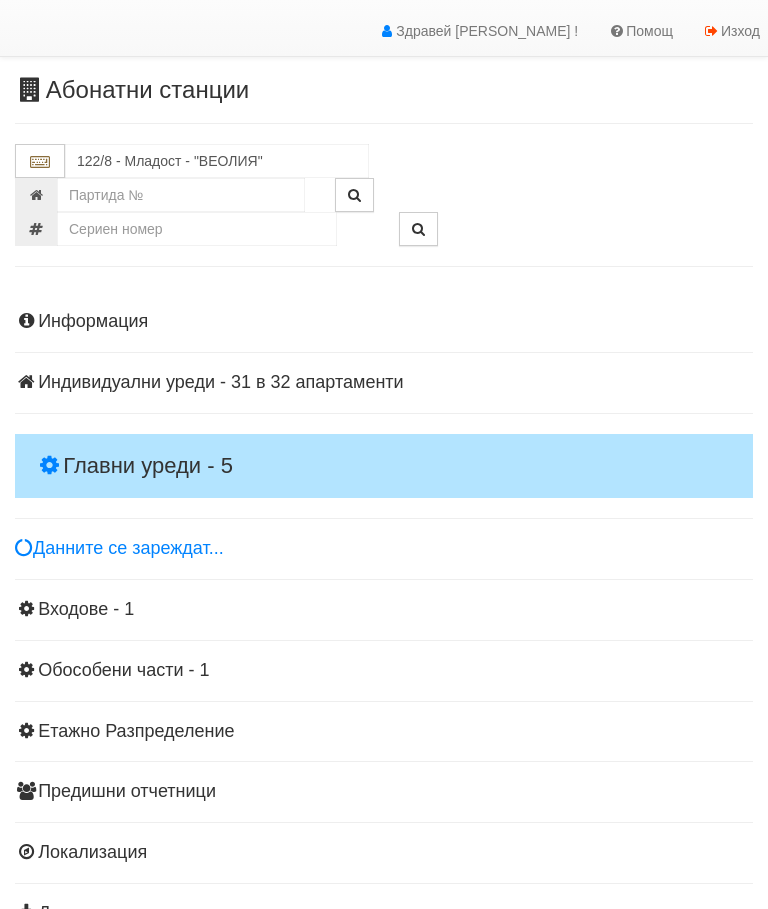 click on "Главни уреди - 5" at bounding box center (384, 466) 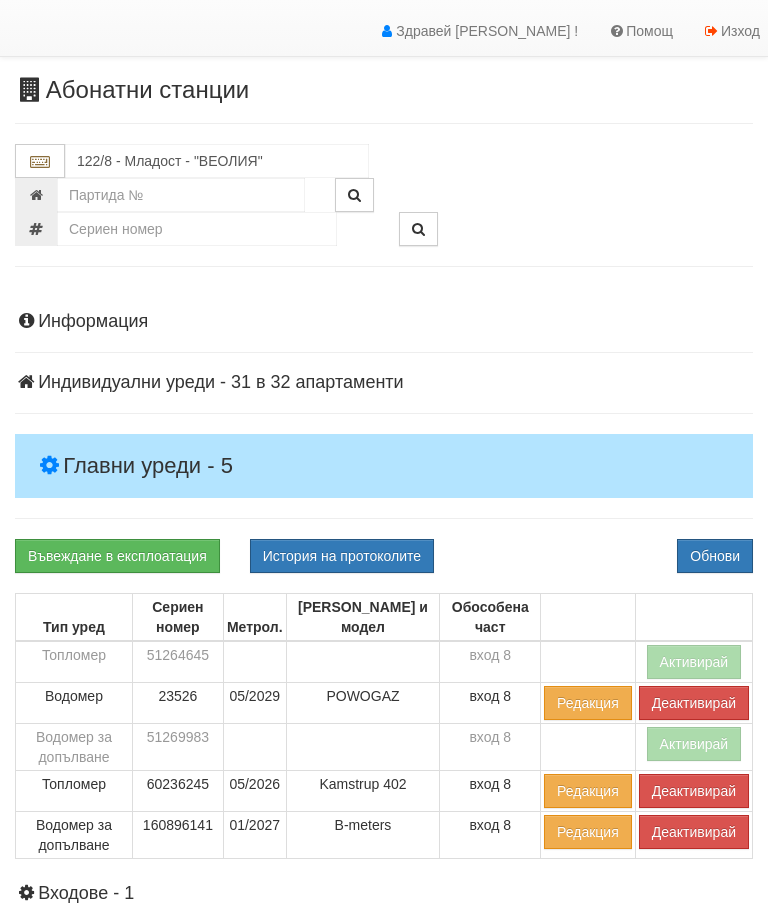 click on "Деактивирай" at bounding box center (694, 791) 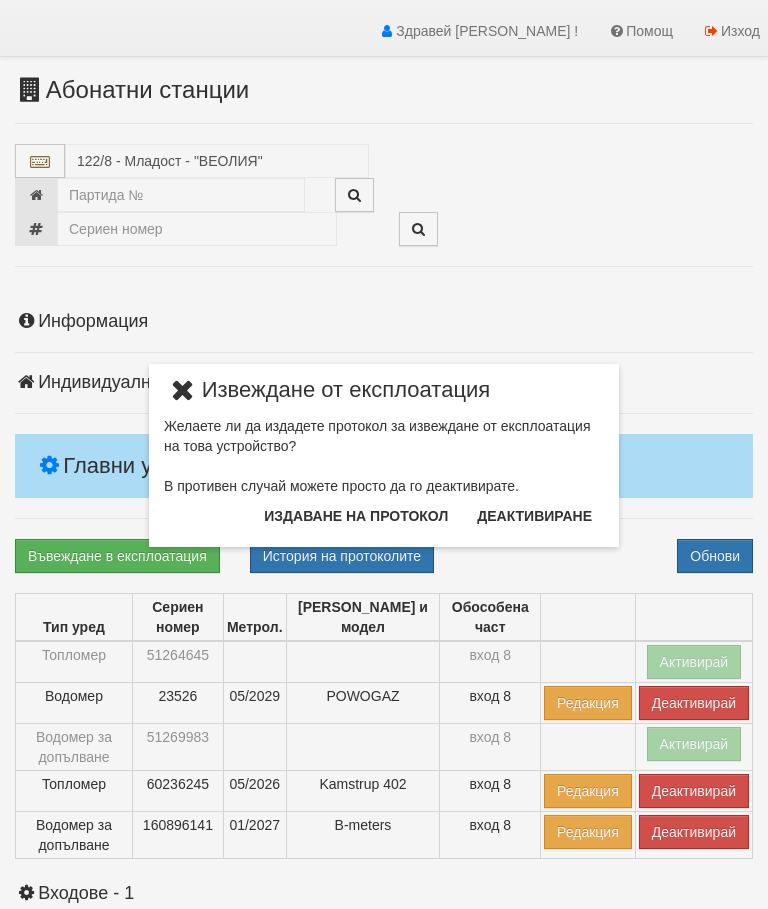 click on "Издаване на протокол" at bounding box center [356, 516] 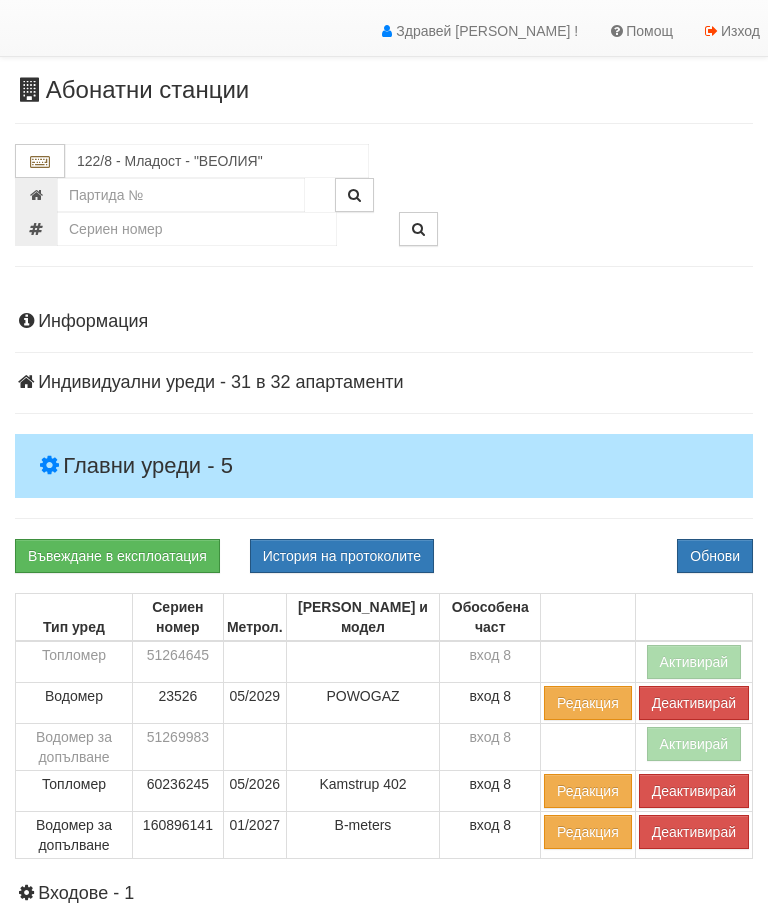 click on "Въвеждане в експлоатация
История на протоколите
Обнови" at bounding box center [384, 556] 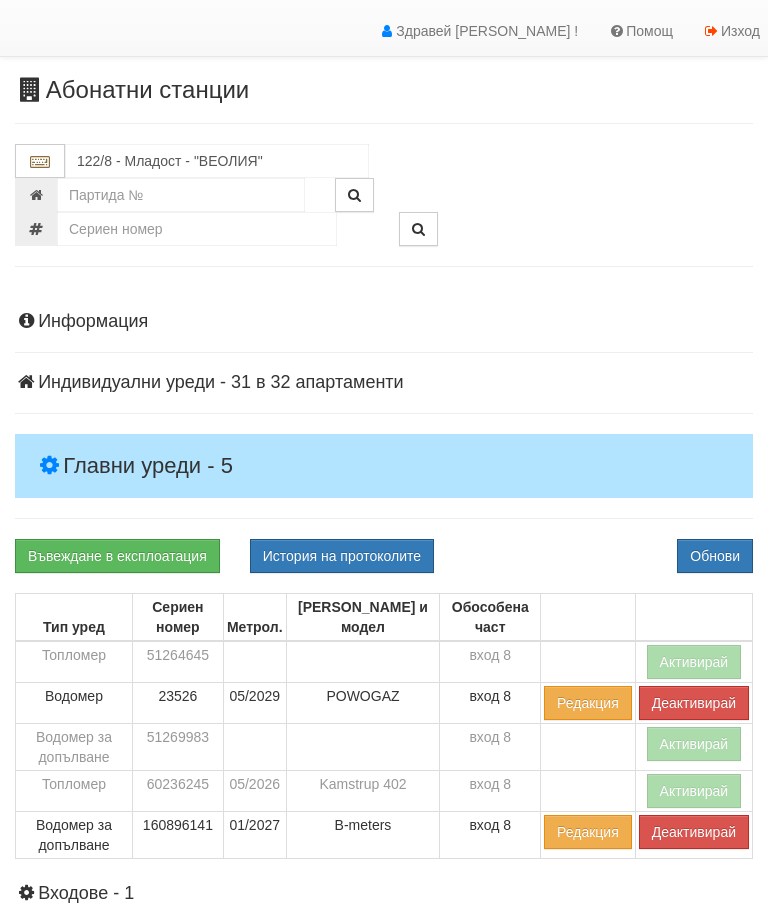 click on "Деактивирай" at bounding box center [694, 832] 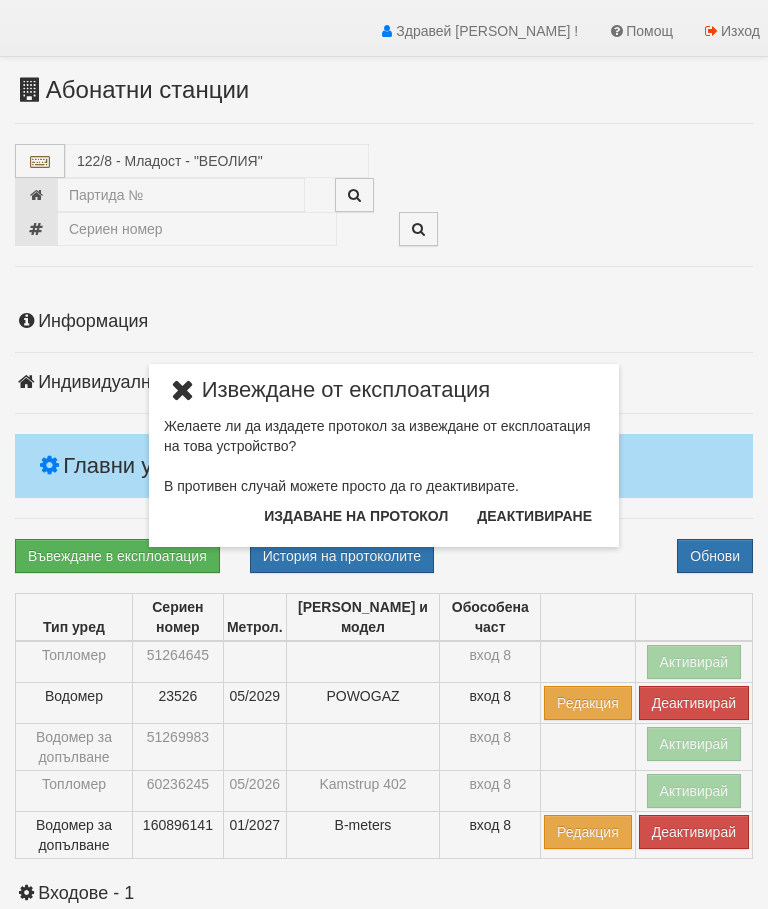 click on "Издаване на протокол" at bounding box center (356, 516) 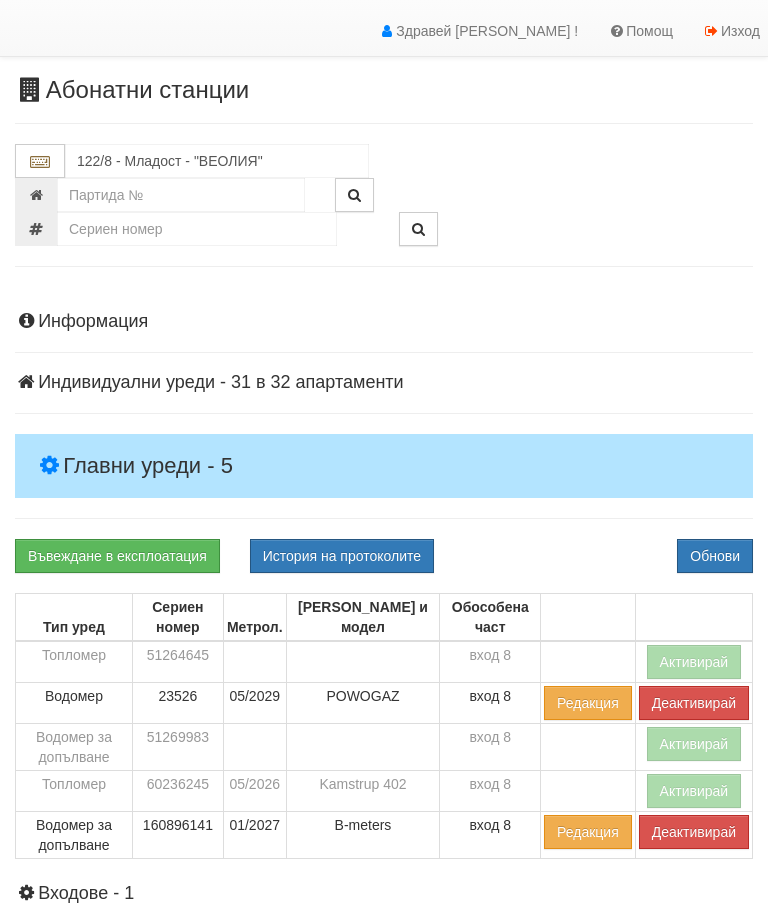 click on "Информация
Параметри
Брой Апартаменти:
32
Ползватели 05/2025
50  %
0  % 67" at bounding box center [384, 758] 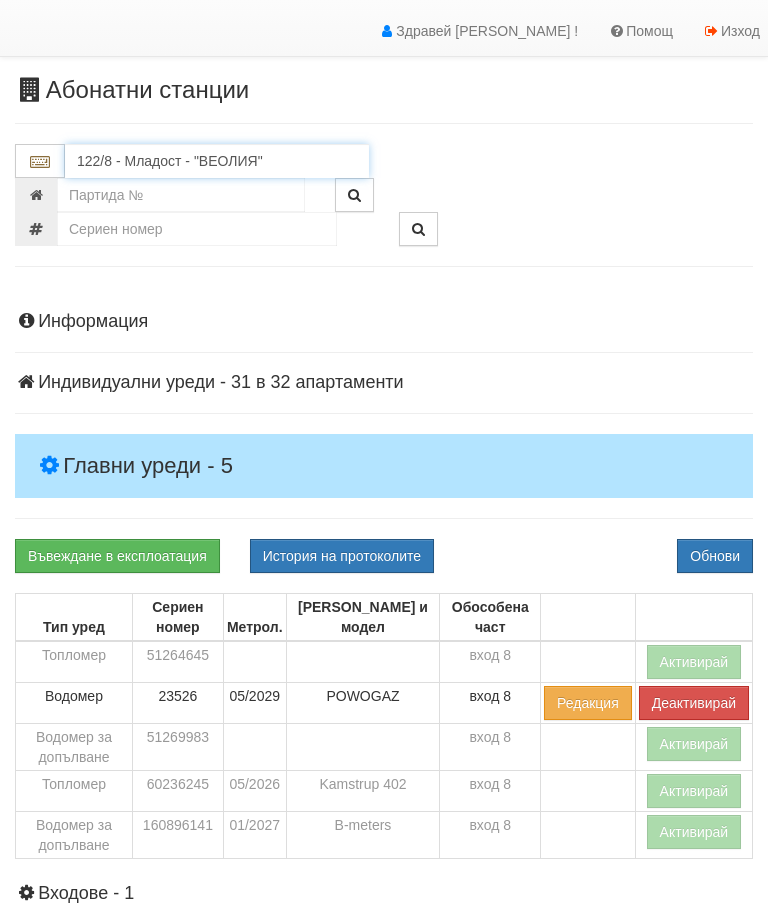 click on "122/8 - Младост - "ВЕОЛИЯ"" at bounding box center (217, 161) 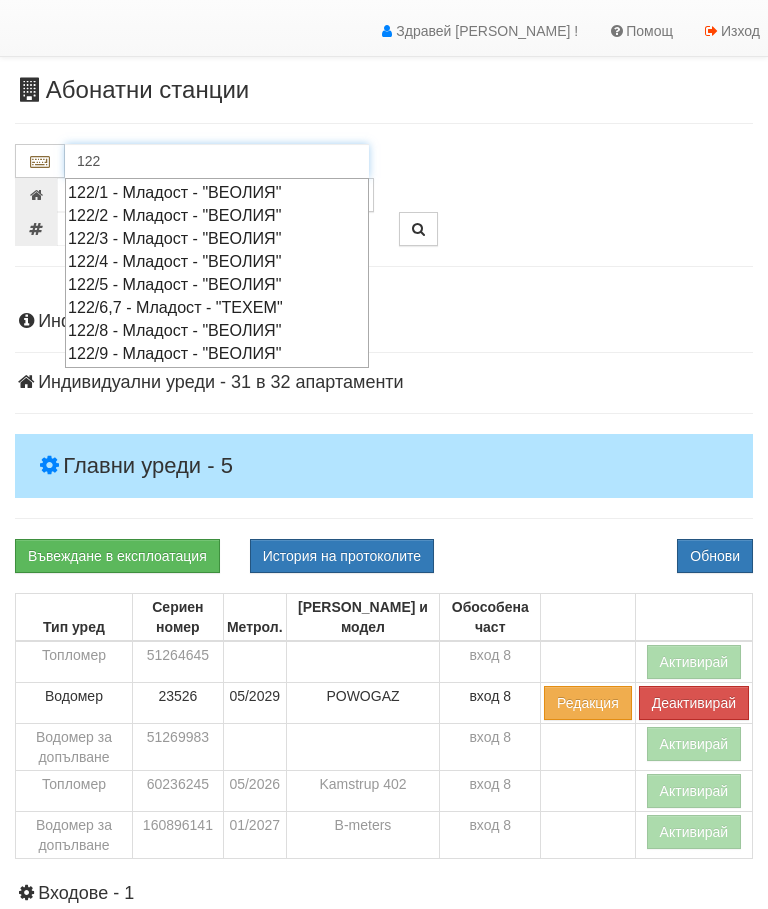 click on "122/9 - Младост - "ВЕОЛИЯ"" at bounding box center (217, 353) 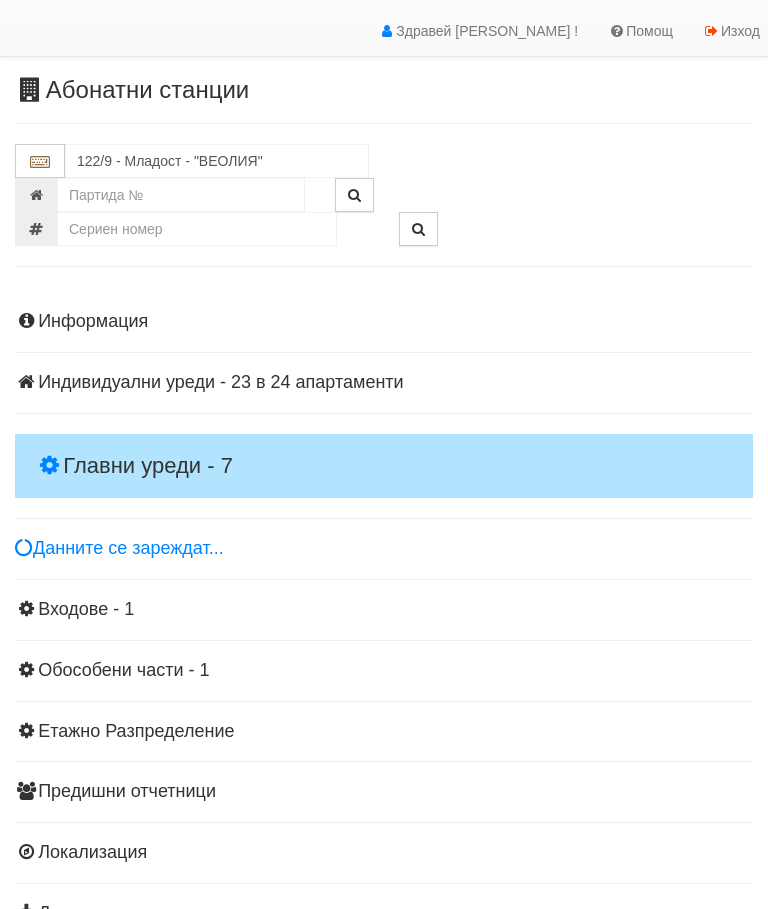 click on "Главни уреди - 7" at bounding box center (384, 466) 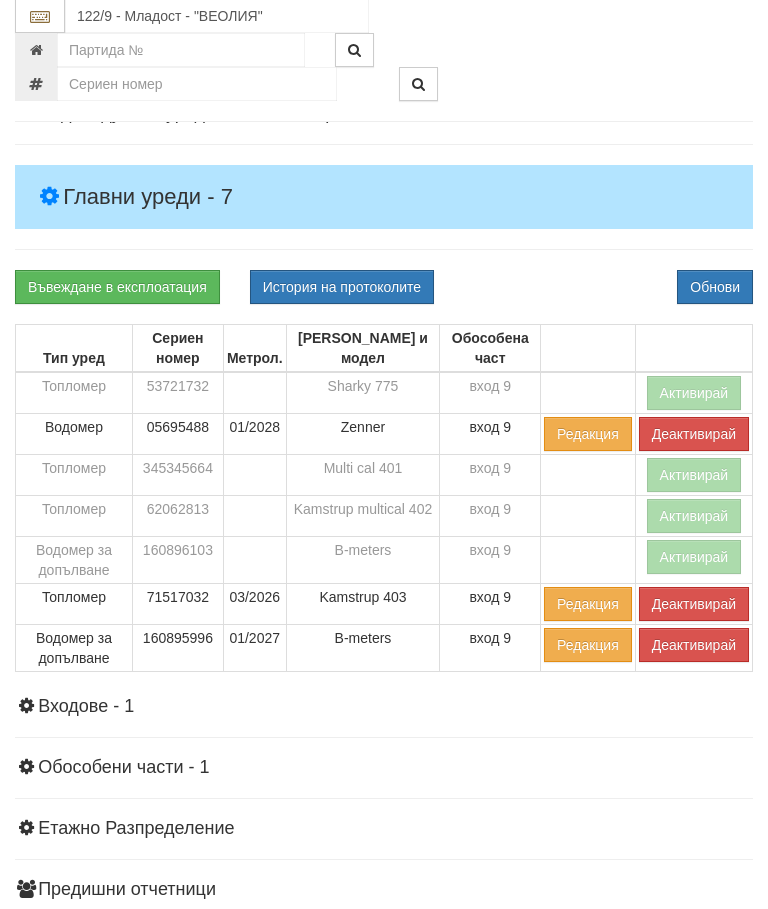 scroll, scrollTop: 314, scrollLeft: 0, axis: vertical 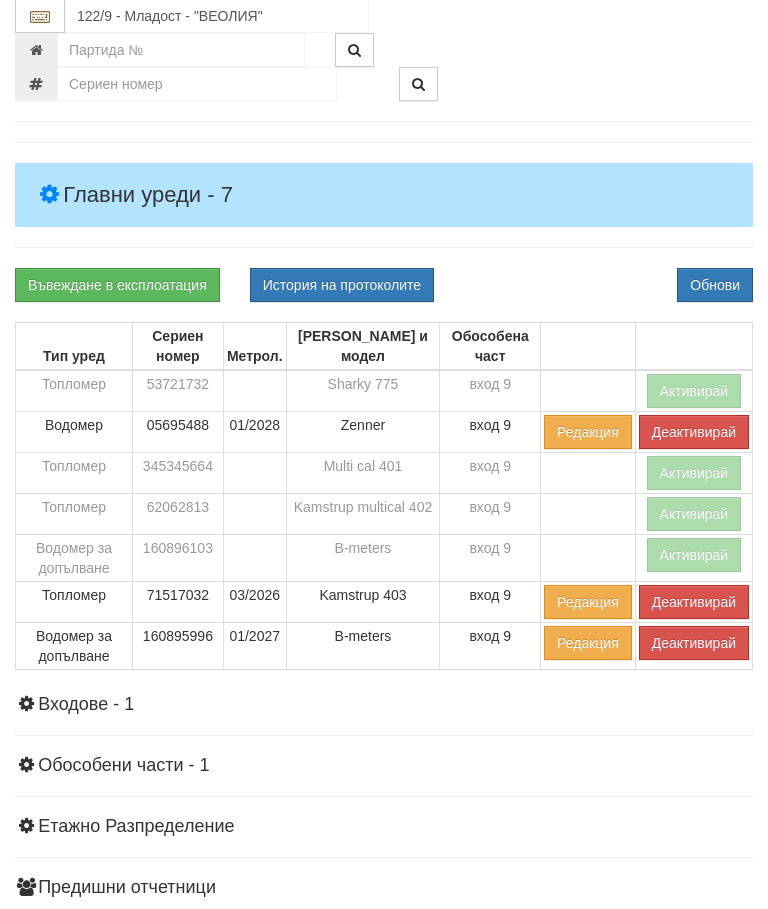 click on "Деактивирай" at bounding box center (694, 603) 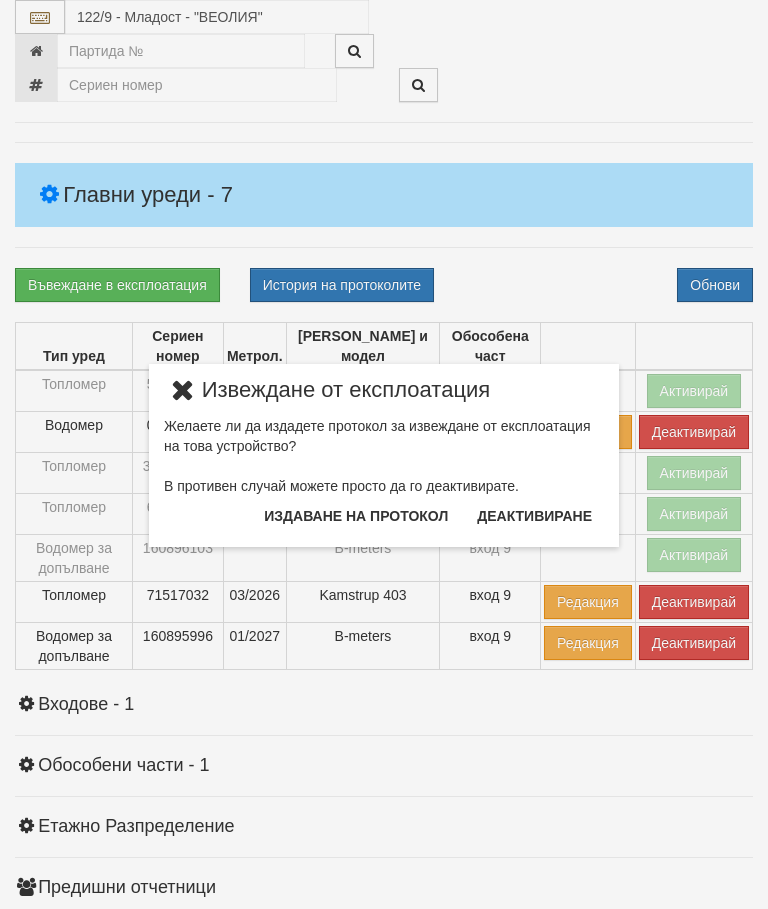 click on "Издаване на протокол" at bounding box center [356, 516] 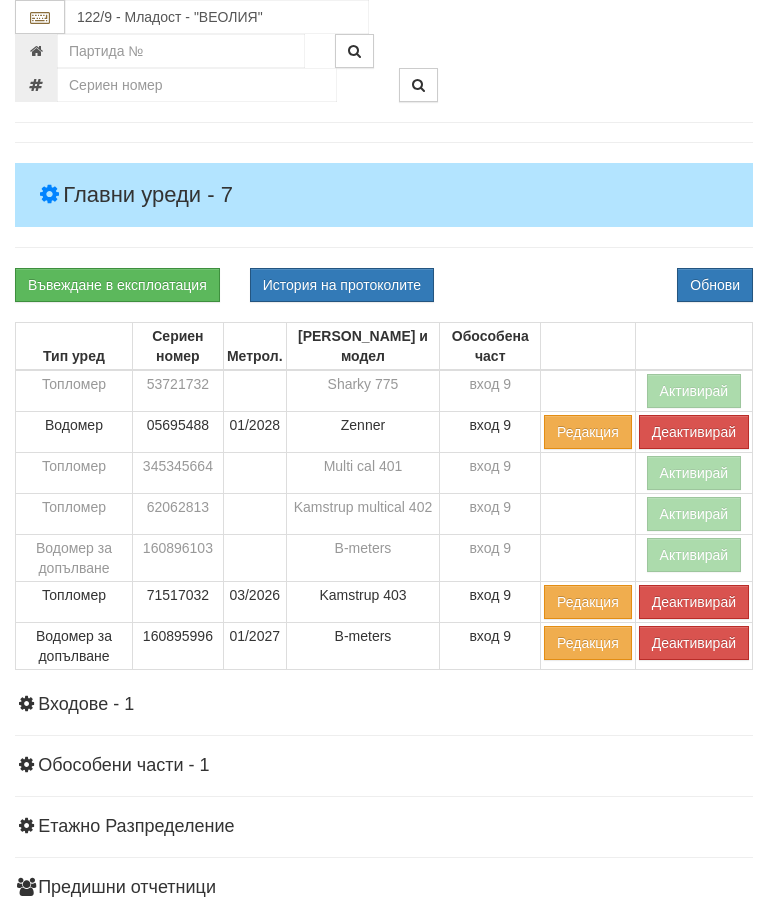 click on "Информация
Параметри
Брой Апартаменти:
24
Ползватели 05/2025
42  %
0  % 37" at bounding box center (384, 528) 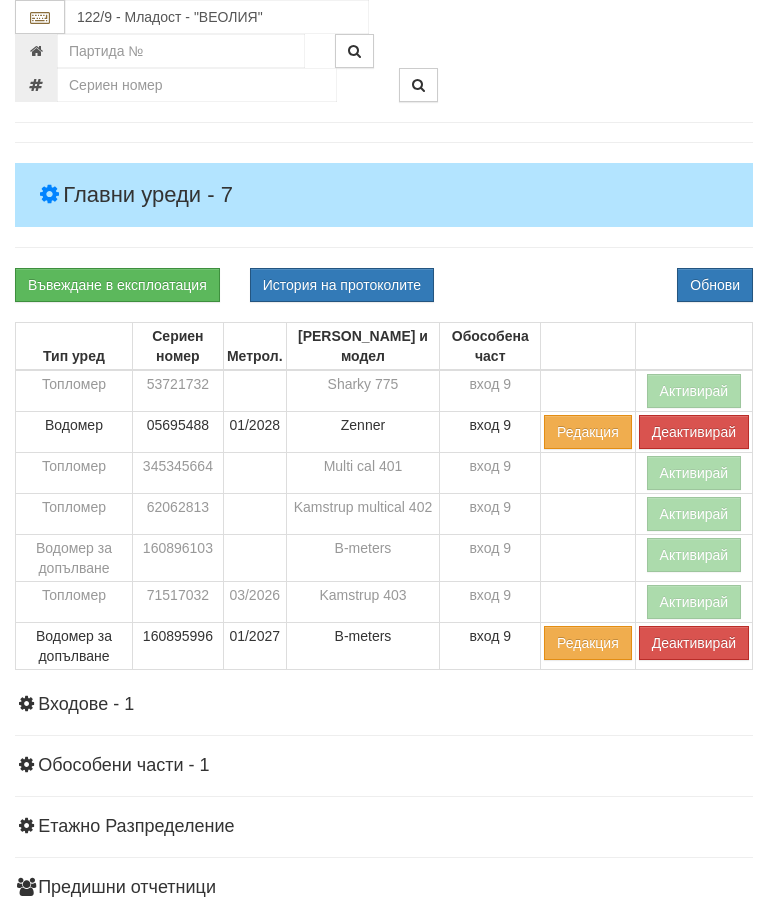 click on "Деактивирай" at bounding box center [694, 643] 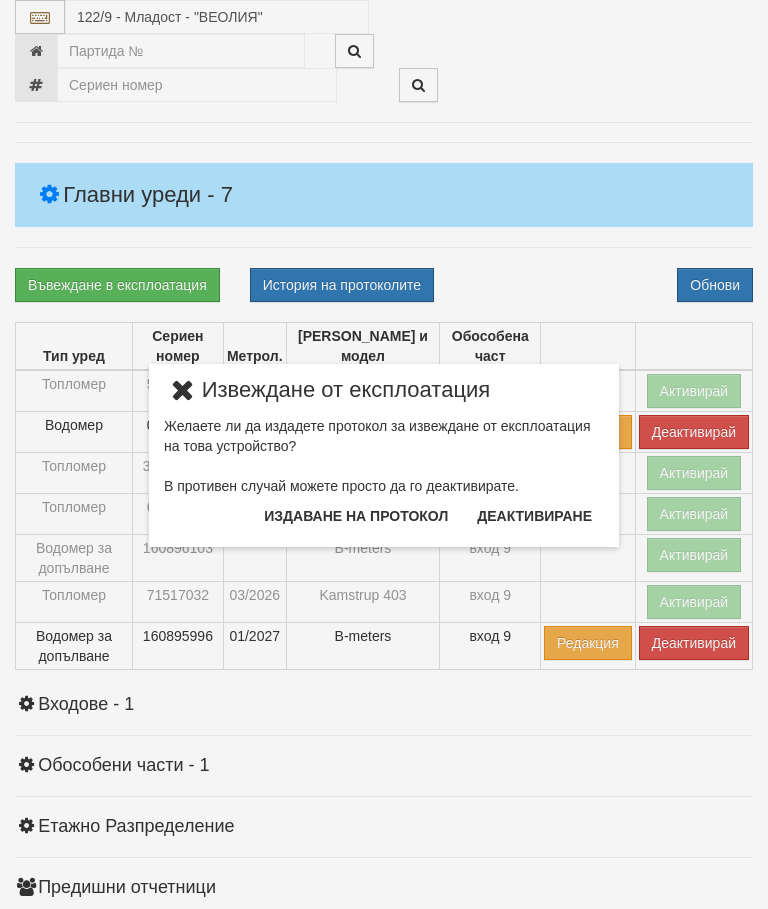 click on "Издаване на протокол" at bounding box center (356, 516) 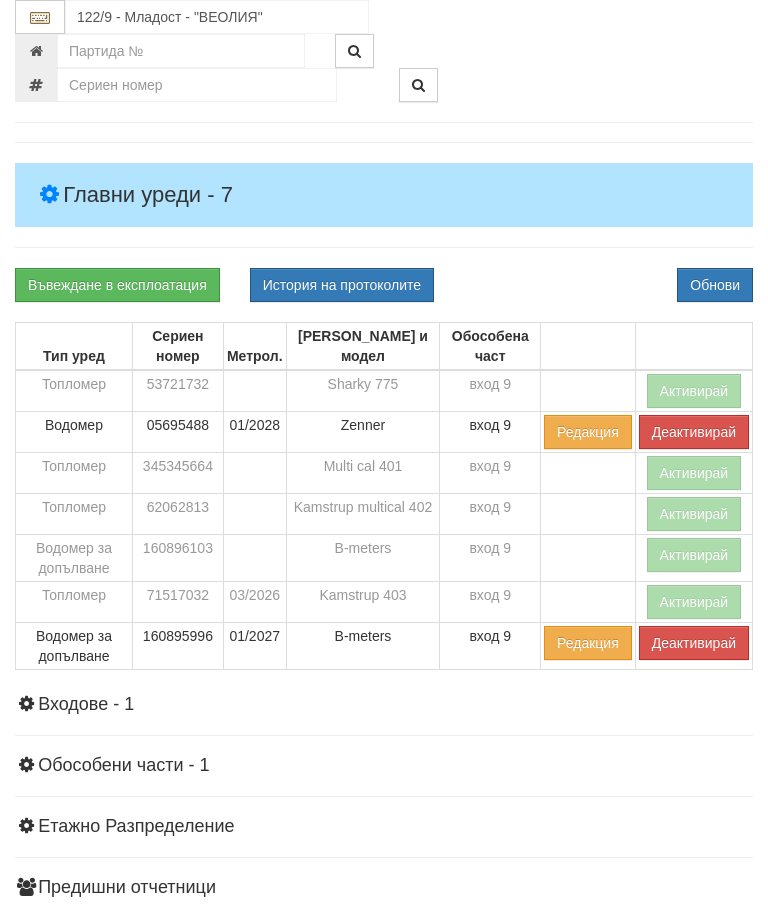 click on "Информация
Параметри
Брой Апартаменти:
24
Ползватели 05/2025
42  %
0  % 37" at bounding box center [384, 528] 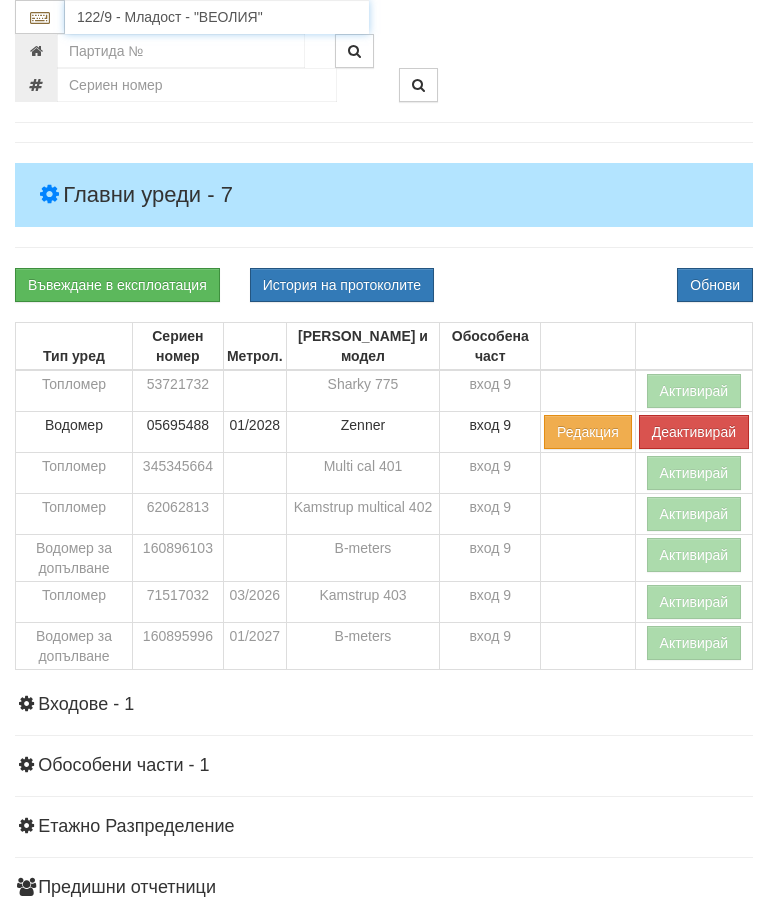 click on "122/9 - Младост - "ВЕОЛИЯ"" at bounding box center (217, 17) 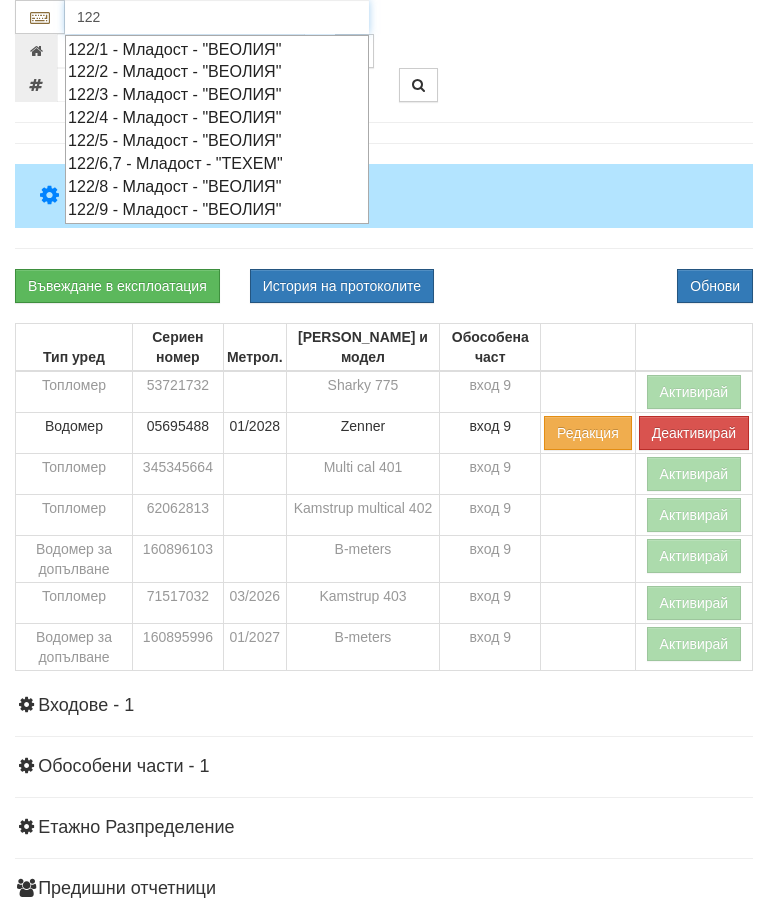 click on "122/1 - Младост - "ВЕОЛИЯ"" at bounding box center (217, 49) 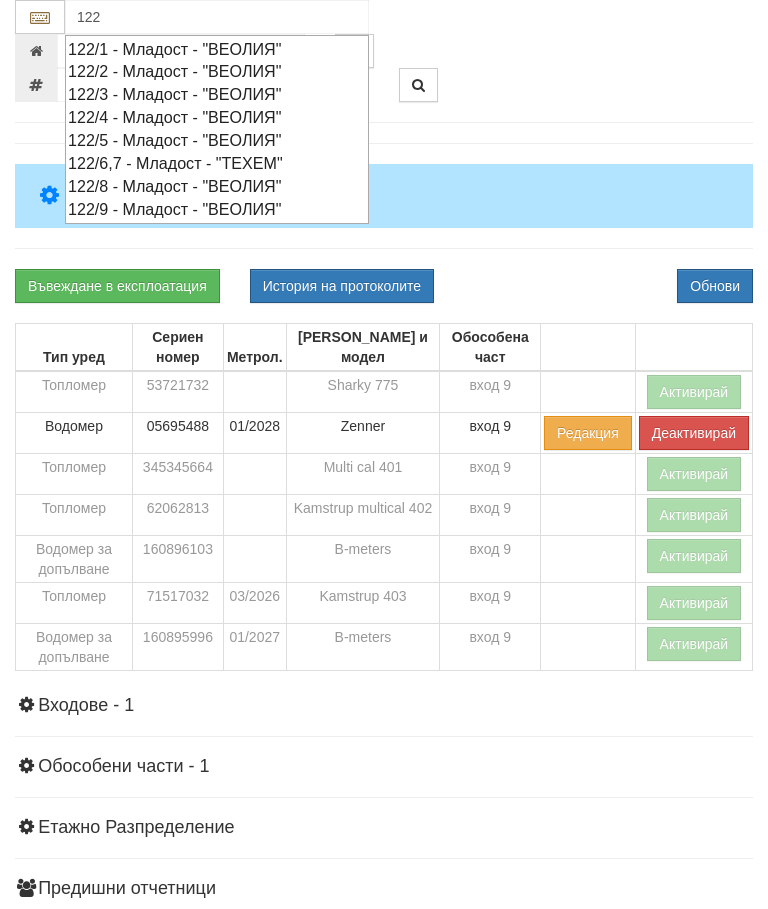 type on "122/1 - Младост - "ВЕОЛИЯ"" 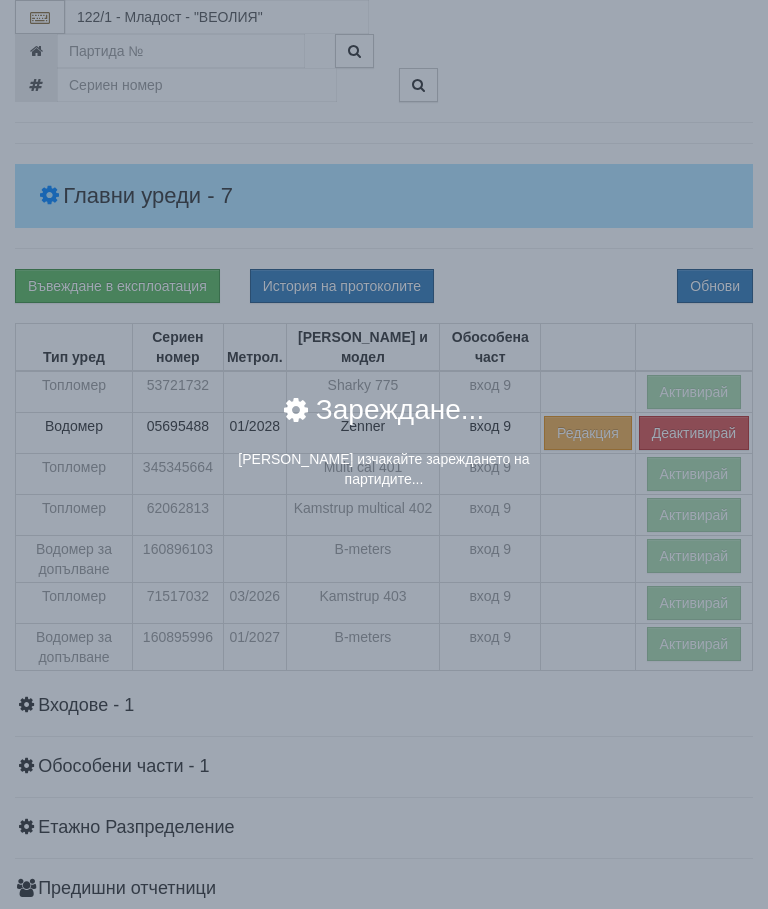 scroll, scrollTop: 315, scrollLeft: 0, axis: vertical 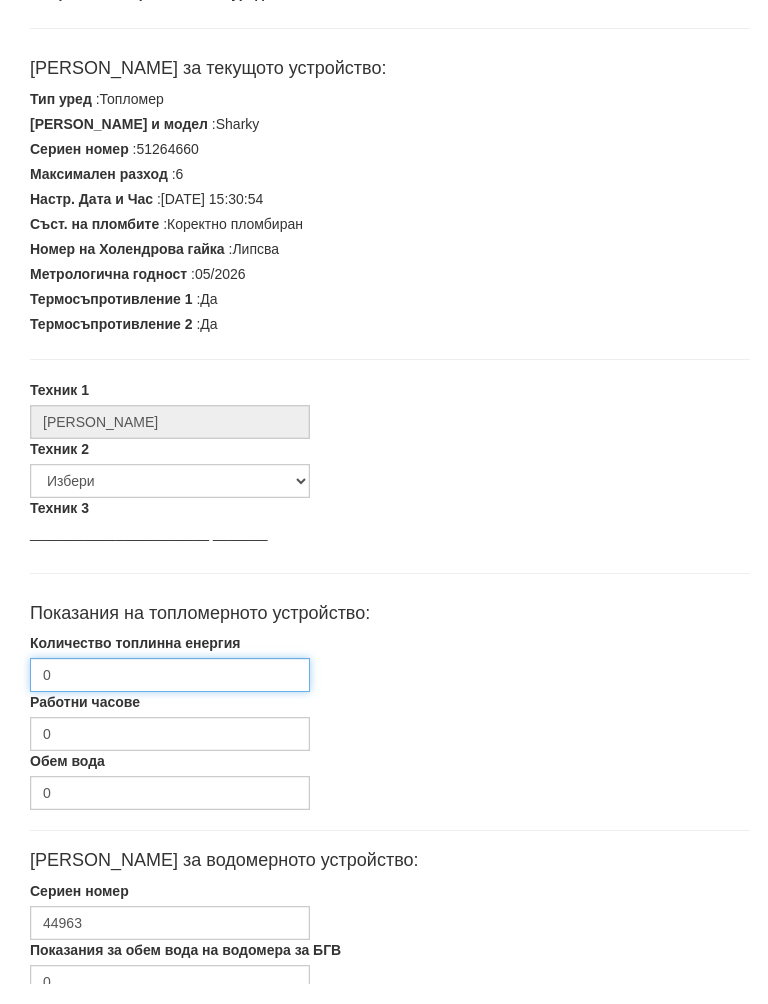 click on "0" at bounding box center [170, 696] 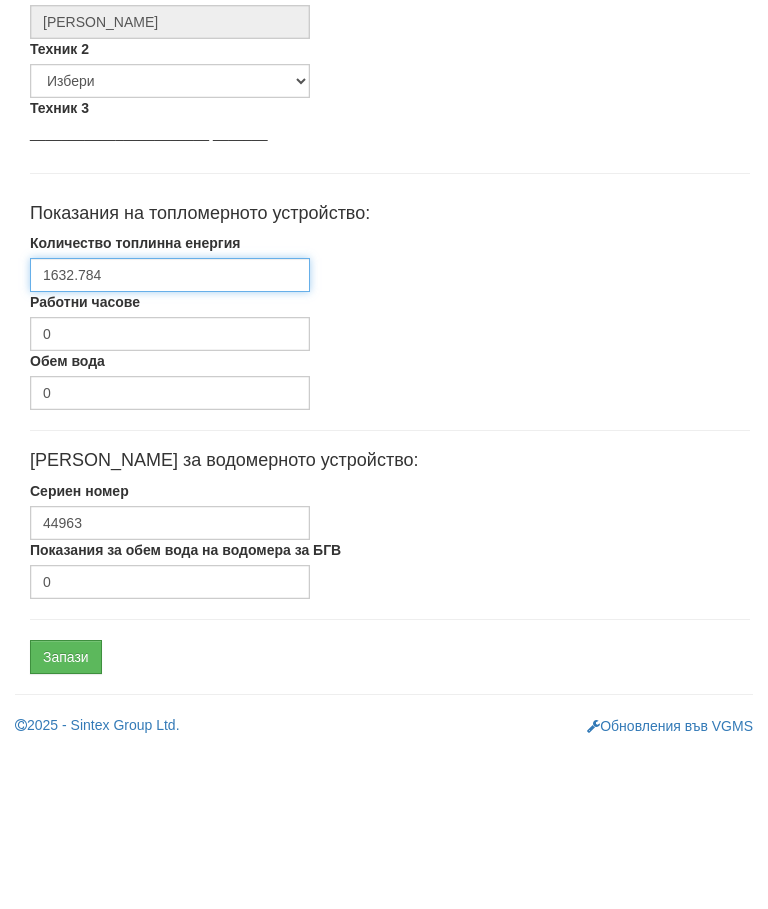 scroll, scrollTop: 602, scrollLeft: 0, axis: vertical 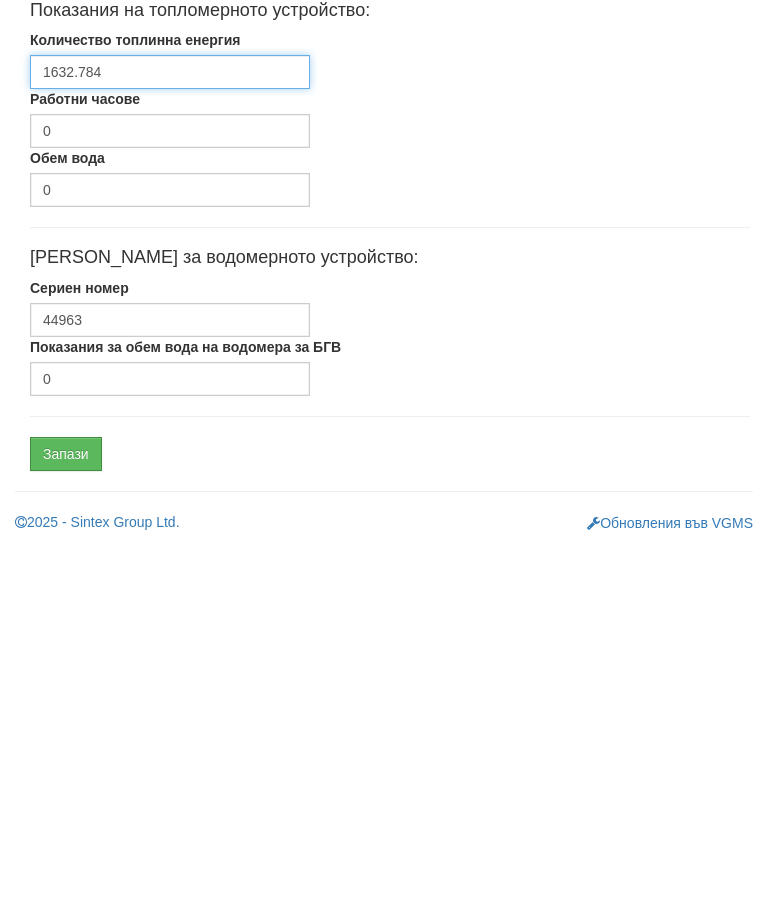 type on "1632.784" 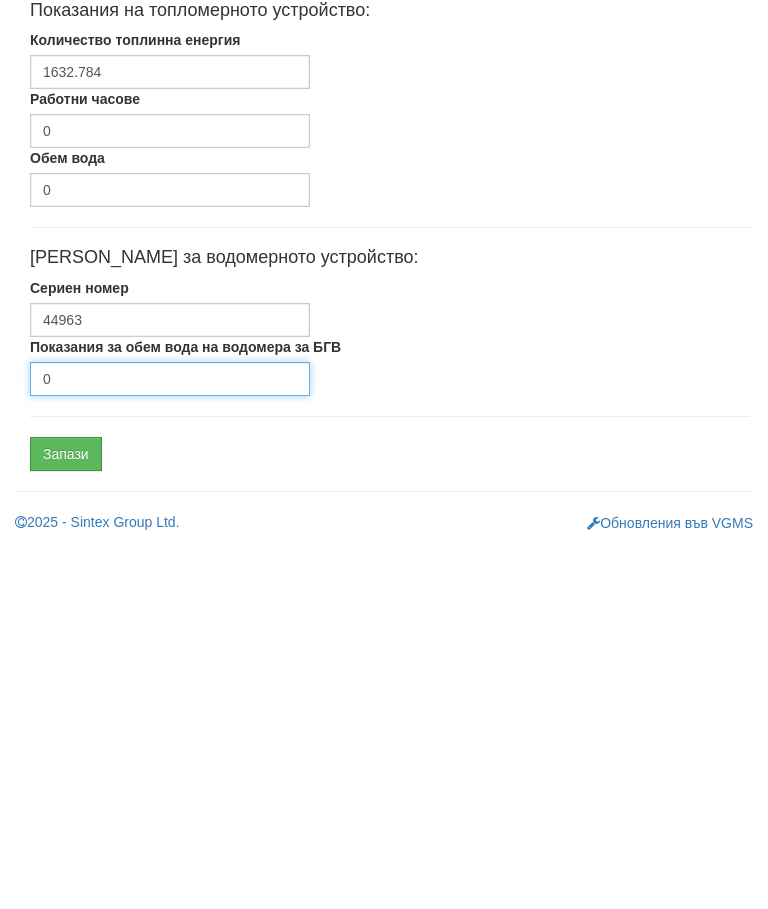 click on "0" at bounding box center (170, 743) 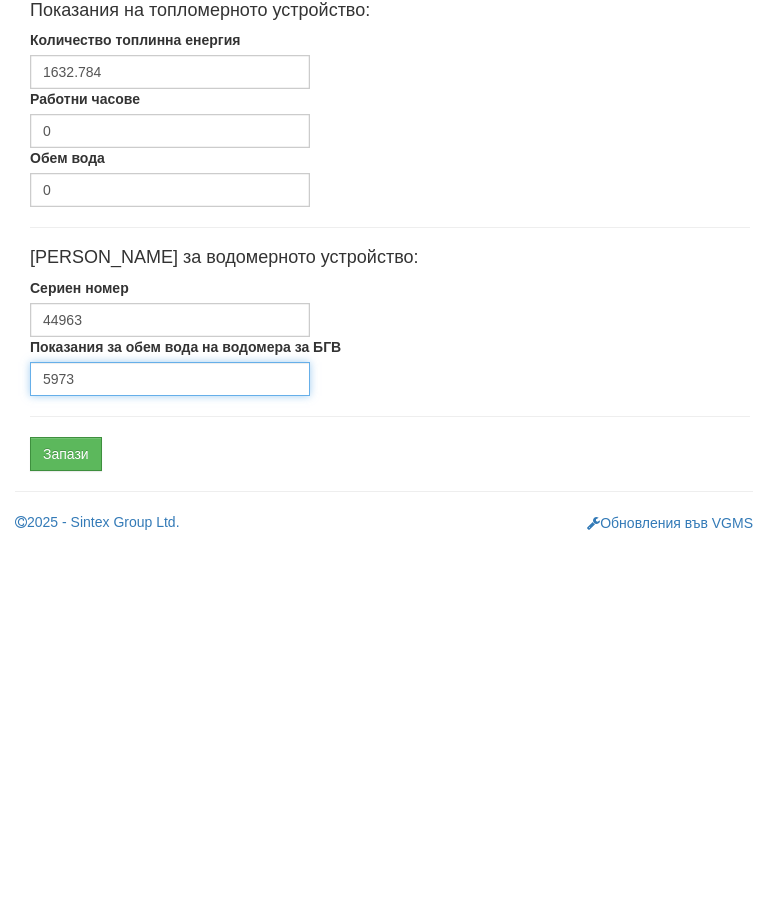 type on "5973" 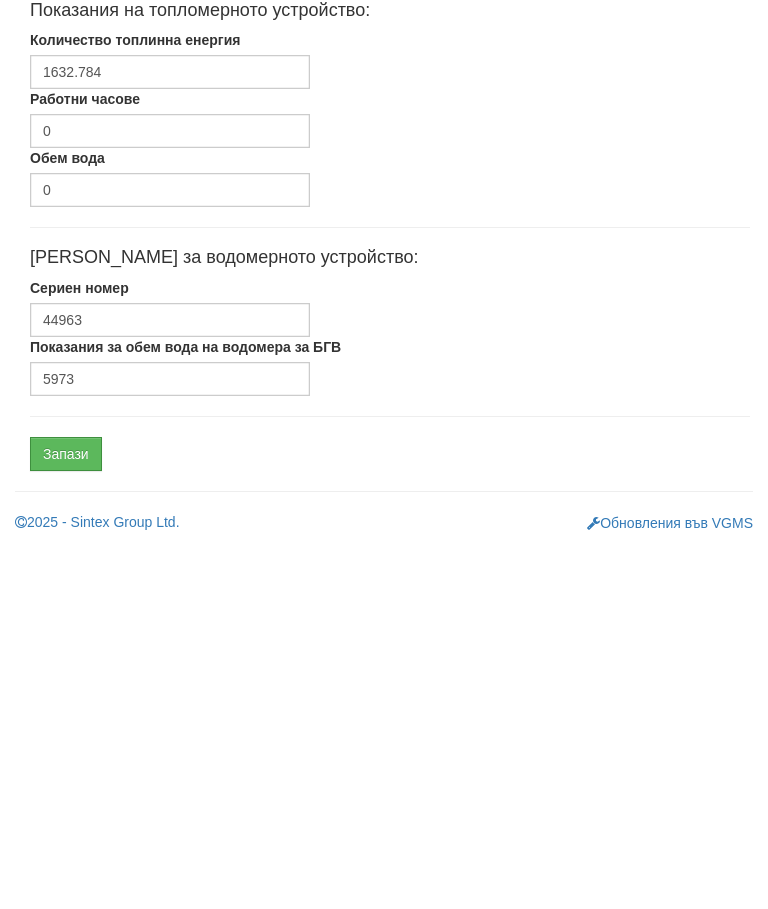 click on "Запази" at bounding box center [66, 818] 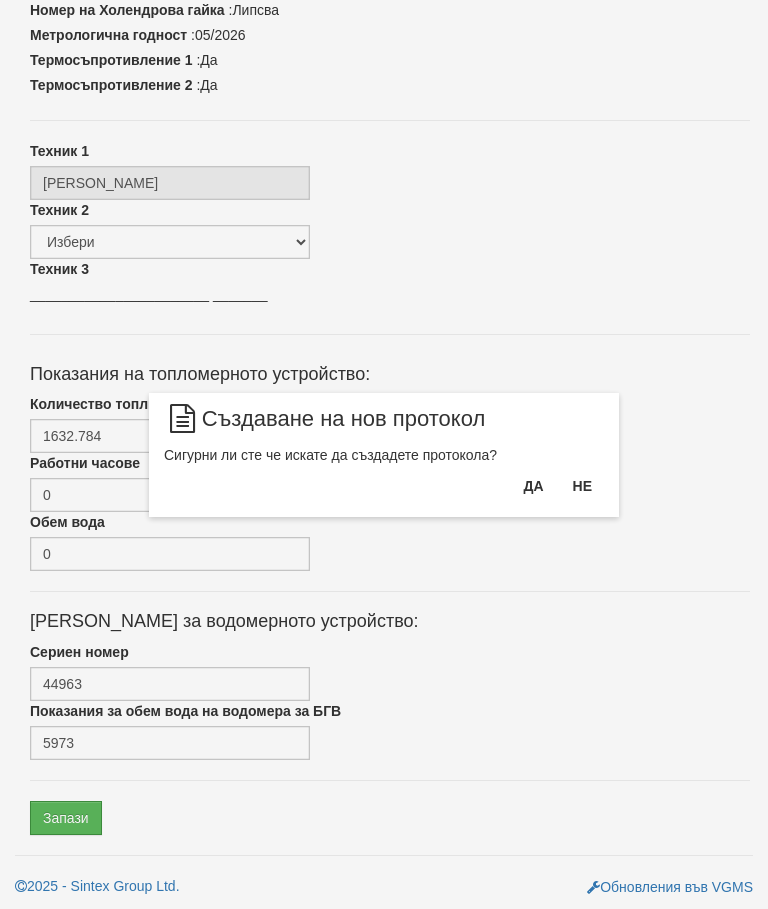 click on "Да" at bounding box center [533, 486] 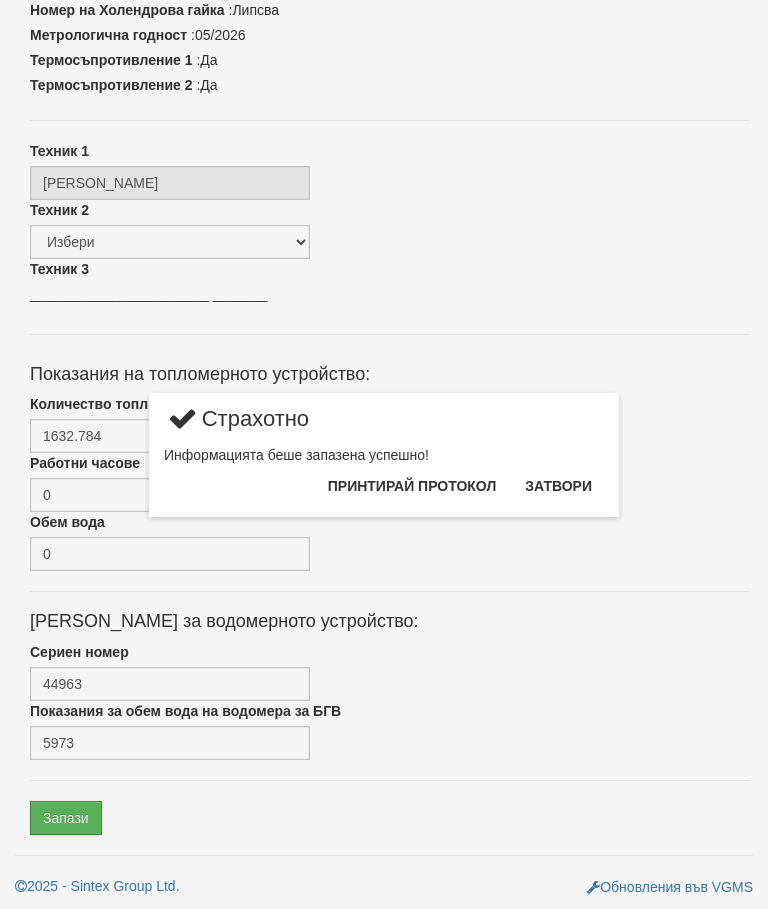 click on "Затвори" at bounding box center [558, 486] 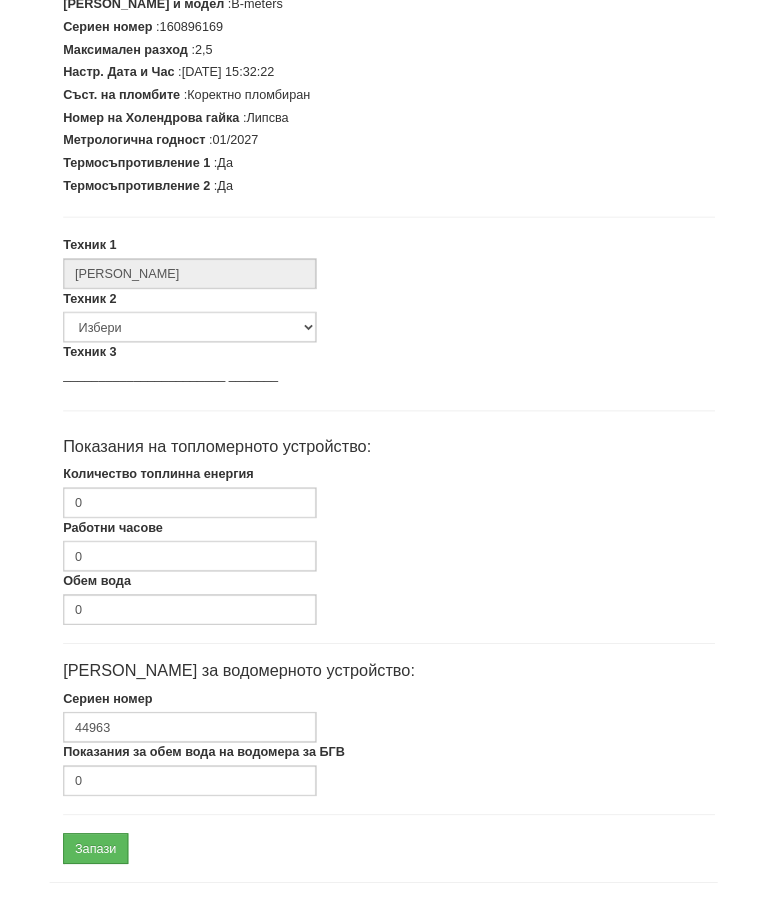 scroll, scrollTop: 507, scrollLeft: 0, axis: vertical 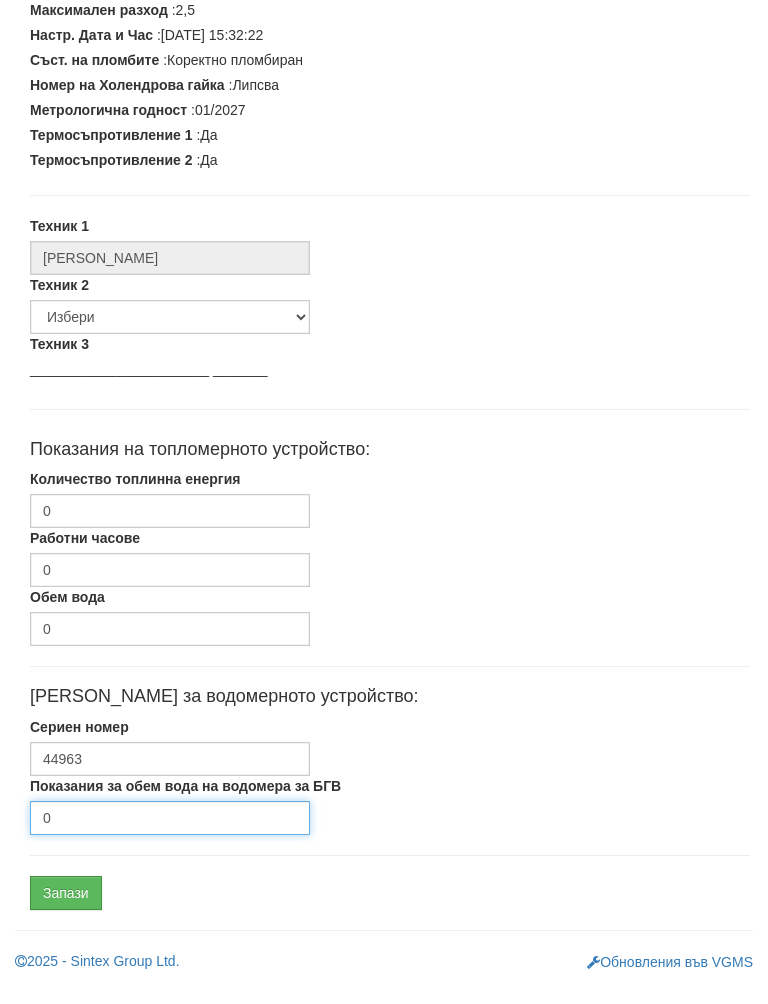 click on "0" at bounding box center [170, 838] 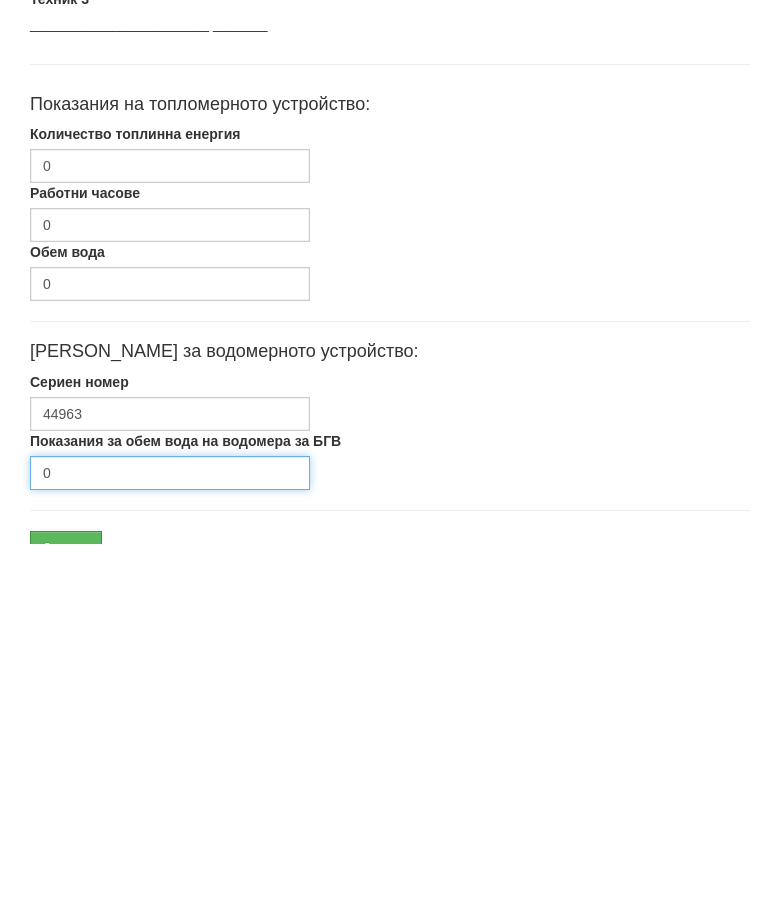 scroll, scrollTop: 602, scrollLeft: 0, axis: vertical 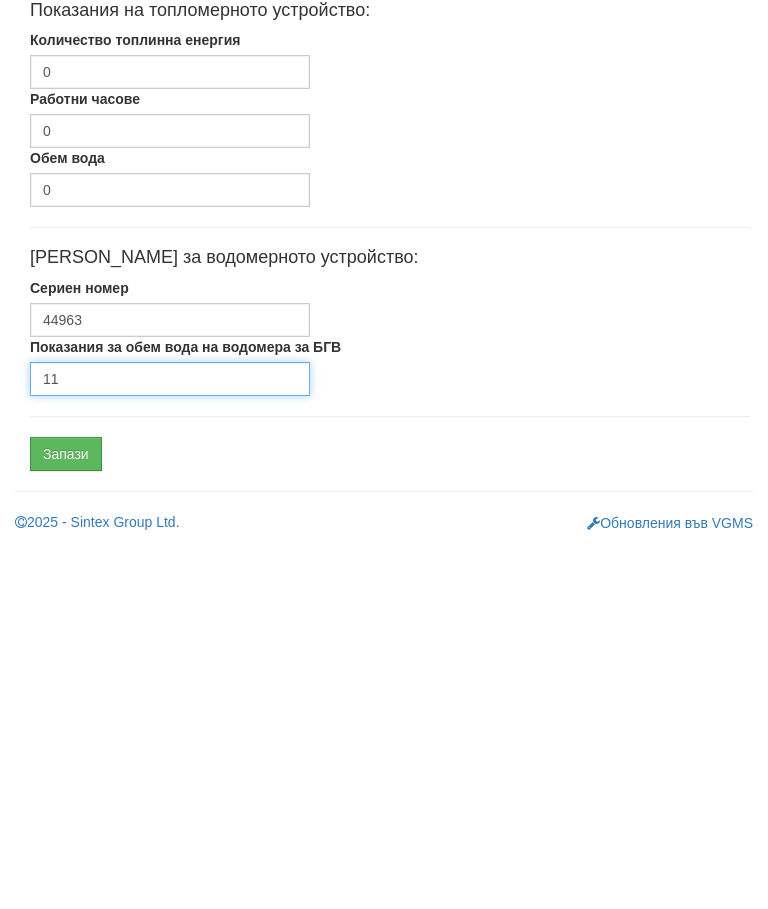 type on "11" 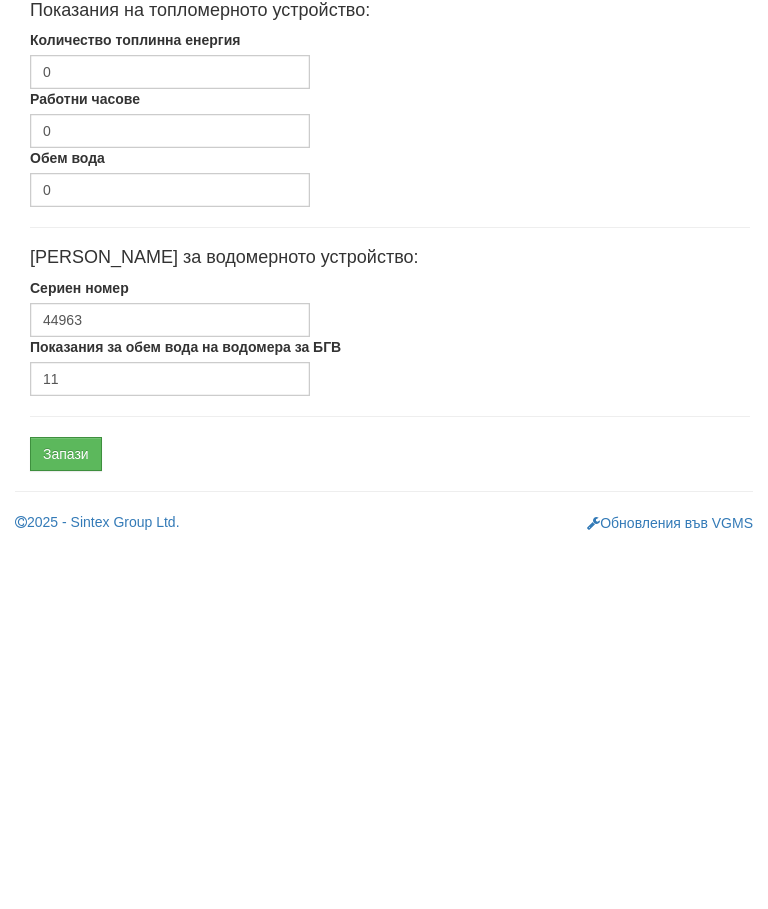 click on "Запази" at bounding box center (66, 818) 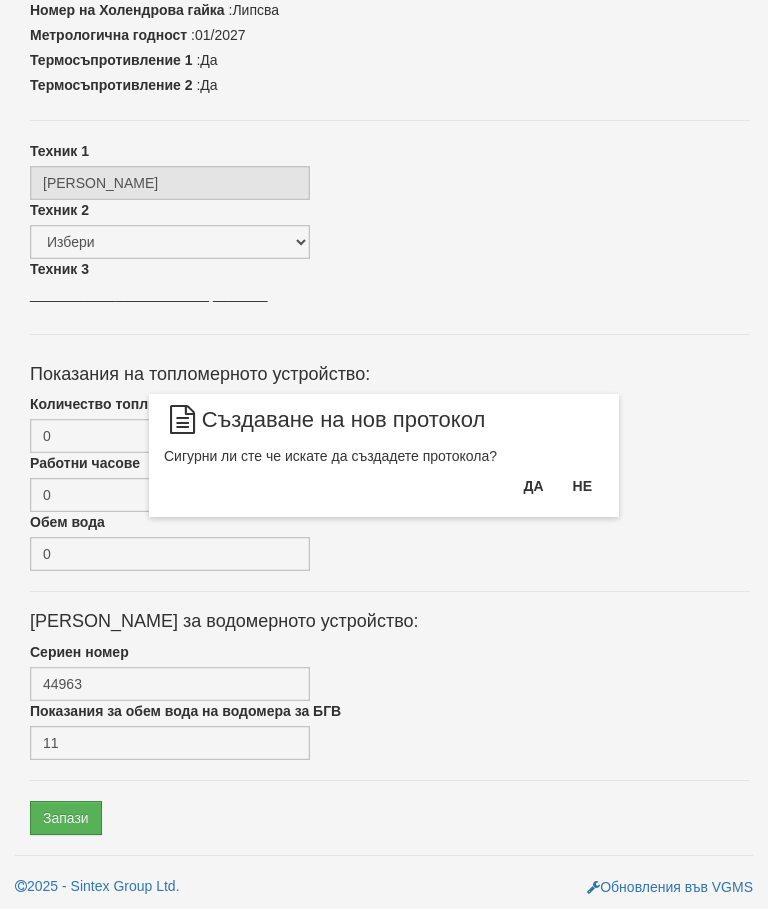 click on "Да" at bounding box center [533, 486] 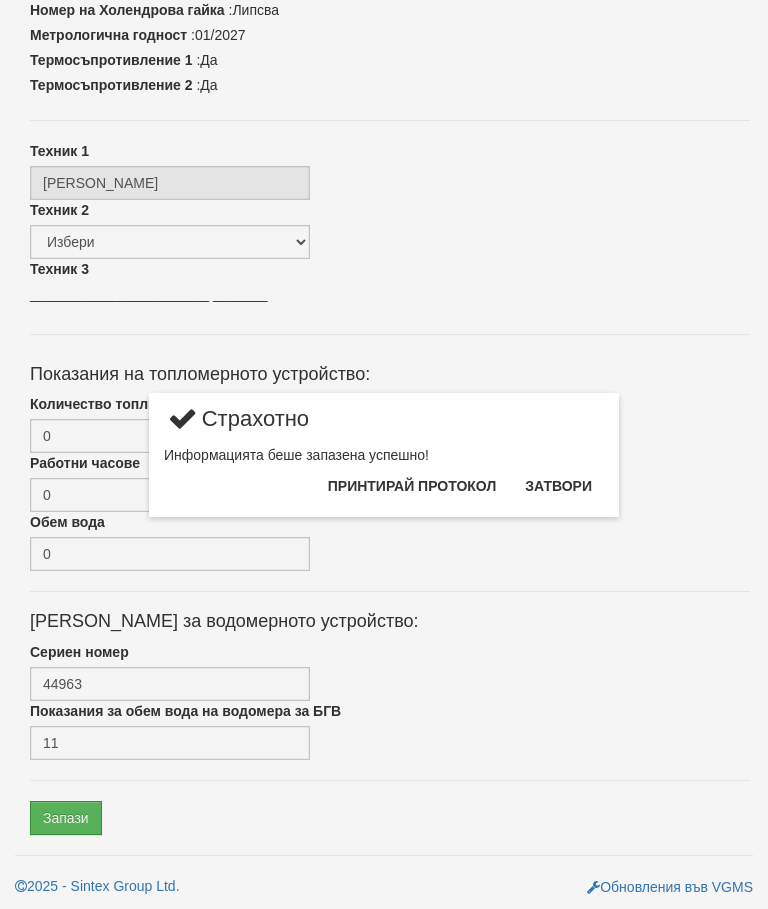 click on "Затвори" at bounding box center (558, 486) 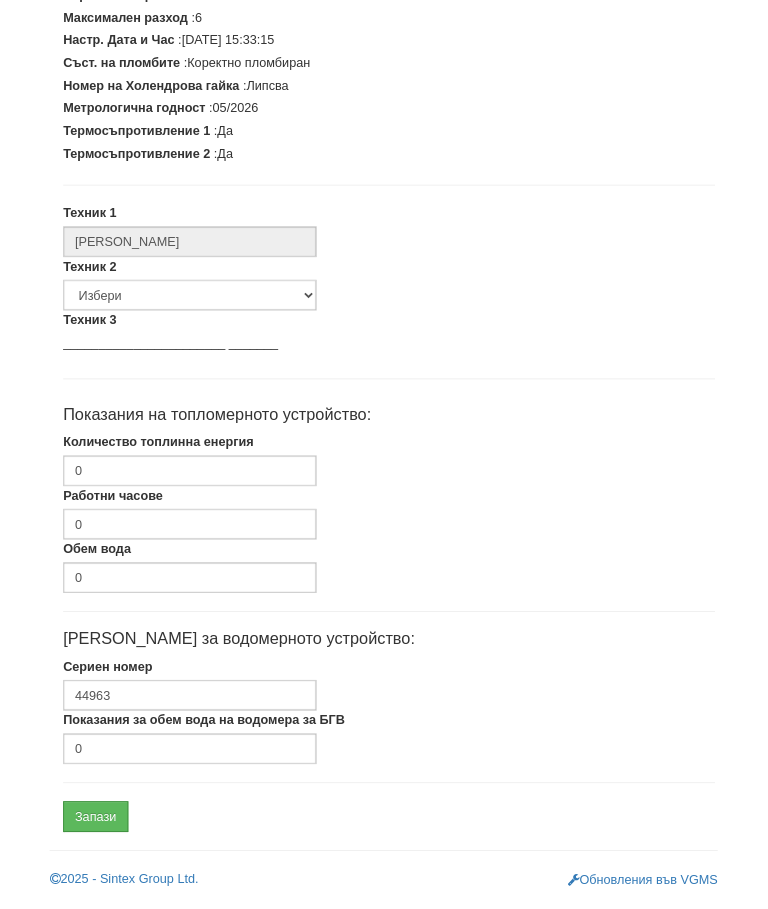 scroll, scrollTop: 507, scrollLeft: 0, axis: vertical 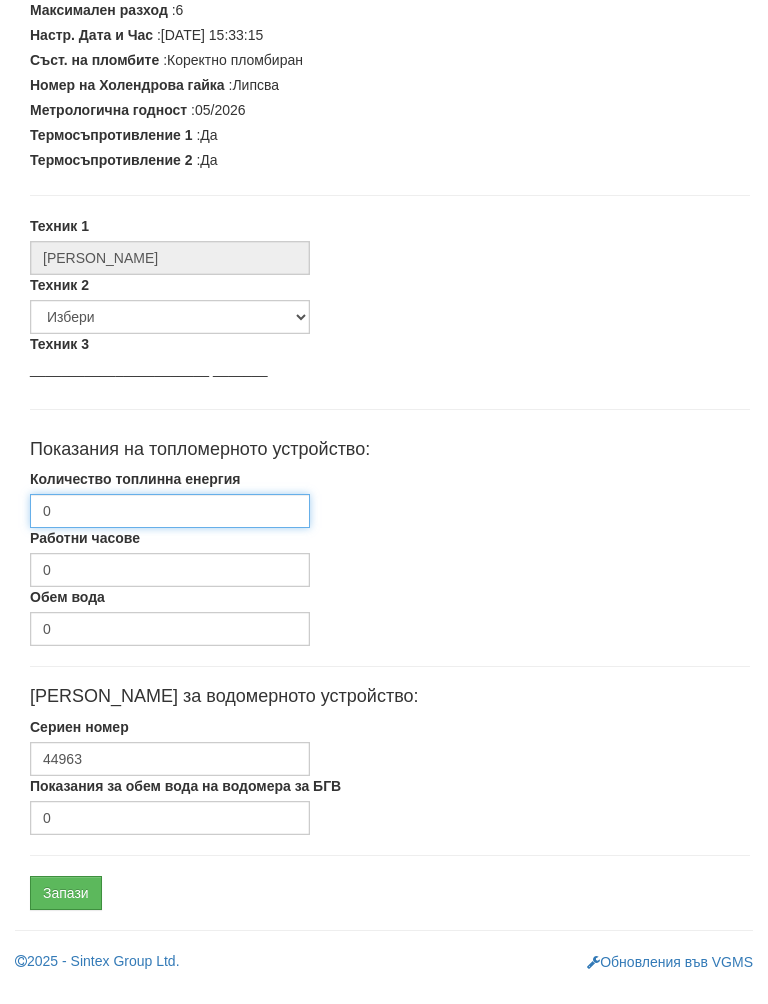 click on "0" at bounding box center (170, 531) 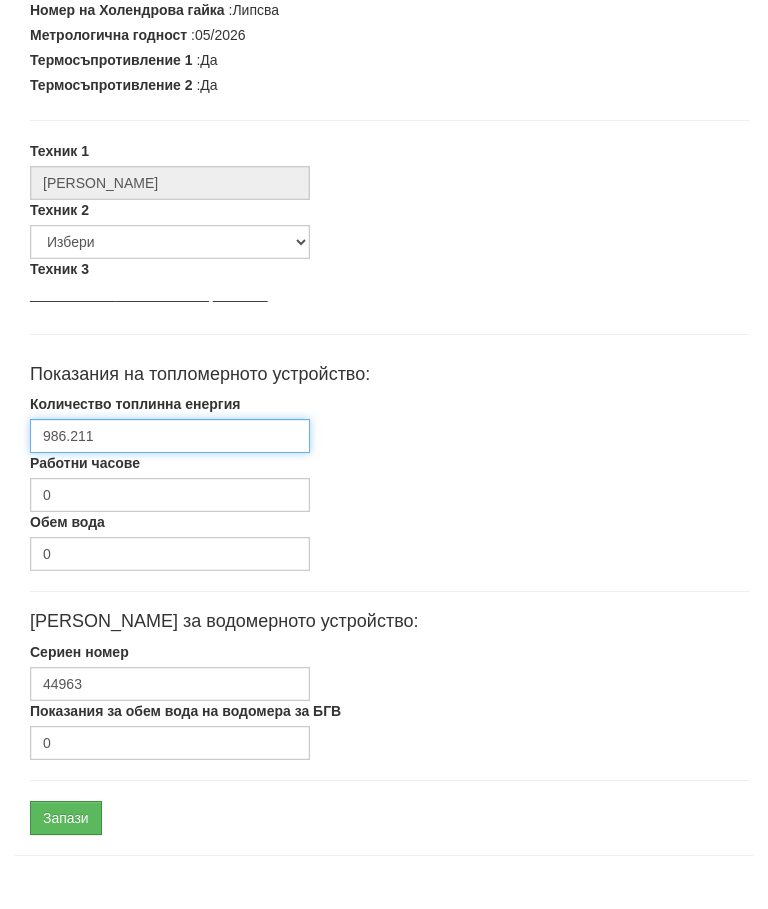 scroll, scrollTop: 550, scrollLeft: 0, axis: vertical 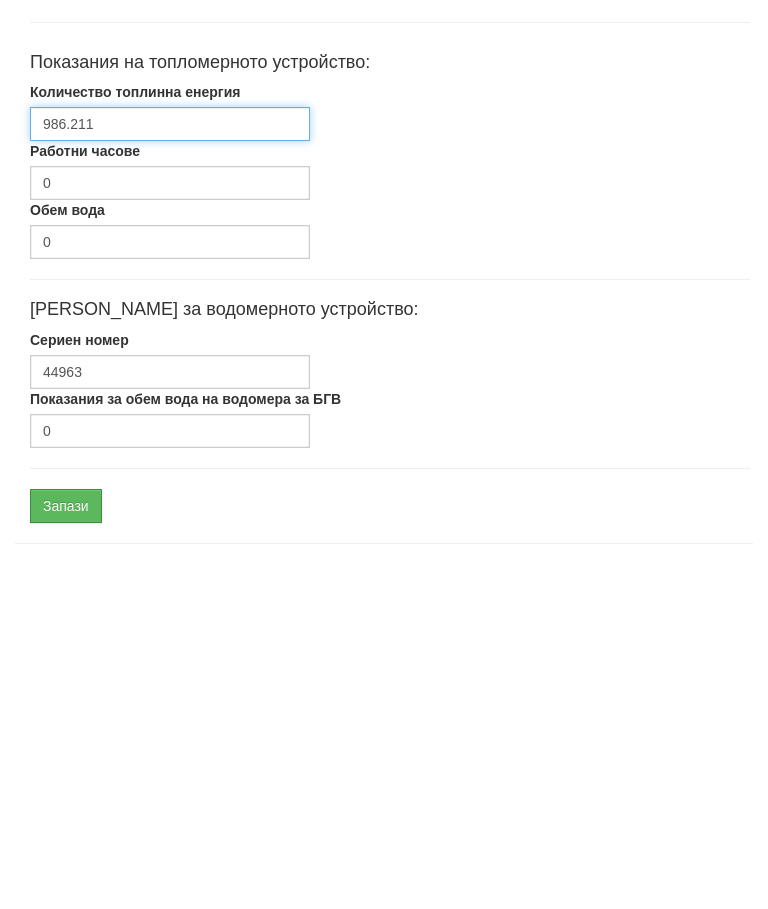 type on "986.211" 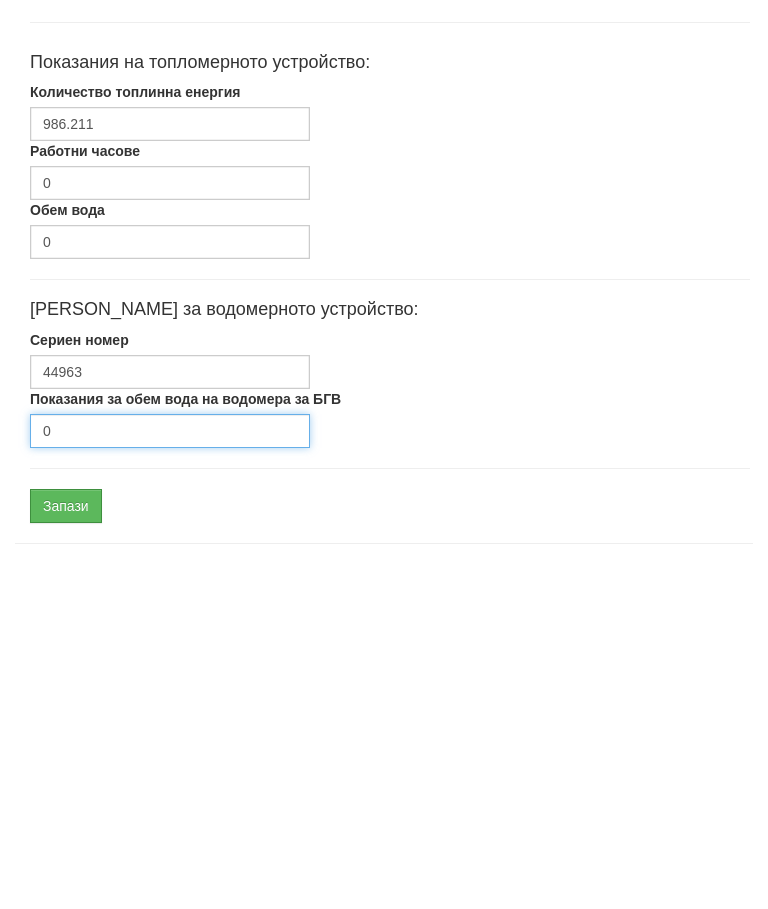 click on "0" at bounding box center [170, 795] 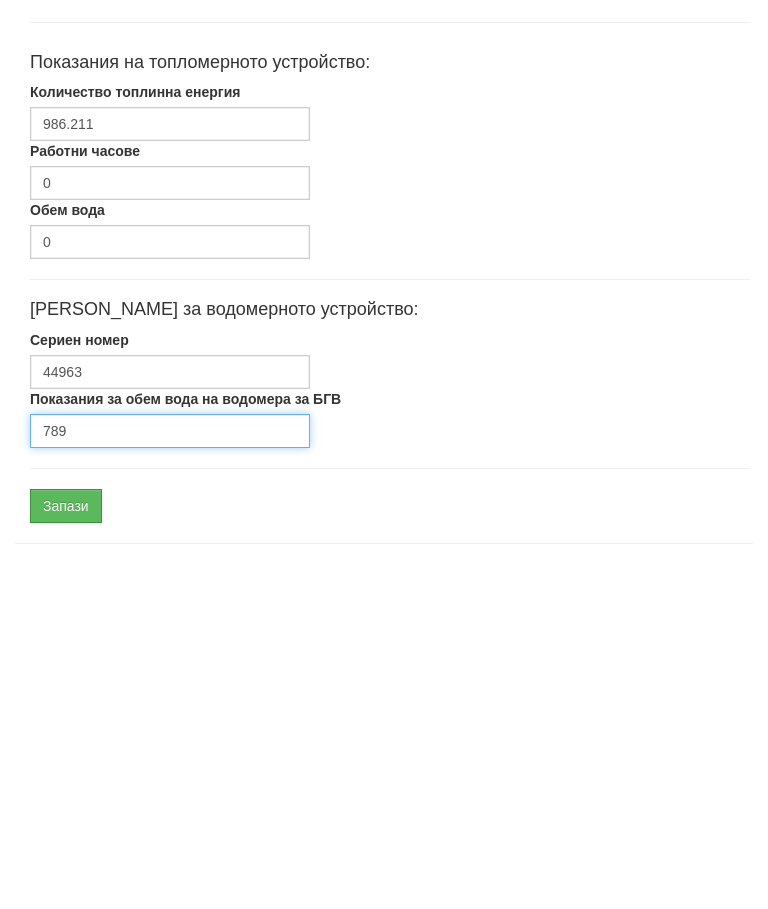 type on "789" 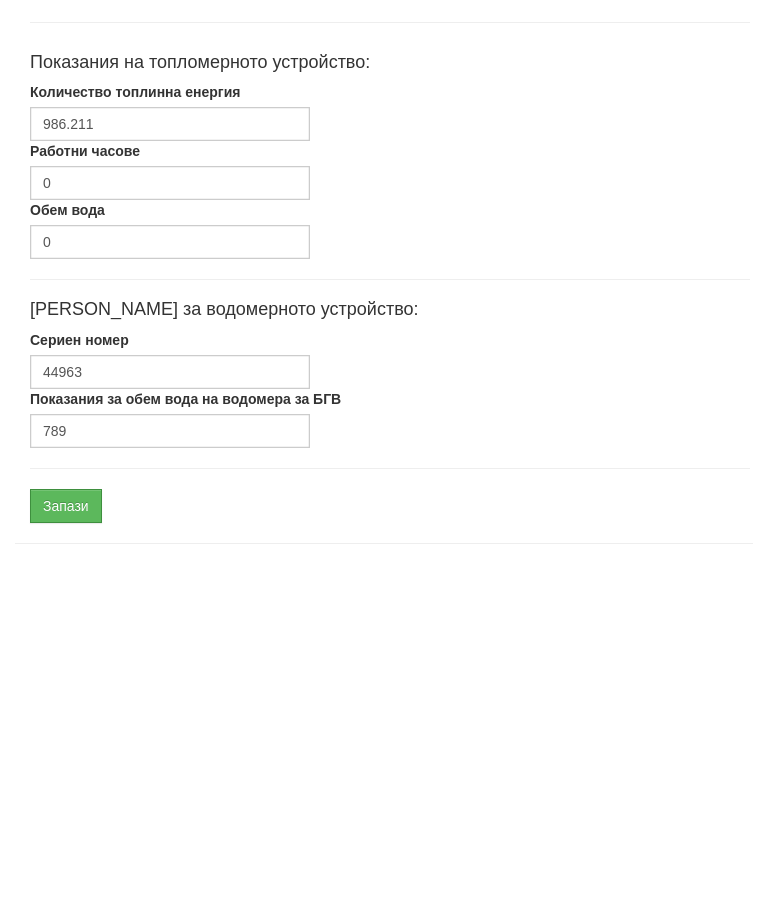 click on "Запази" at bounding box center [66, 870] 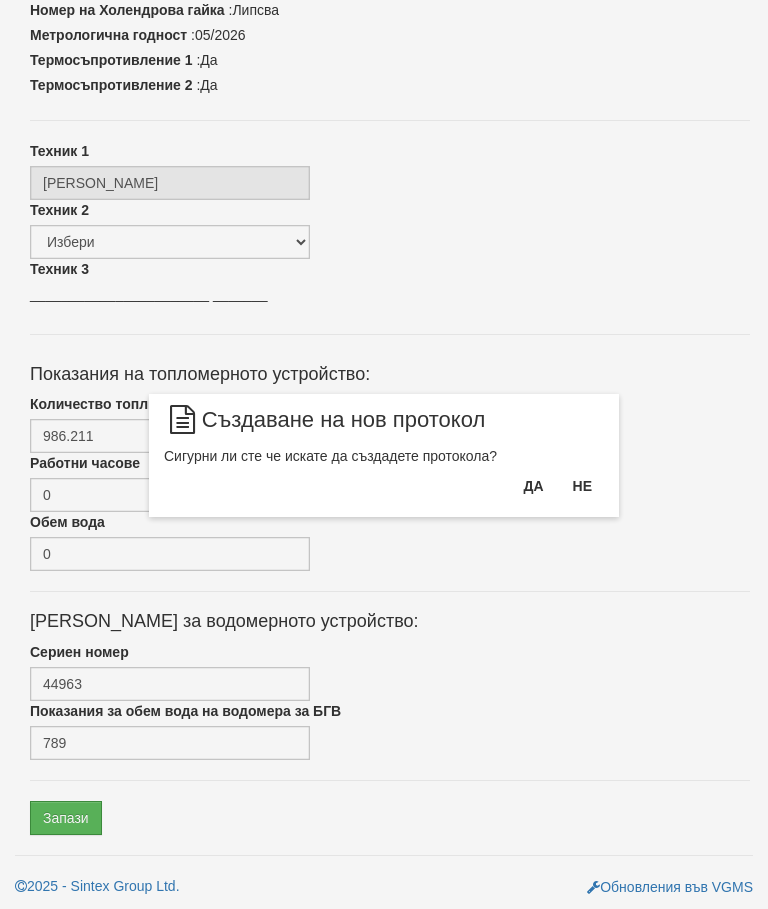 click on "Да" at bounding box center [533, 486] 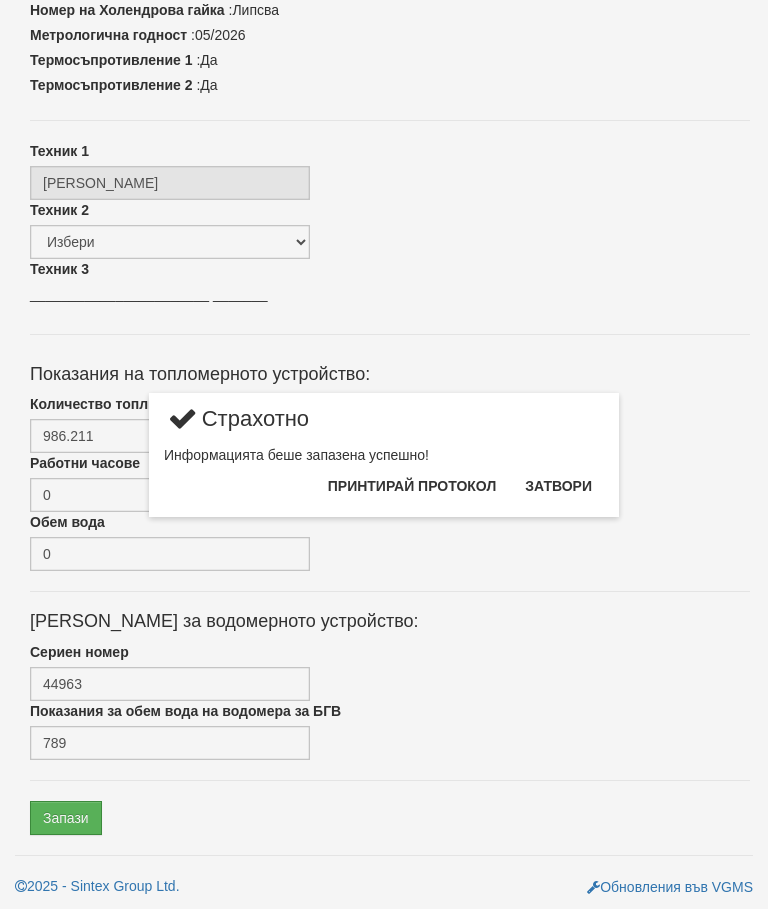 click on "Затвори" at bounding box center [558, 486] 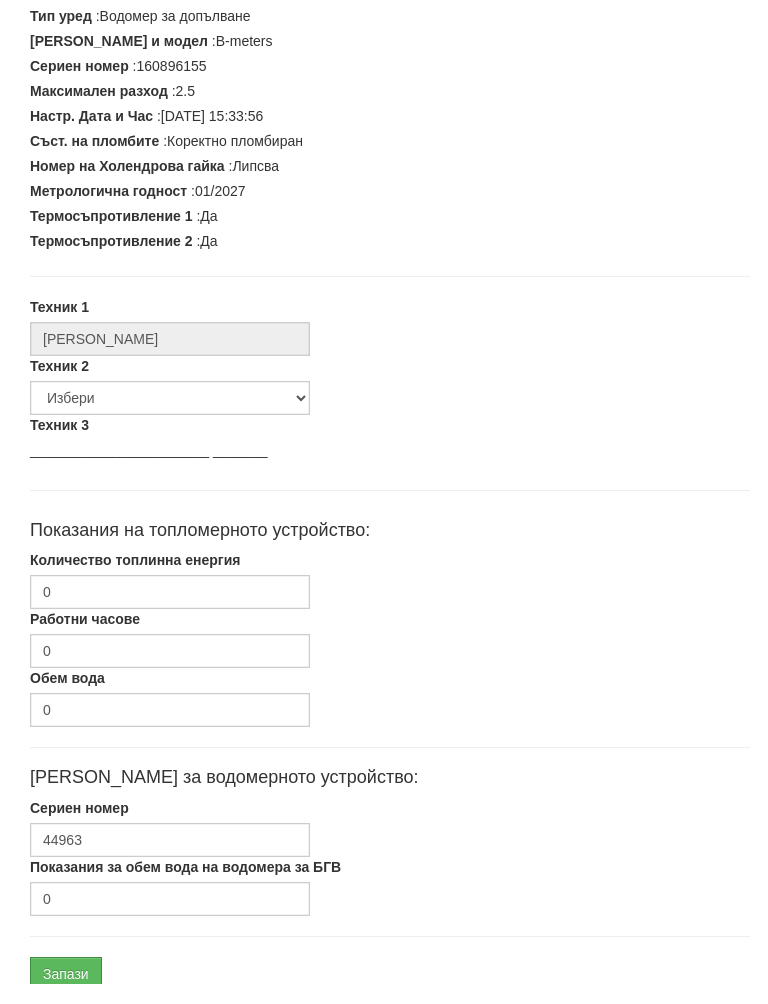 scroll, scrollTop: 507, scrollLeft: 0, axis: vertical 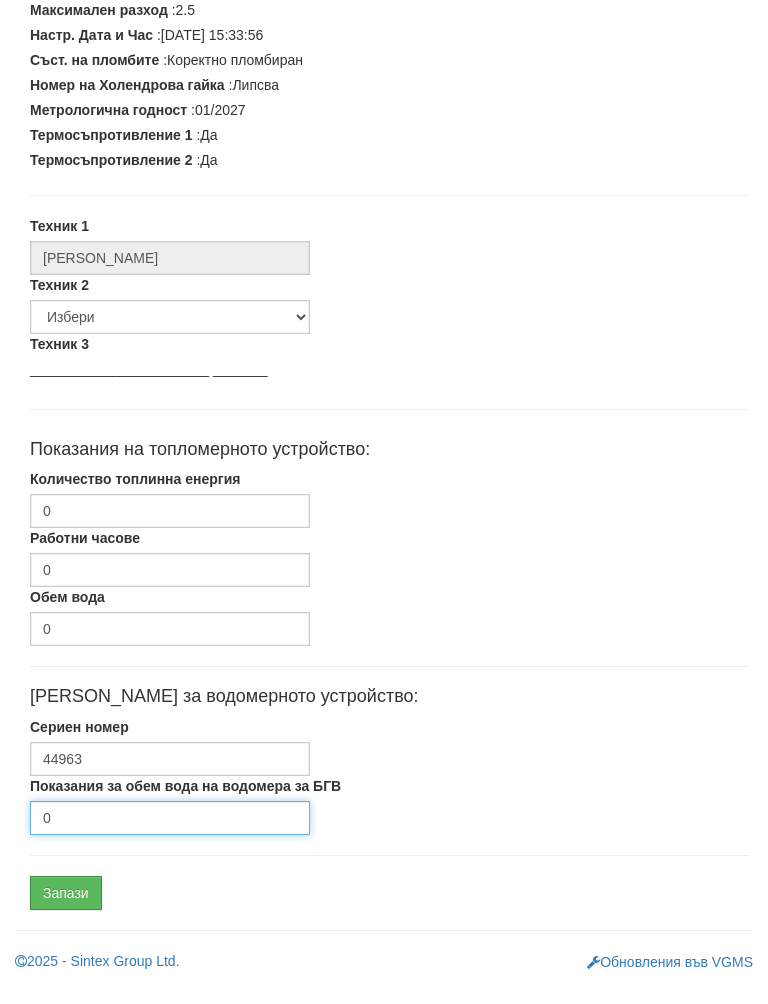 click on "0" at bounding box center (170, 838) 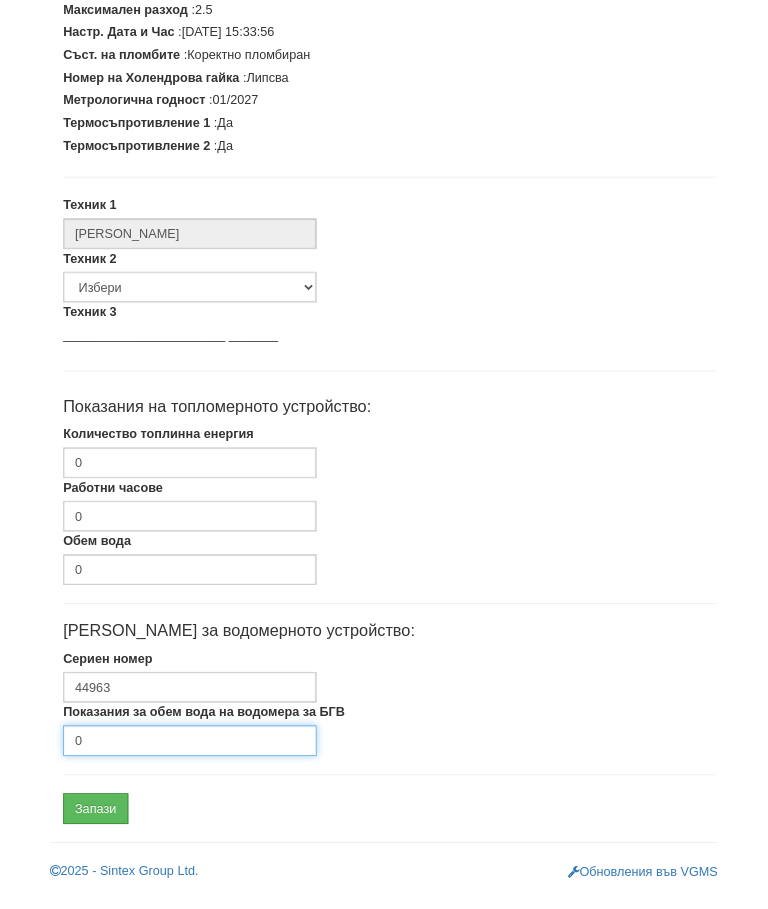 scroll, scrollTop: 602, scrollLeft: 0, axis: vertical 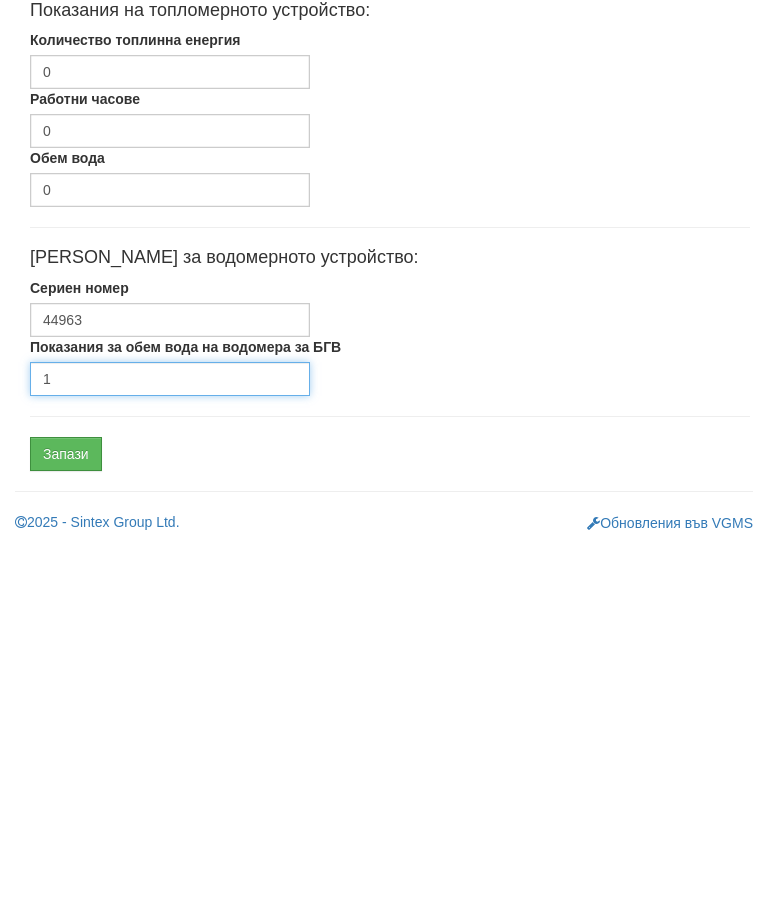 type on "1" 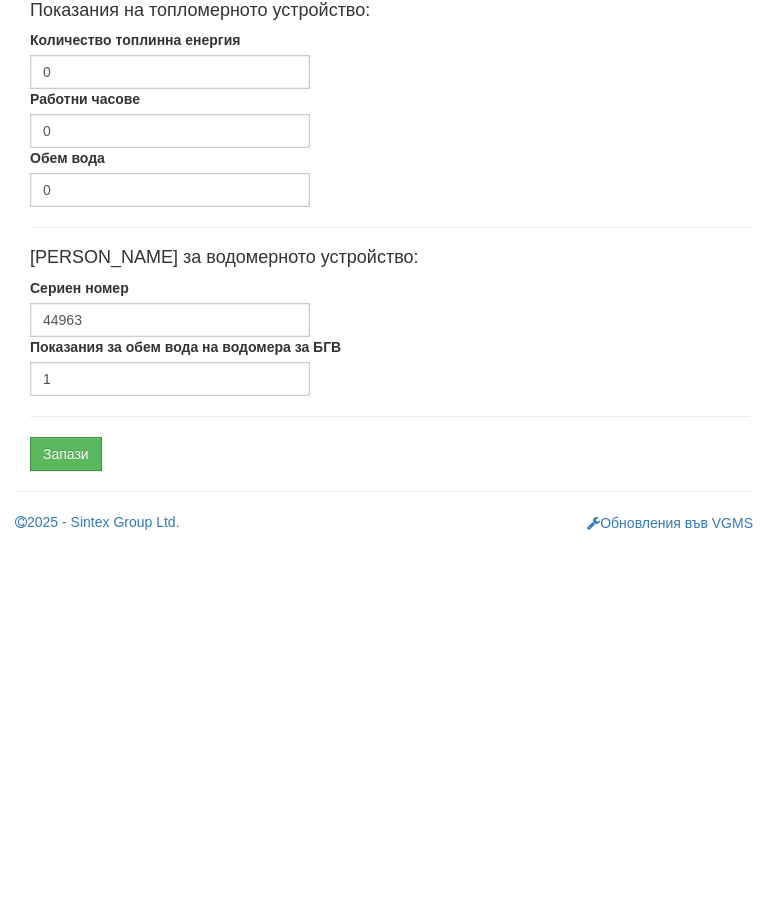 click on "Запази" at bounding box center (66, 818) 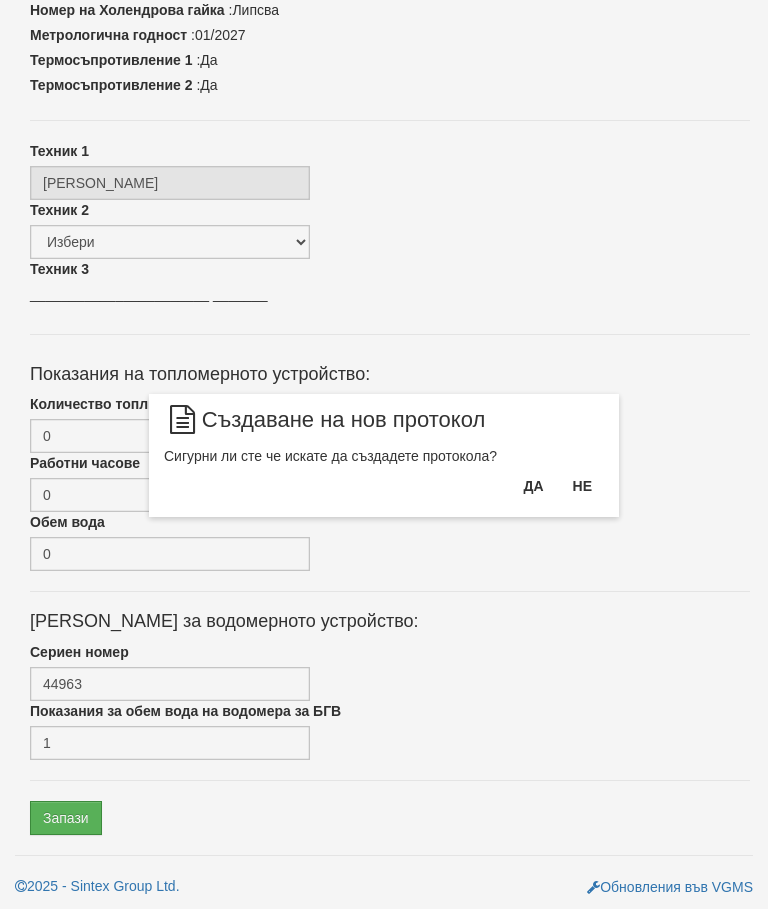 click on "Да" at bounding box center [533, 486] 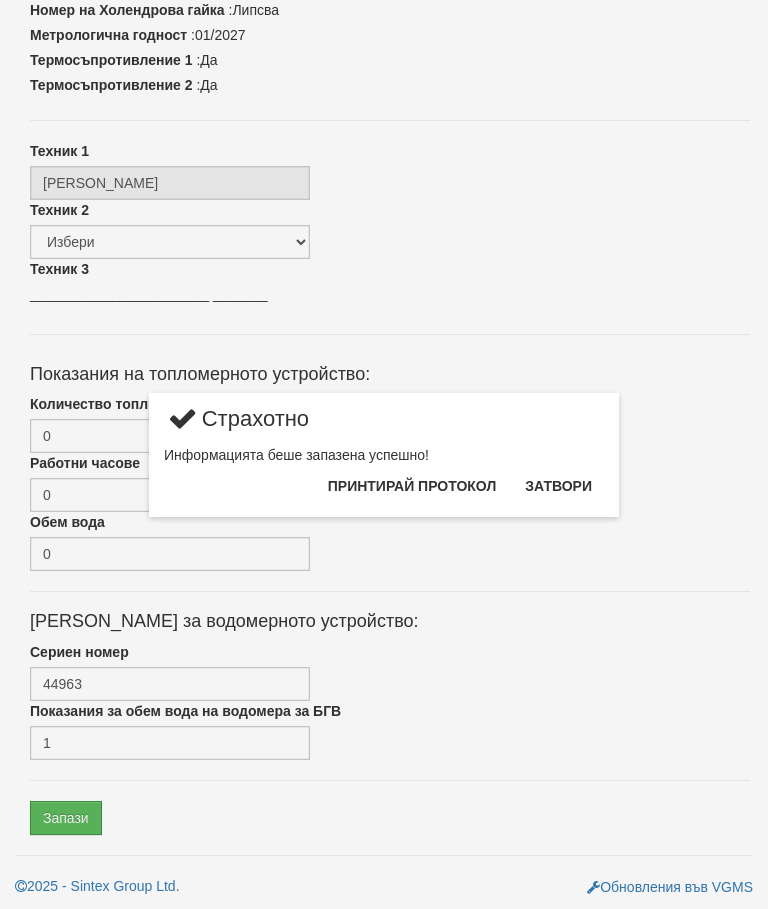 click on "Затвори" at bounding box center [558, 486] 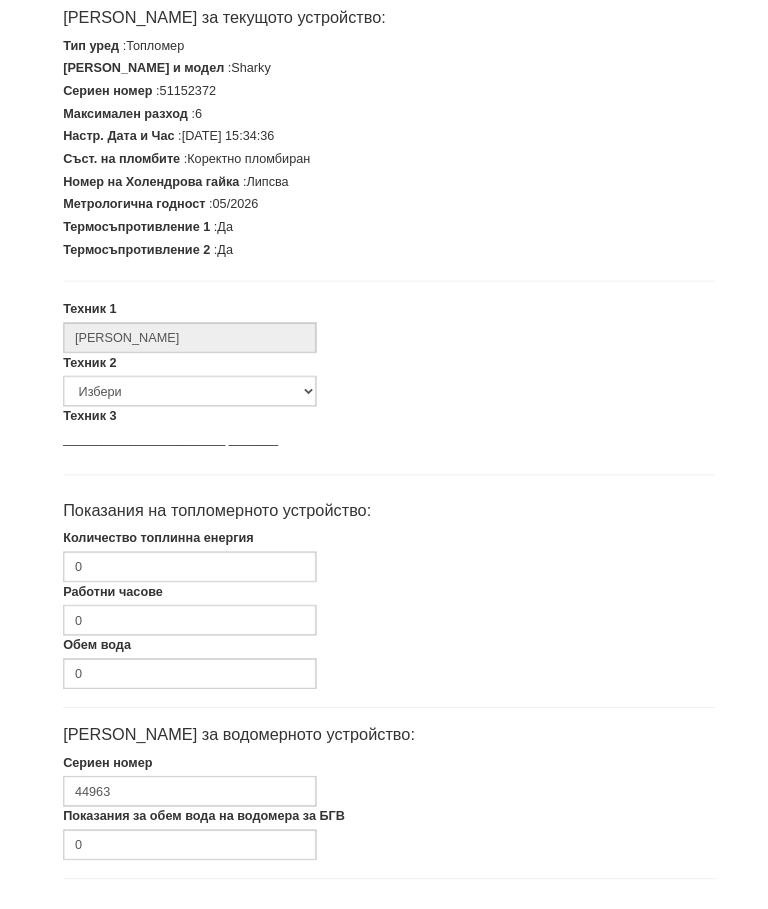 scroll, scrollTop: 507, scrollLeft: 0, axis: vertical 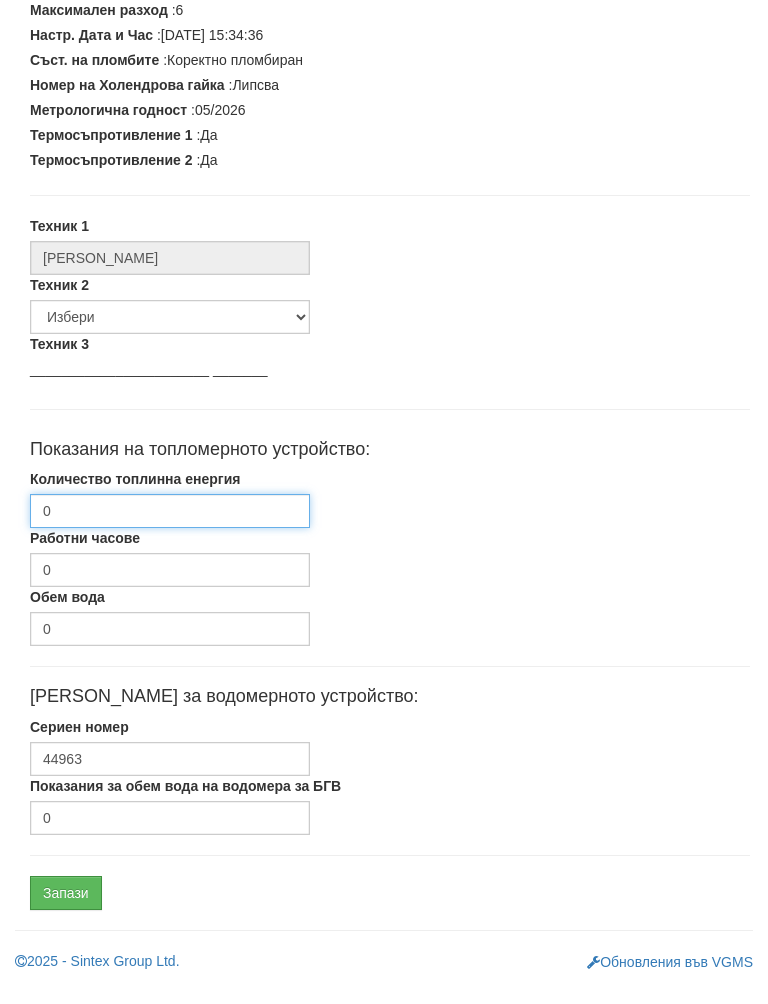 click on "0" at bounding box center (170, 531) 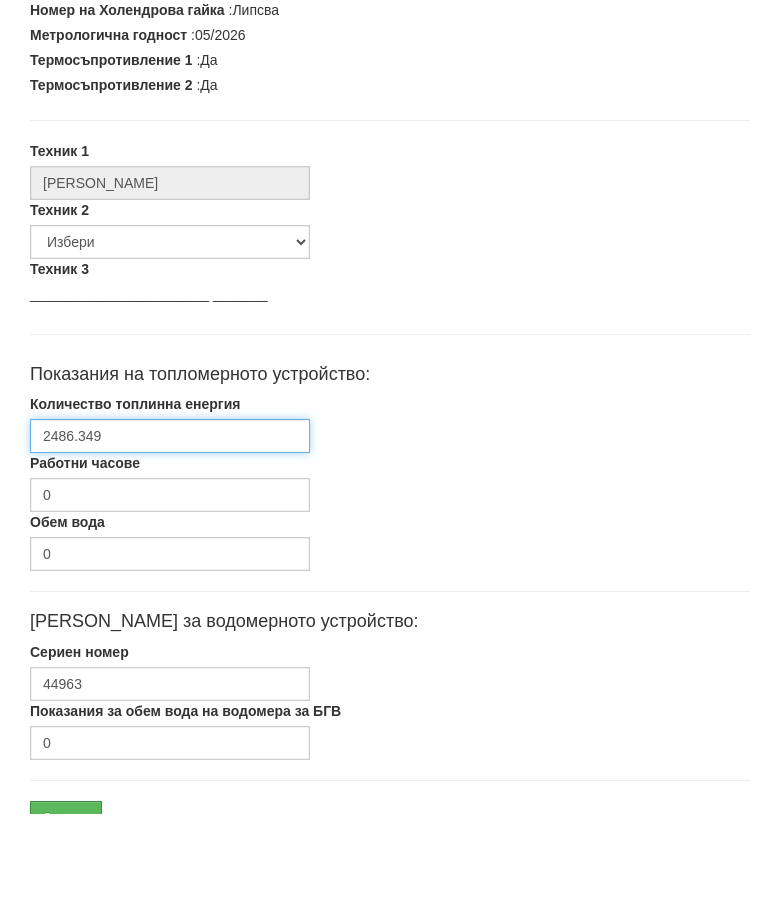 scroll, scrollTop: 602, scrollLeft: 0, axis: vertical 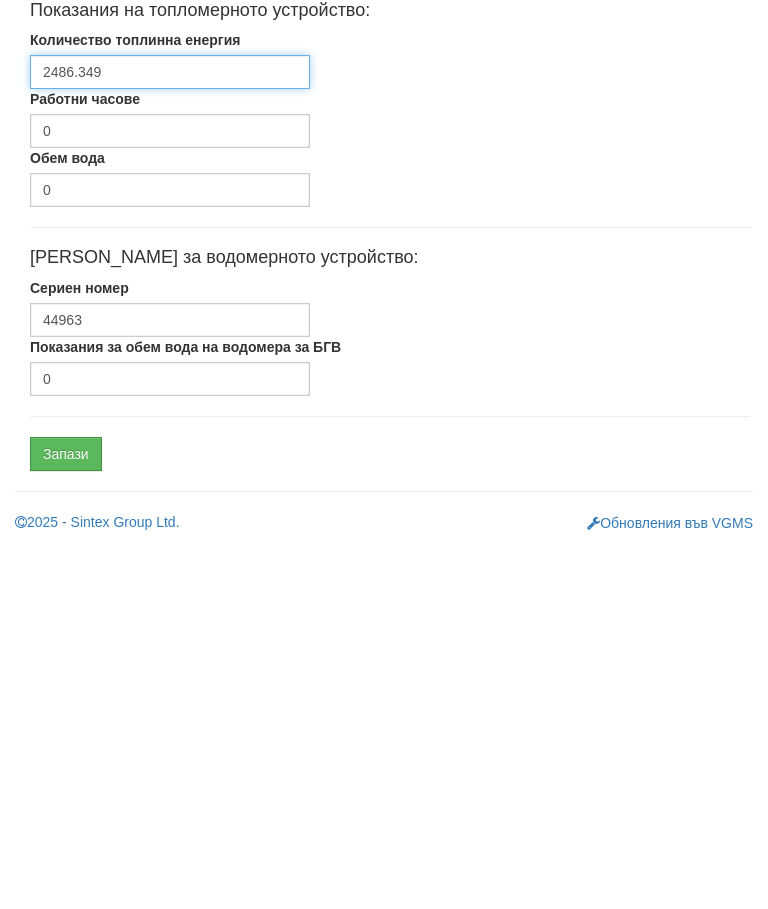 type on "2486.349" 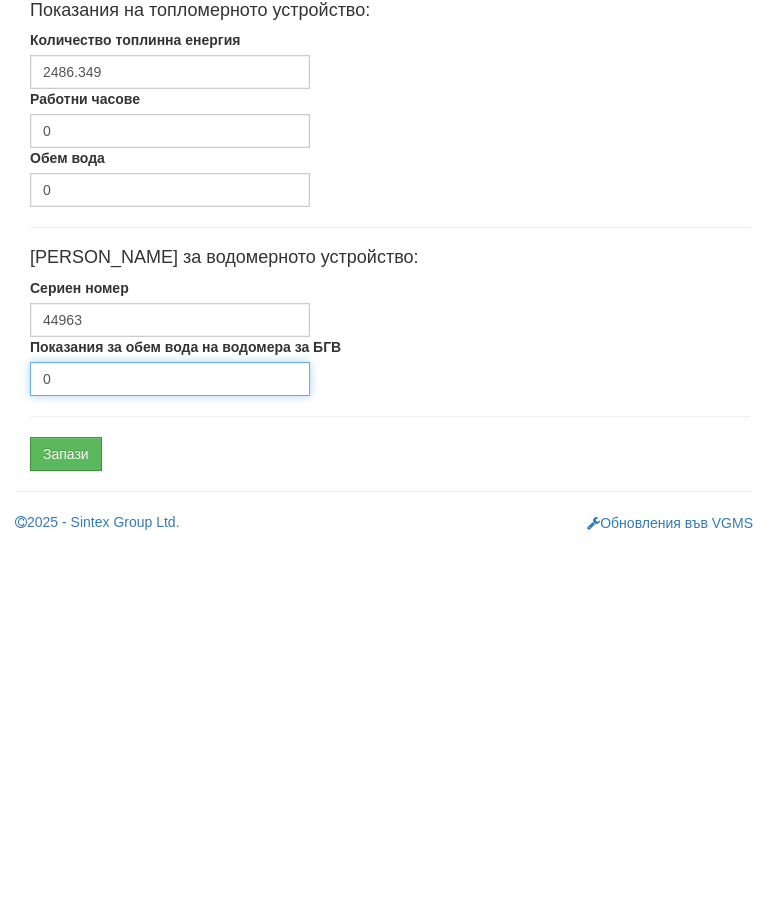 click on "0" at bounding box center (170, 743) 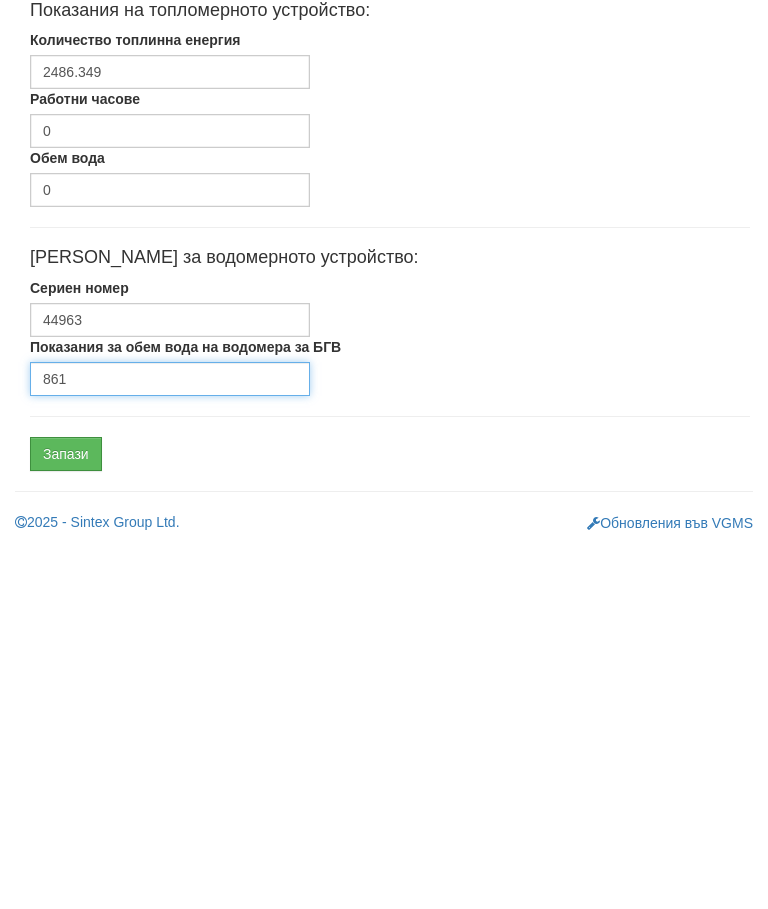 type on "861" 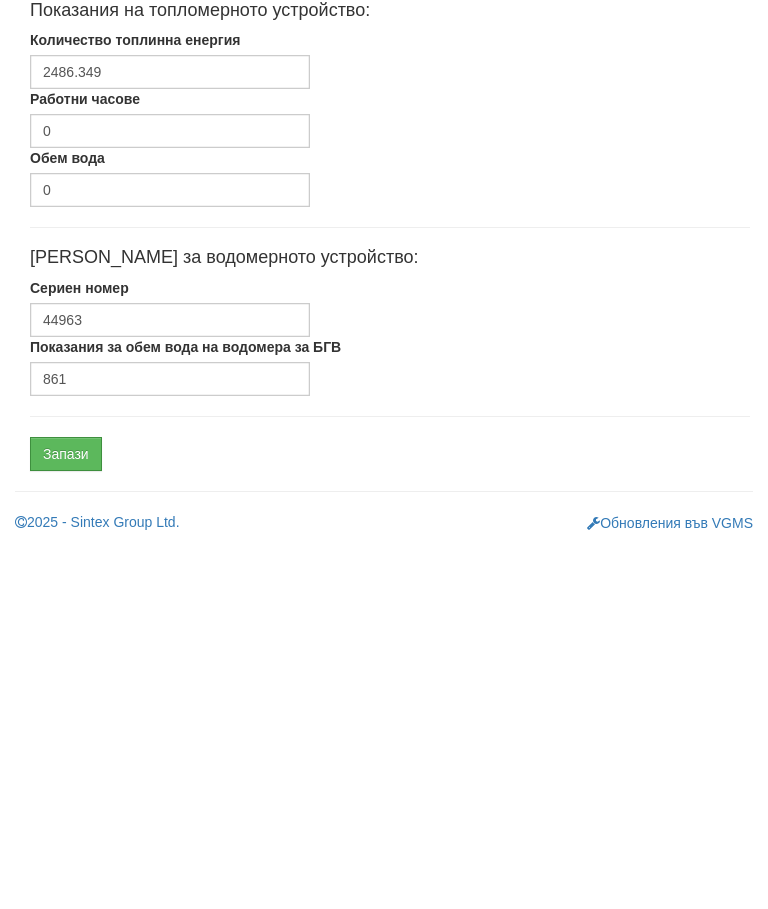 click on "Запази" at bounding box center [66, 818] 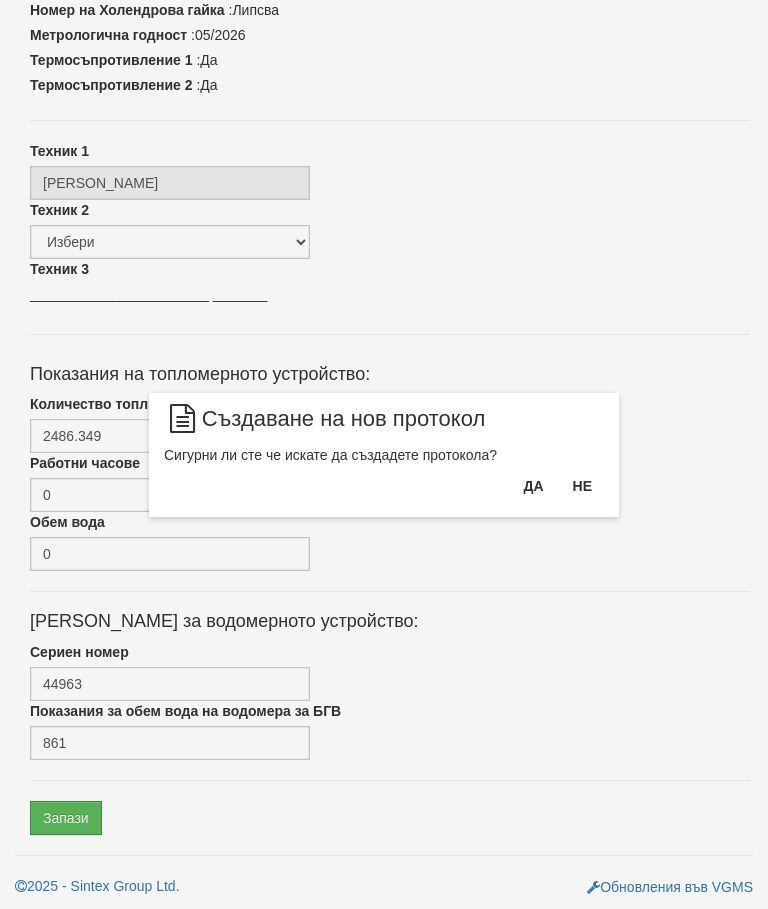 click on "Да" at bounding box center [533, 486] 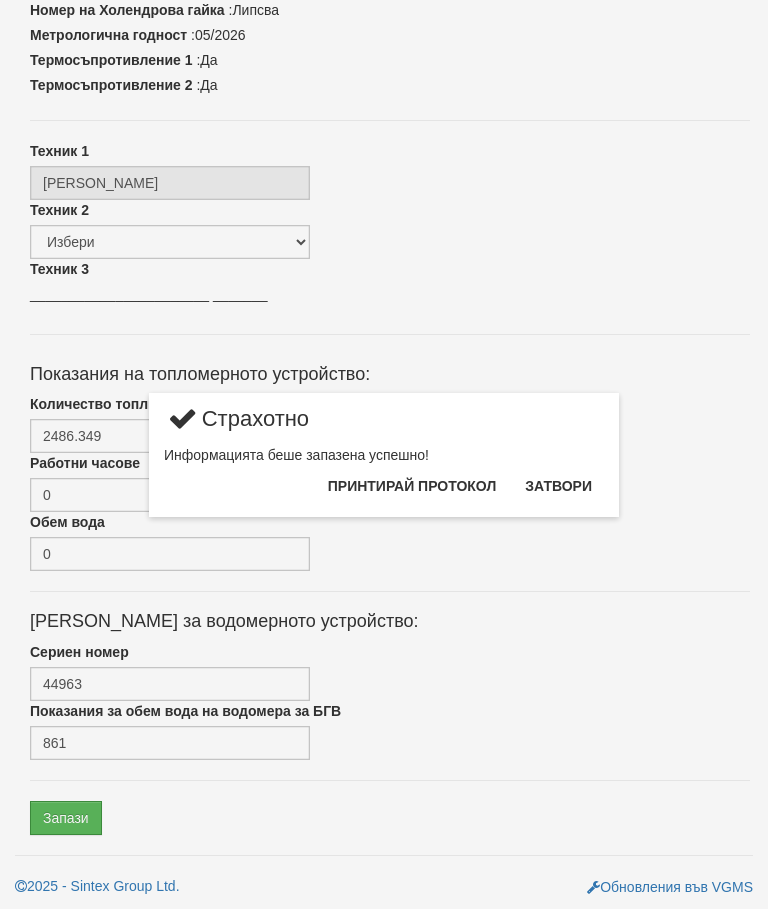 click on "Затвори" at bounding box center [558, 486] 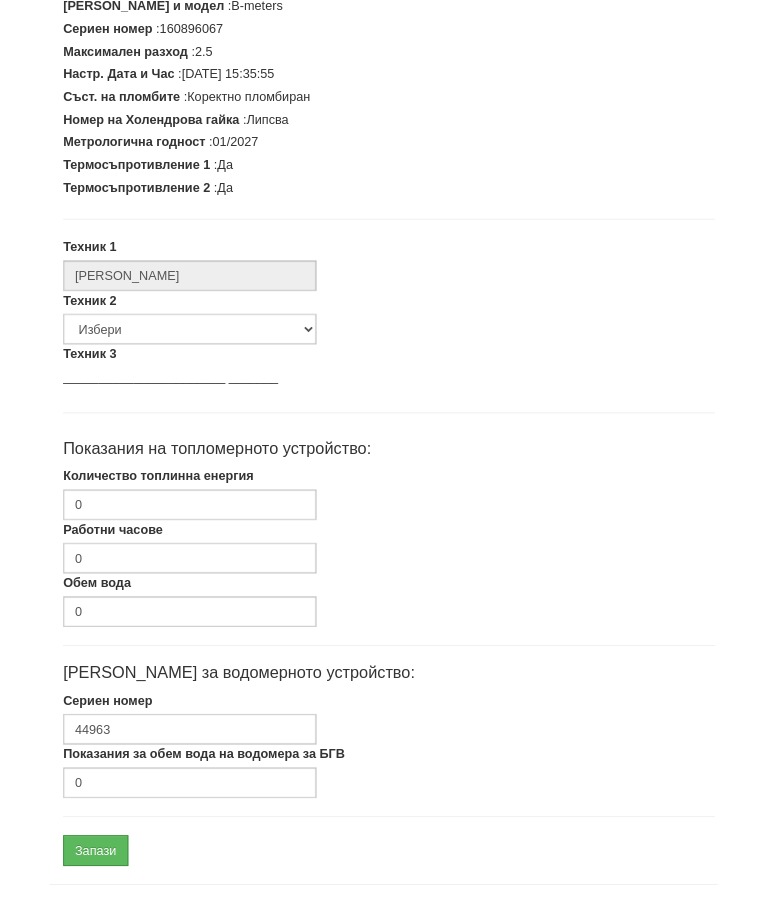 scroll, scrollTop: 507, scrollLeft: 0, axis: vertical 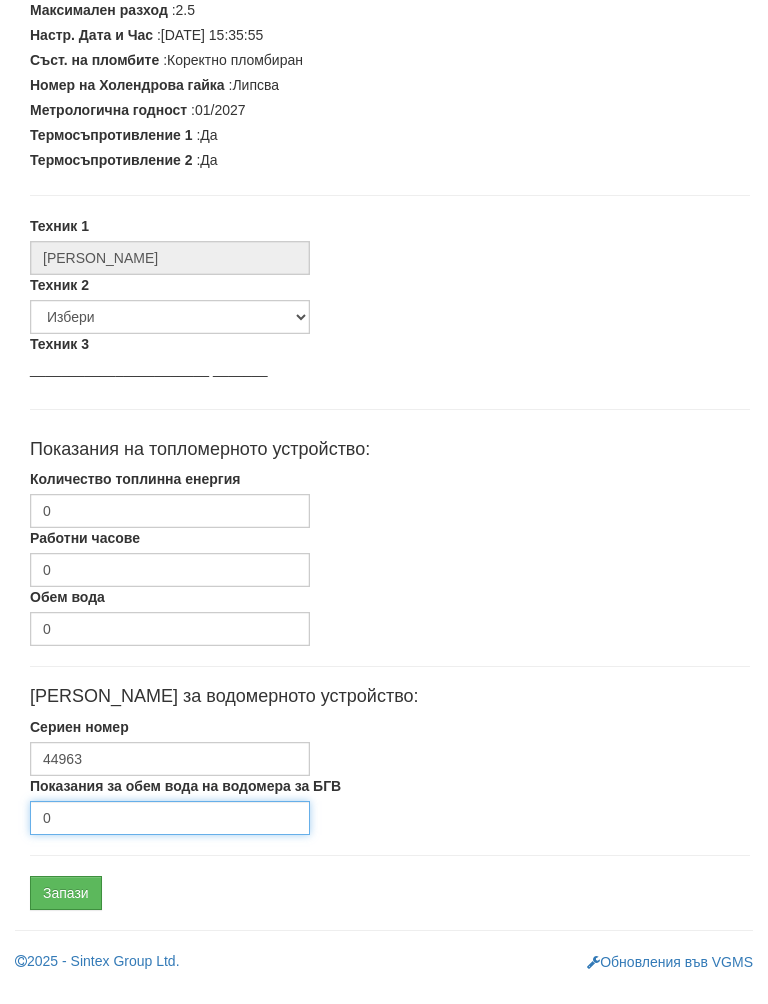 click on "0" at bounding box center (170, 838) 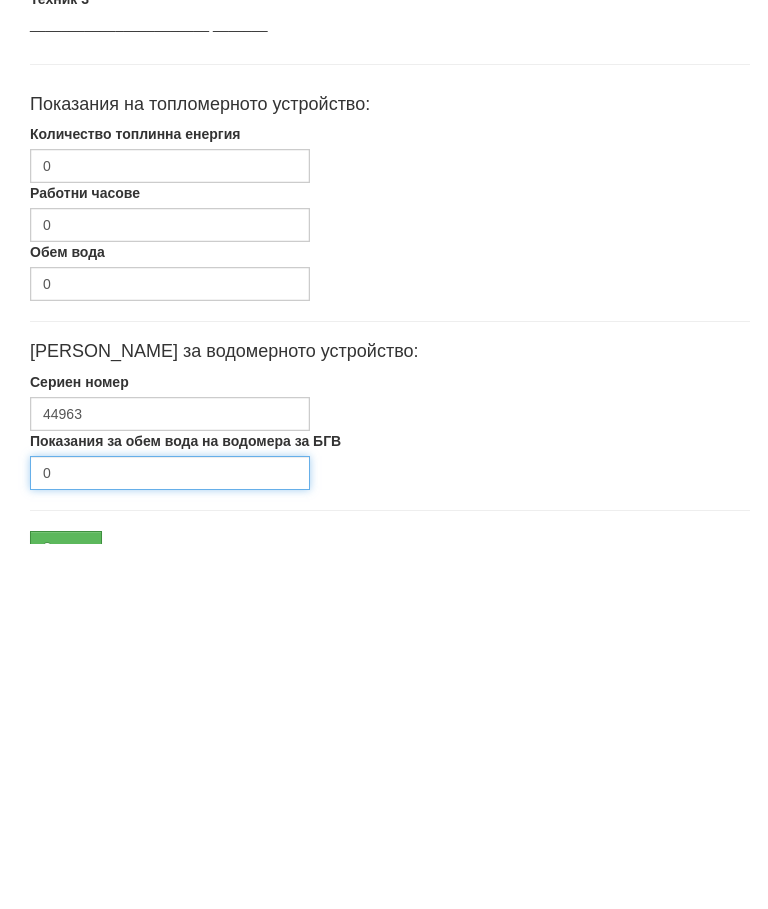 scroll, scrollTop: 602, scrollLeft: 0, axis: vertical 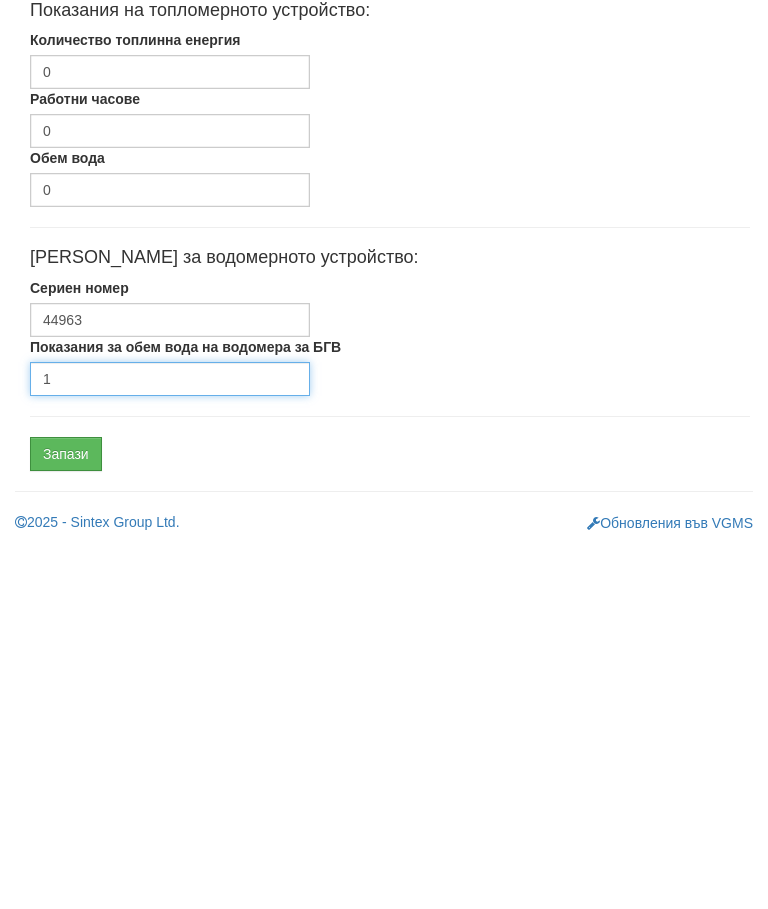 type on "1" 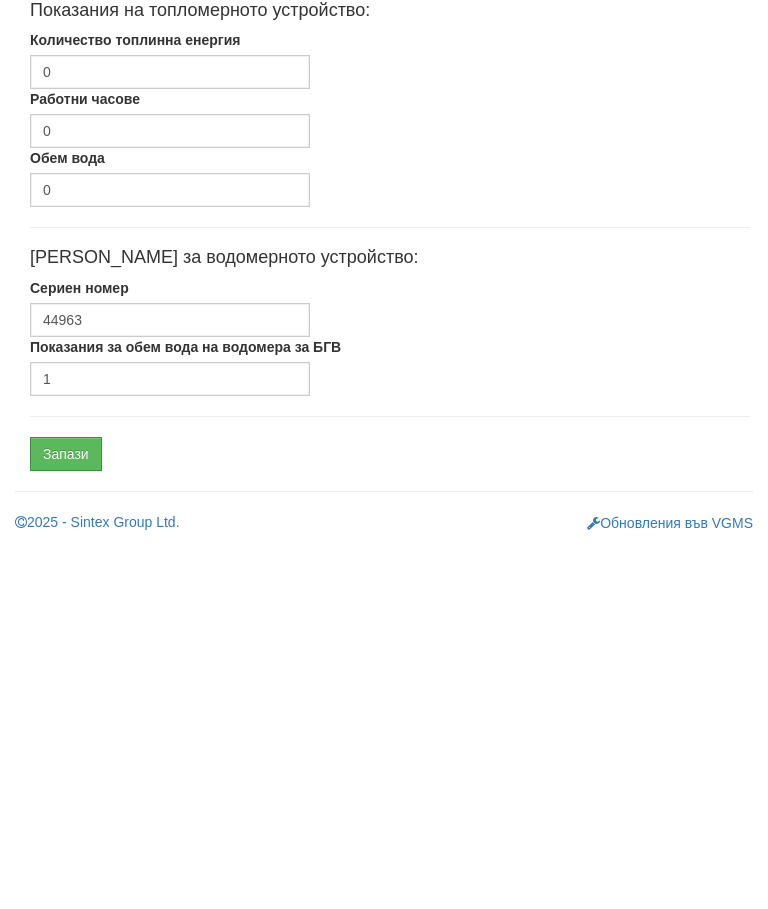 click on "Запази" at bounding box center [66, 818] 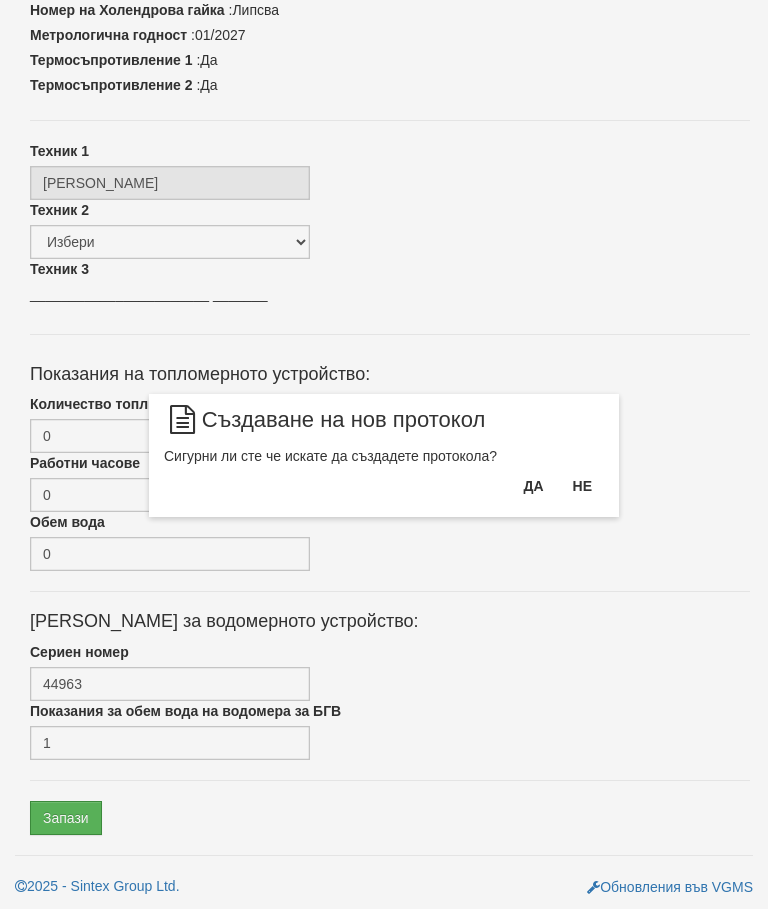 click on "Не" at bounding box center [582, 486] 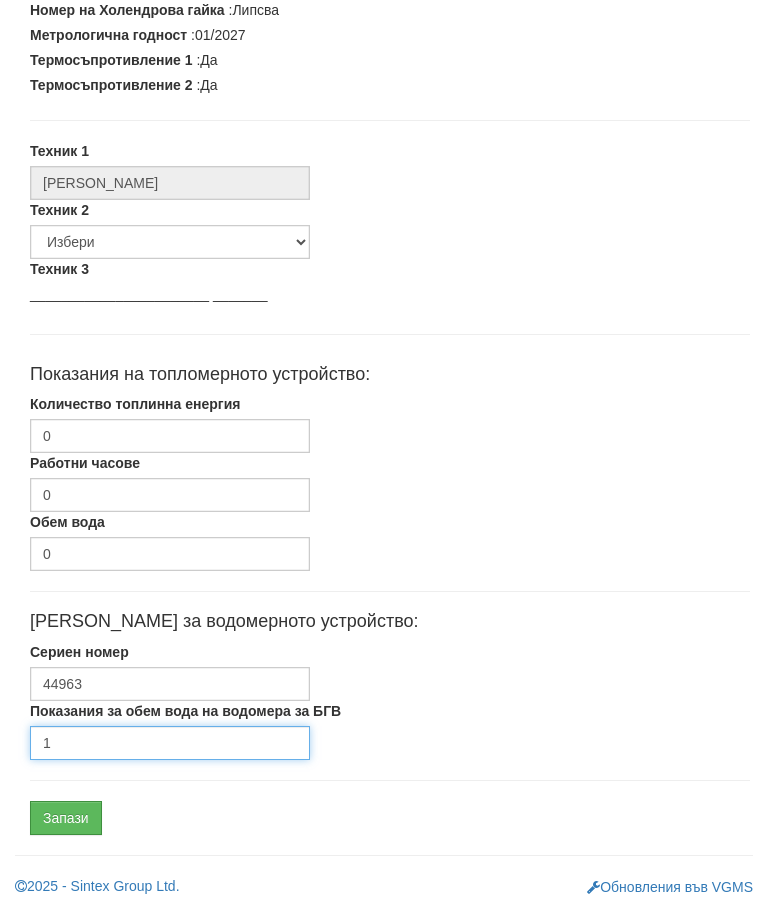 click on "1" at bounding box center [170, 743] 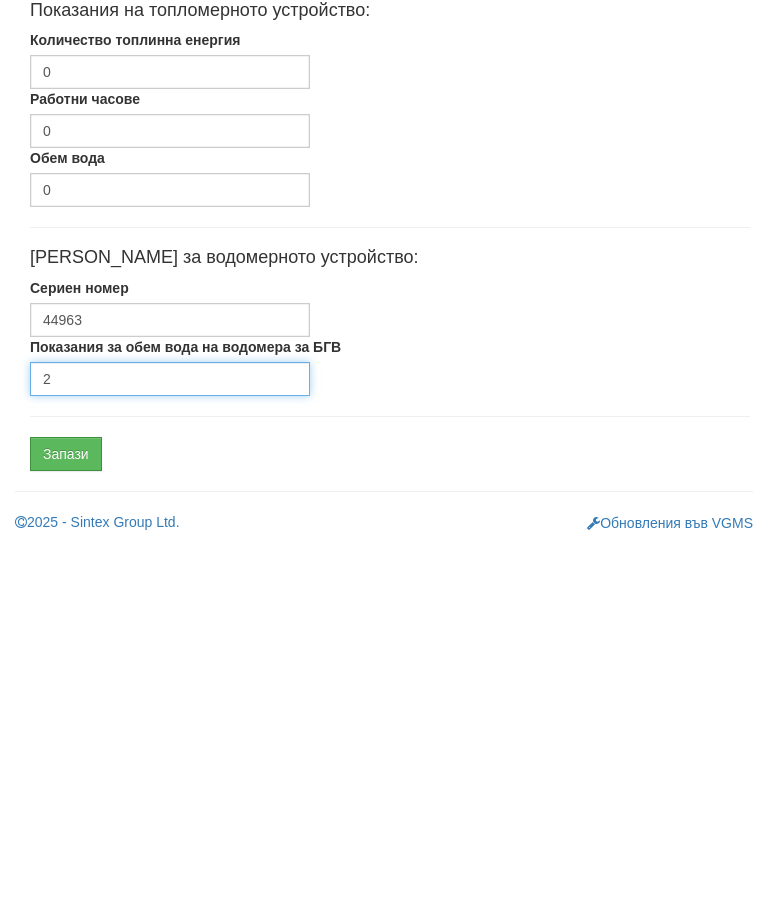 type on "2" 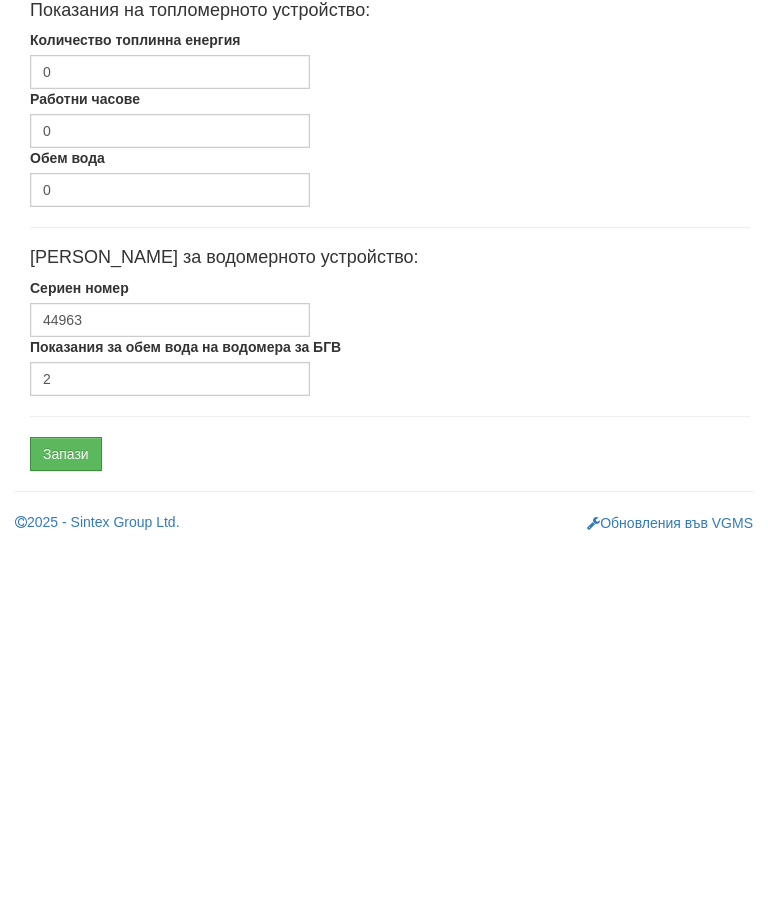 click on "Запази" at bounding box center (66, 818) 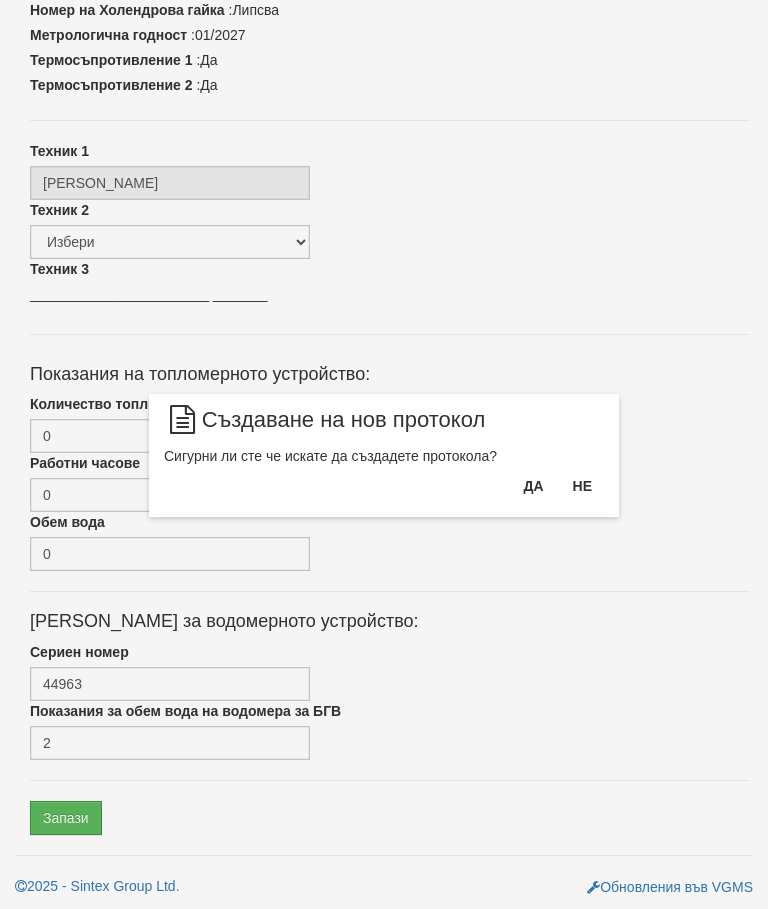 click on "Да" at bounding box center (533, 486) 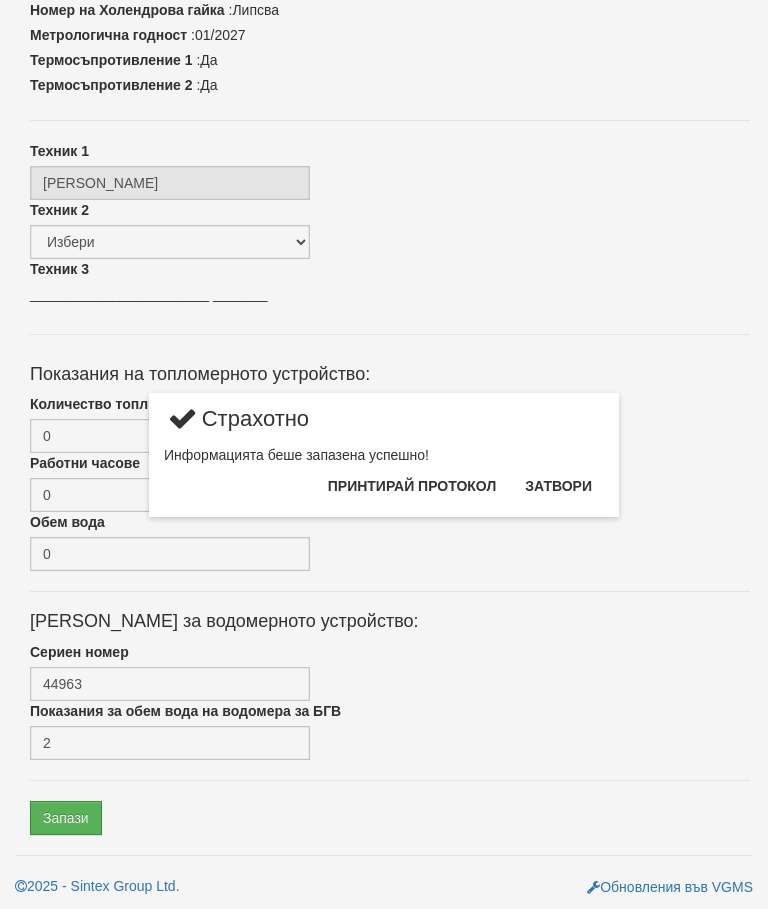 click on "Затвори" at bounding box center (558, 486) 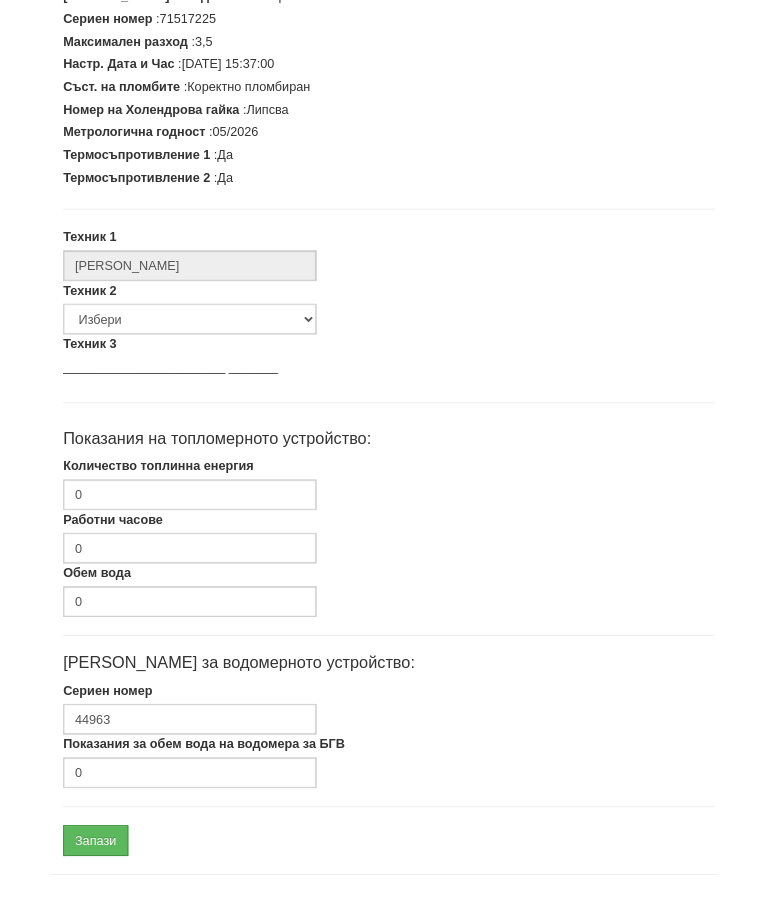 scroll, scrollTop: 507, scrollLeft: 0, axis: vertical 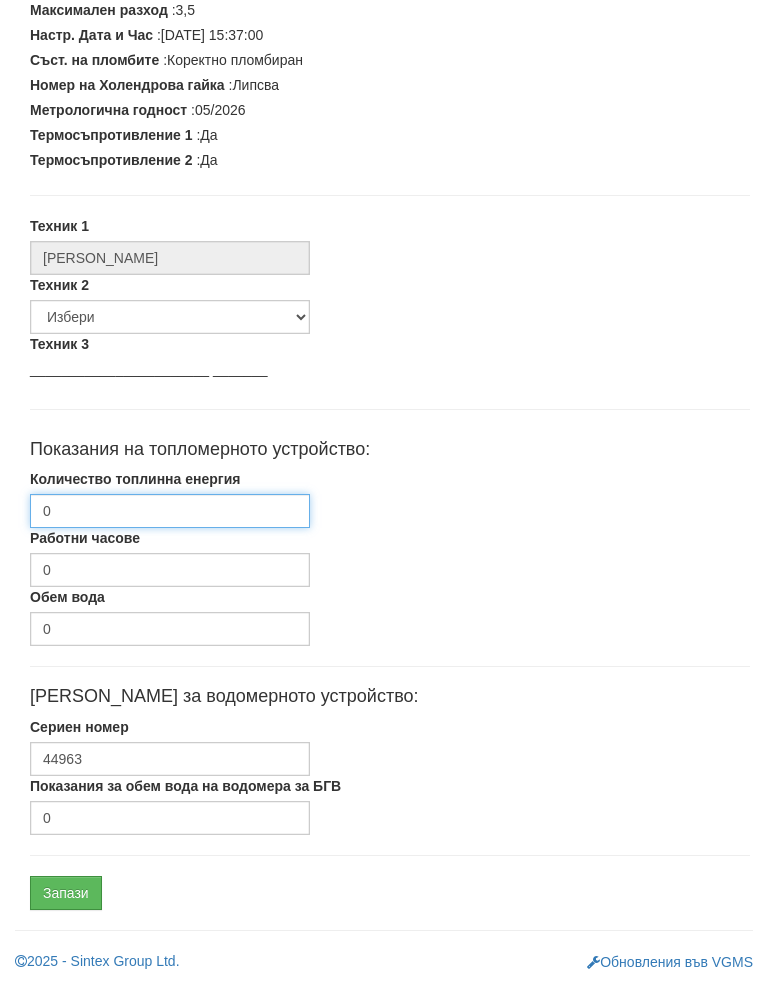 click on "0" at bounding box center (170, 531) 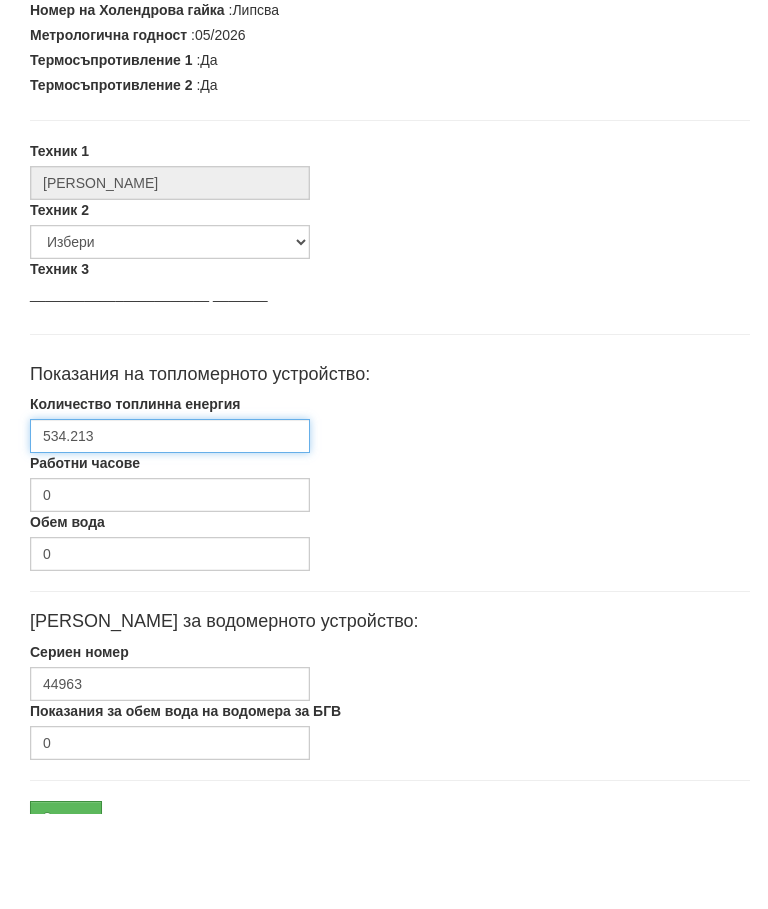 scroll, scrollTop: 602, scrollLeft: 0, axis: vertical 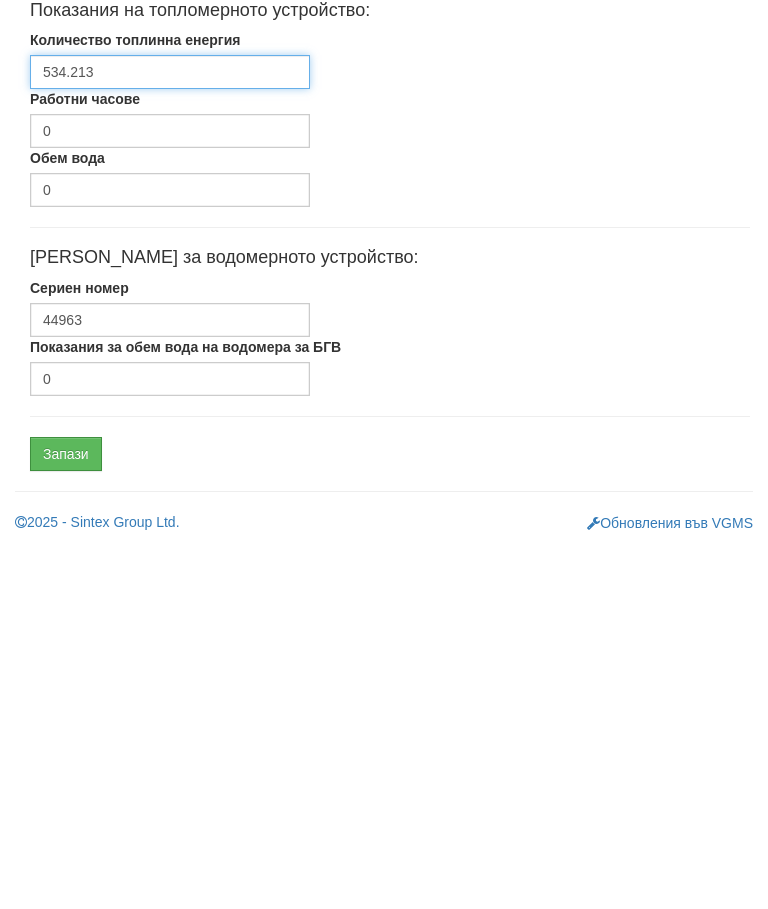 type on "534.213" 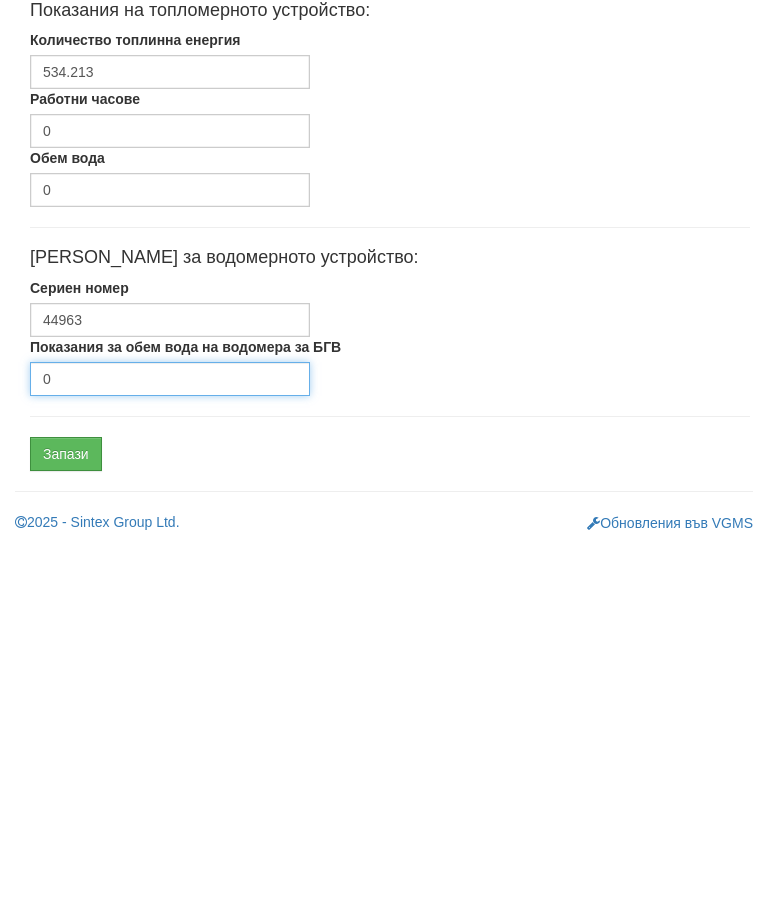 click on "0" at bounding box center (170, 743) 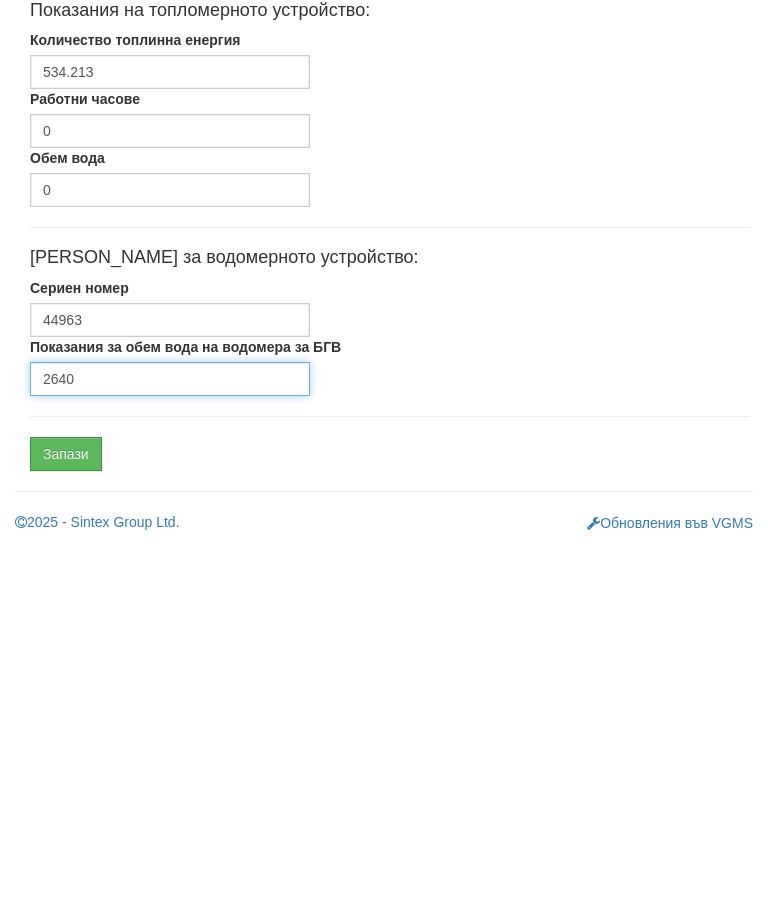 type on "2640" 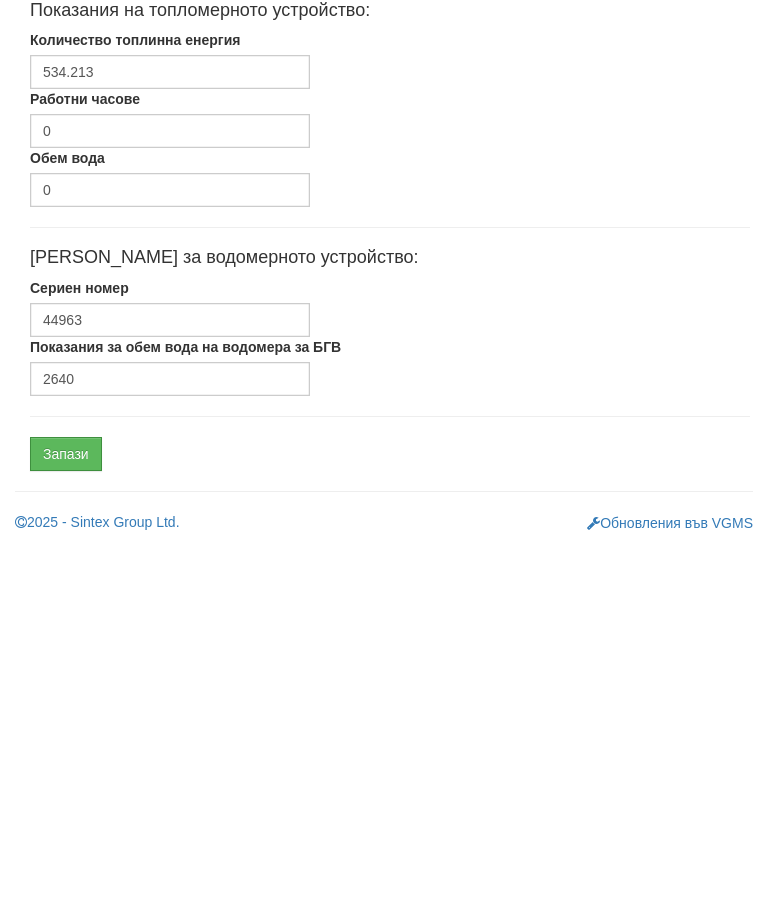 click on "Запази" at bounding box center [66, 818] 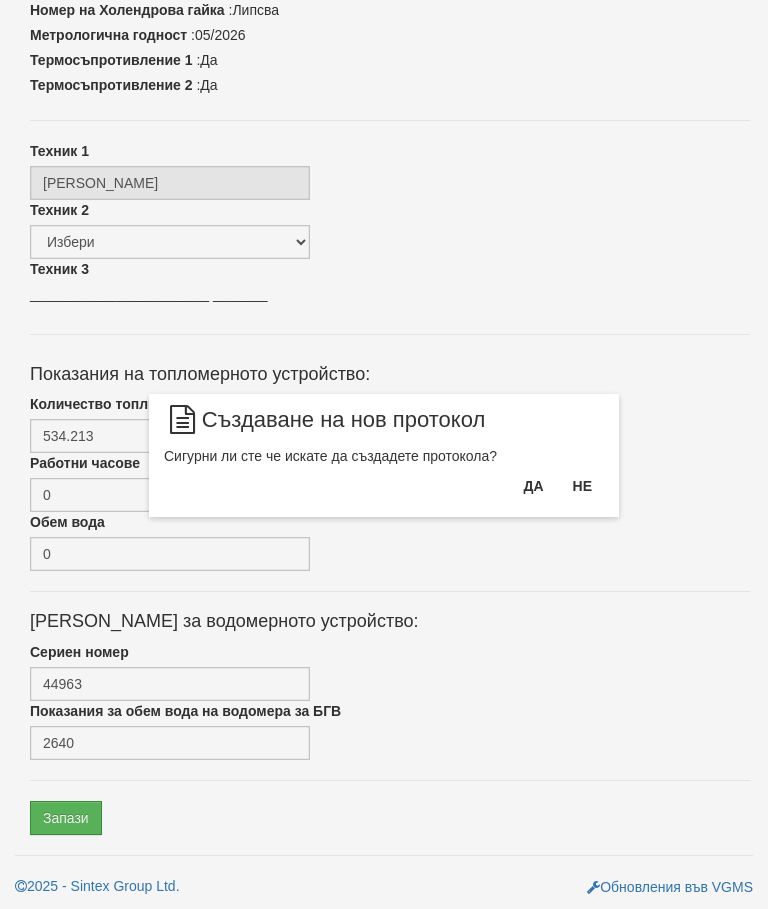 click on "Да" at bounding box center [533, 486] 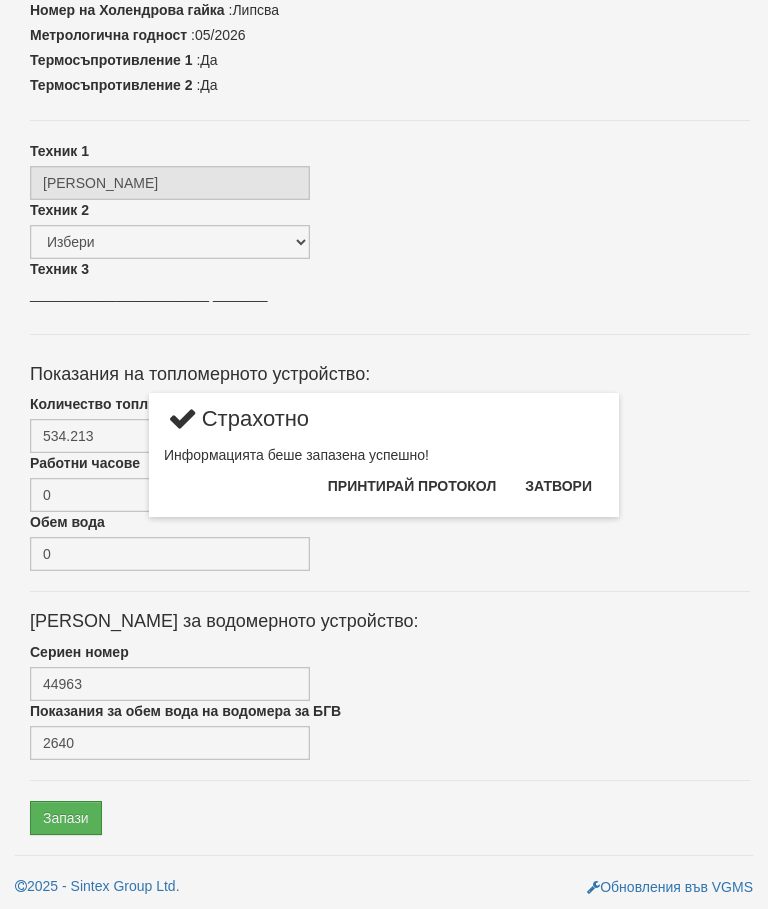 click on "Затвори" at bounding box center [558, 486] 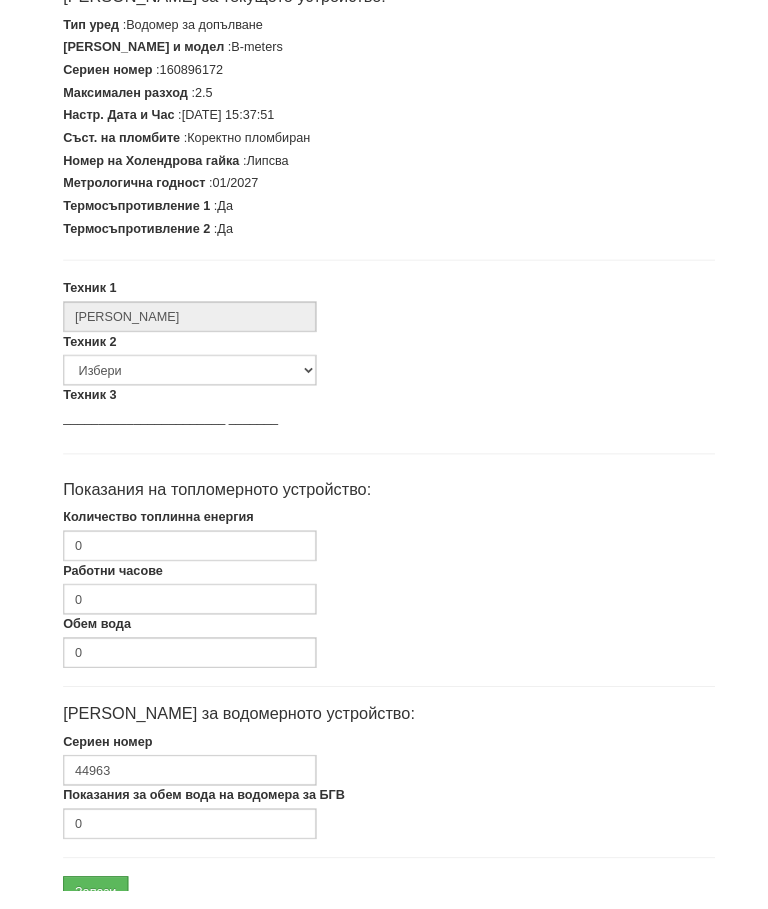 scroll, scrollTop: 507, scrollLeft: 0, axis: vertical 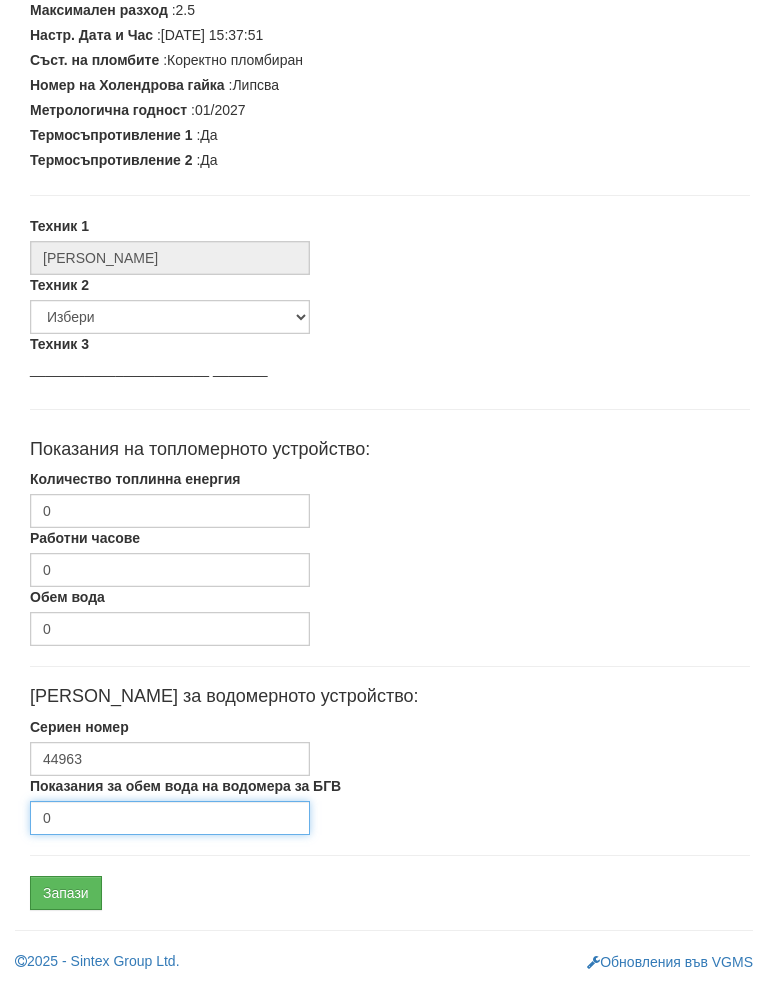 click on "0" at bounding box center [170, 838] 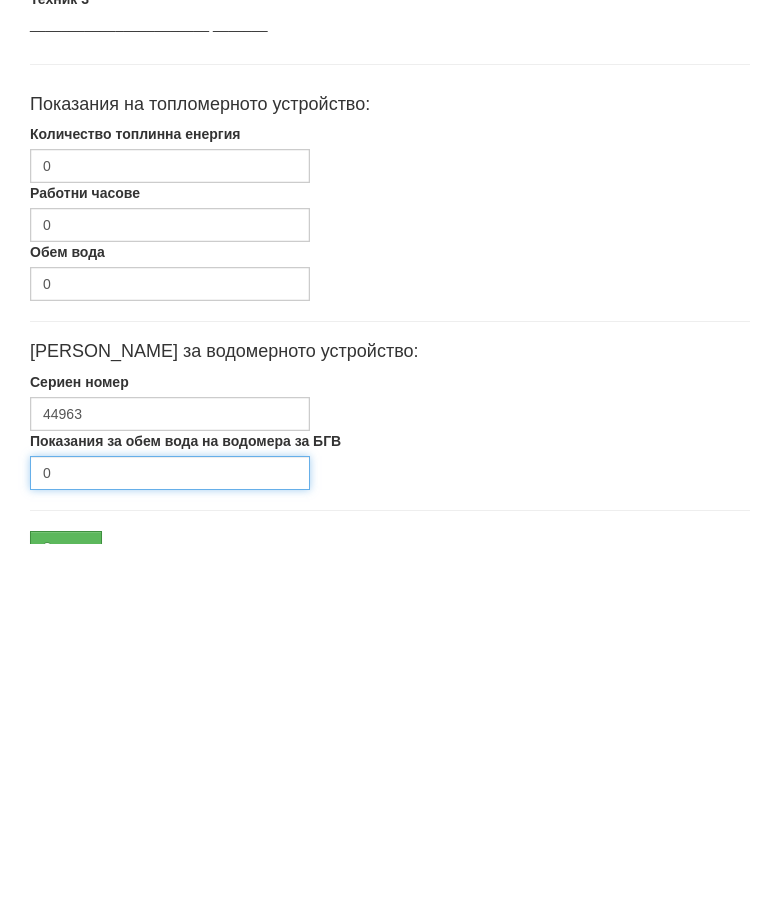scroll, scrollTop: 602, scrollLeft: 0, axis: vertical 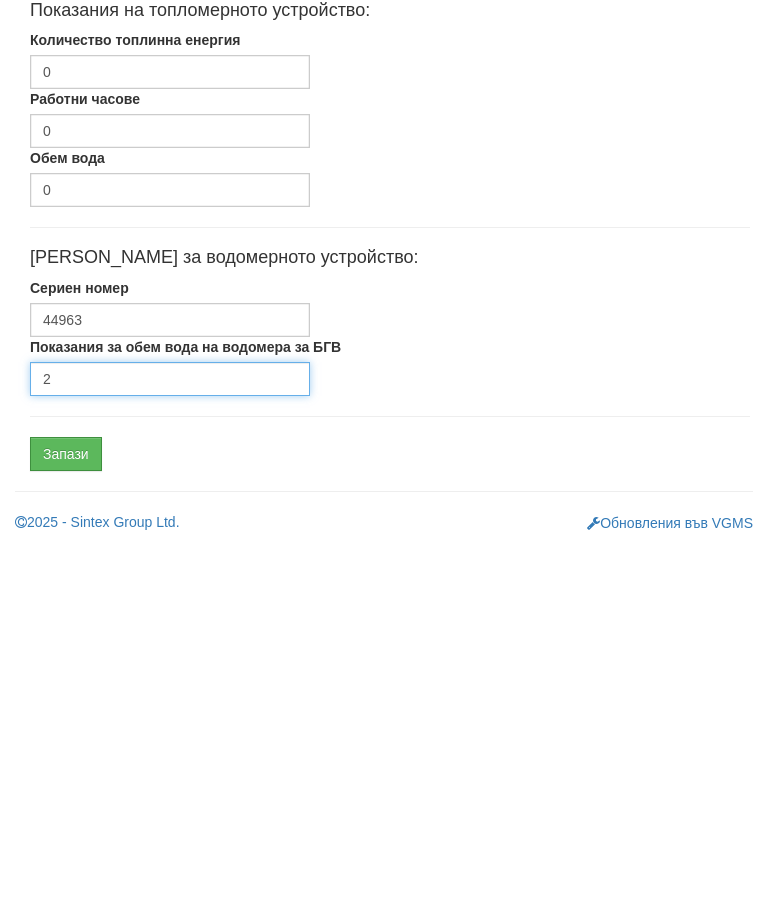 type on "2" 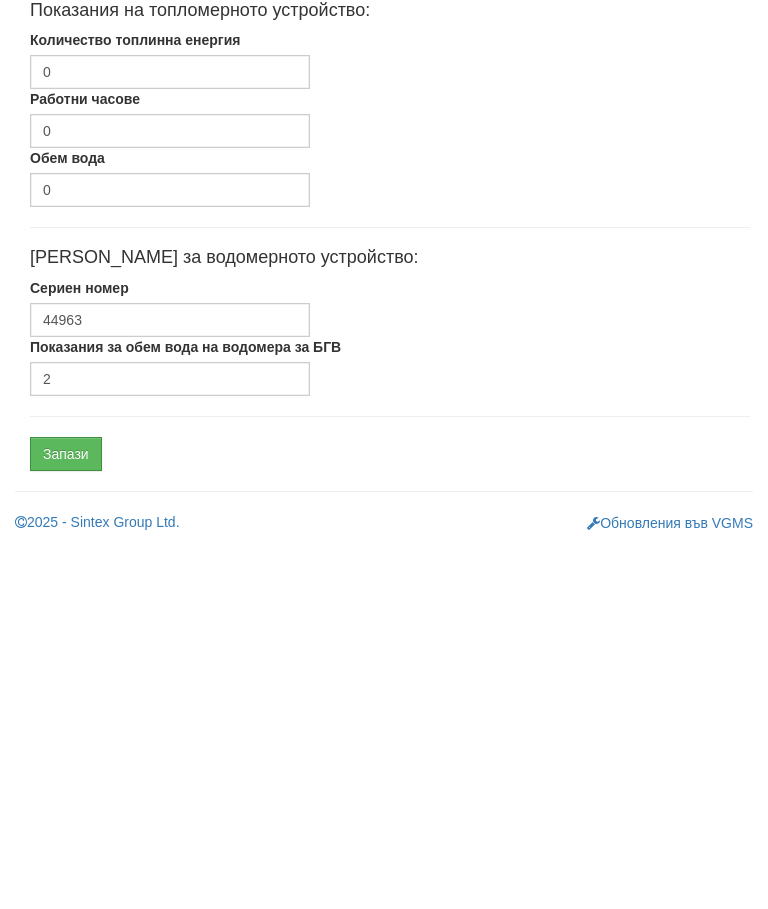 click on "Запази" at bounding box center [66, 818] 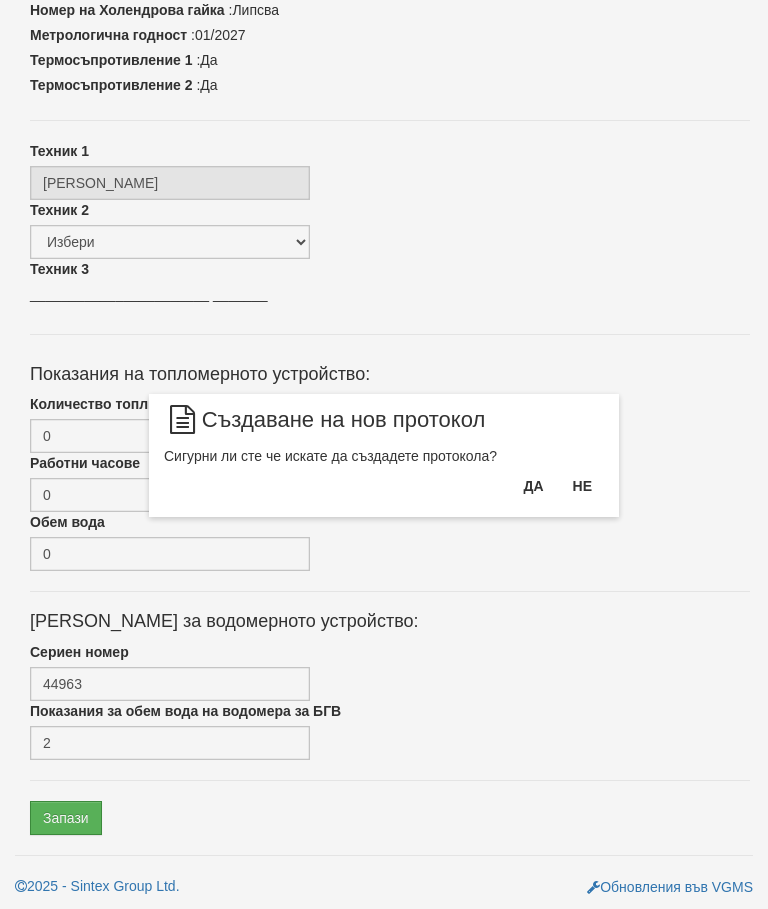 click on "Да" at bounding box center [533, 486] 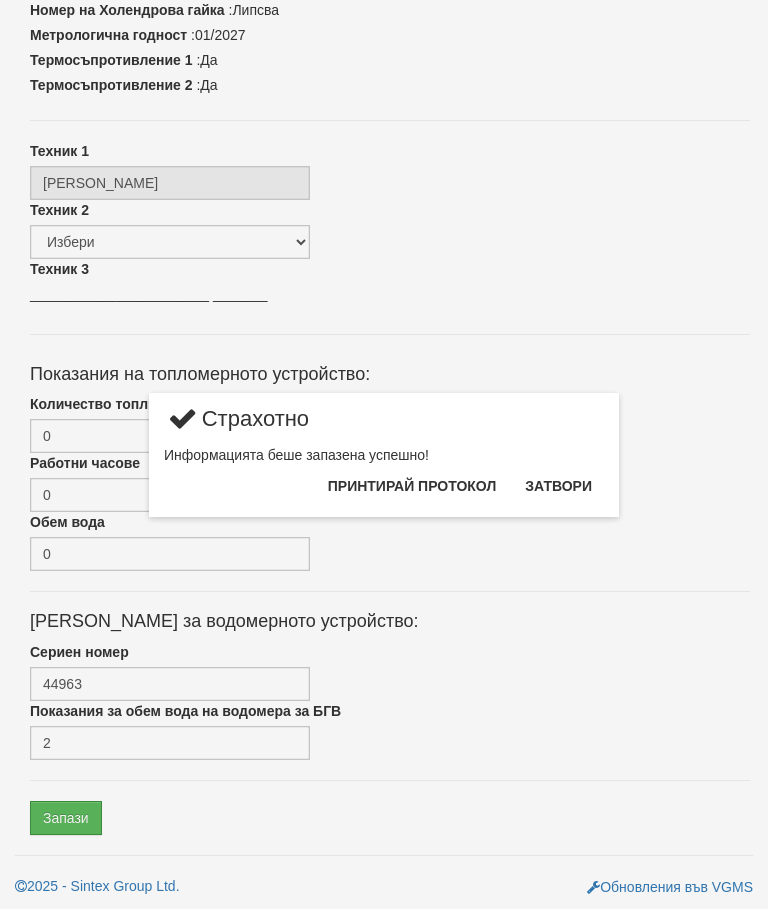 click on "Затвори" at bounding box center (558, 486) 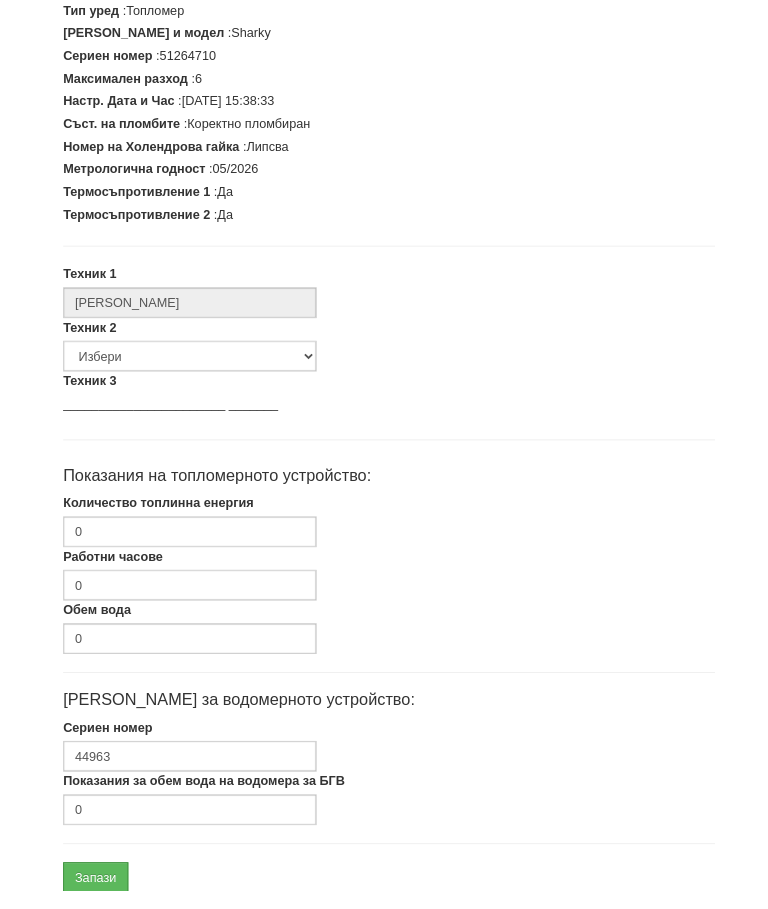 scroll, scrollTop: 507, scrollLeft: 0, axis: vertical 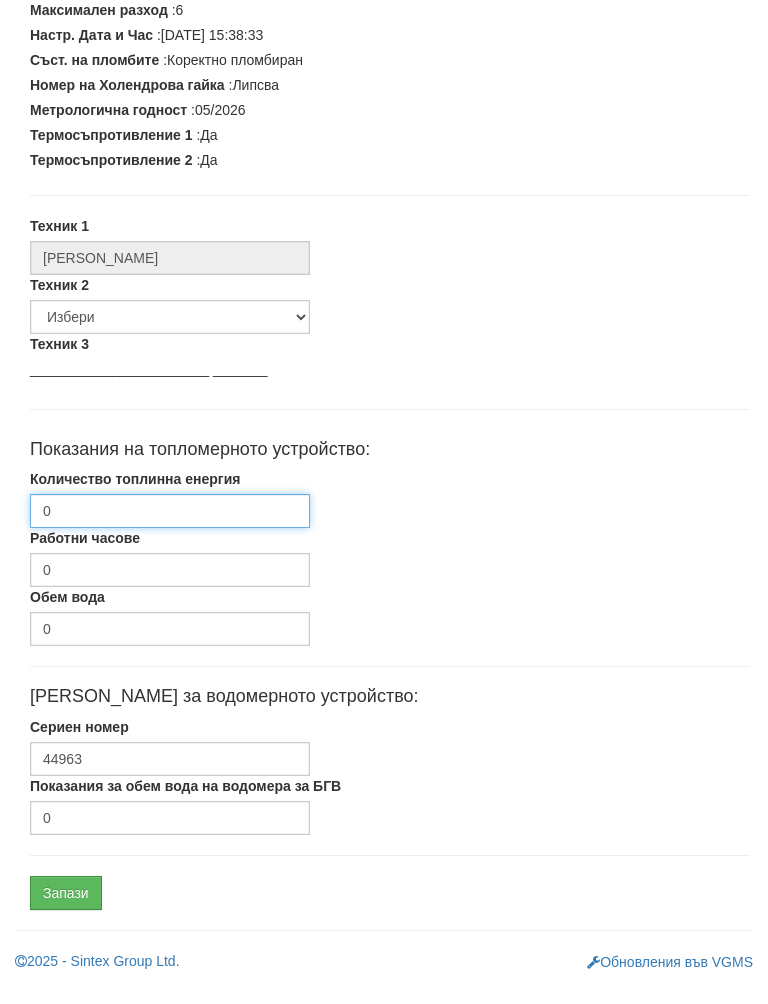 click on "0" at bounding box center (170, 531) 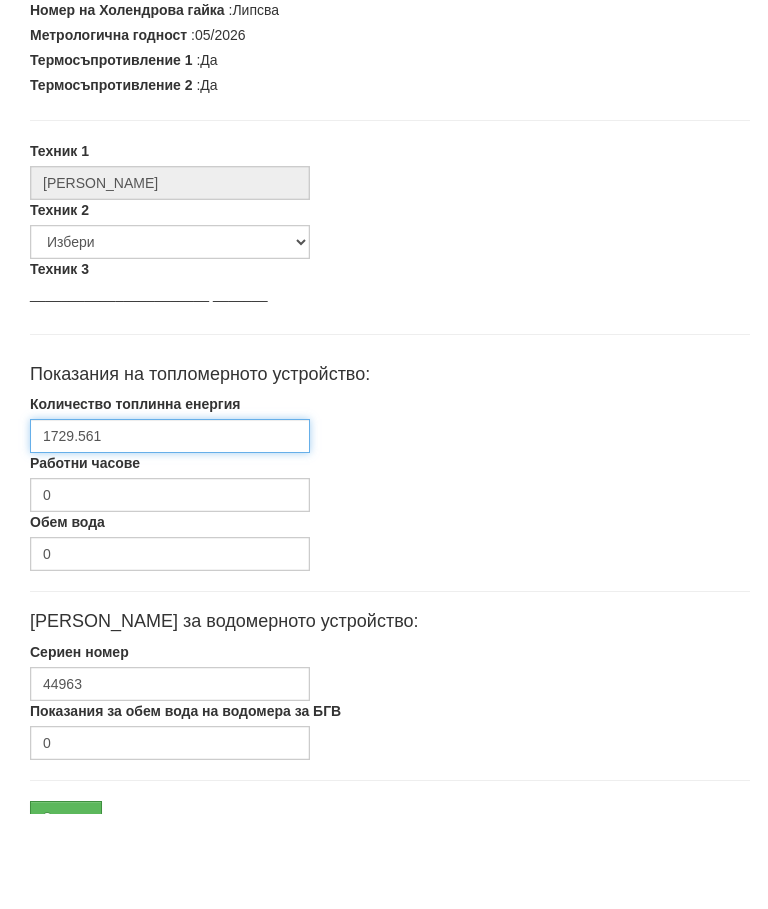 scroll, scrollTop: 602, scrollLeft: 0, axis: vertical 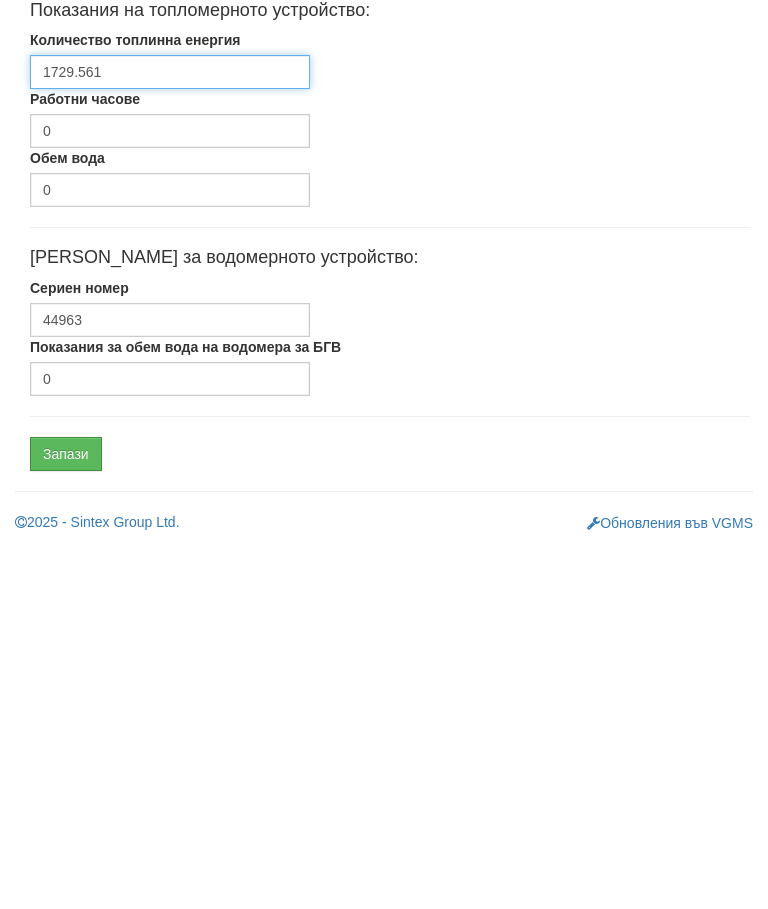 type on "1729.561" 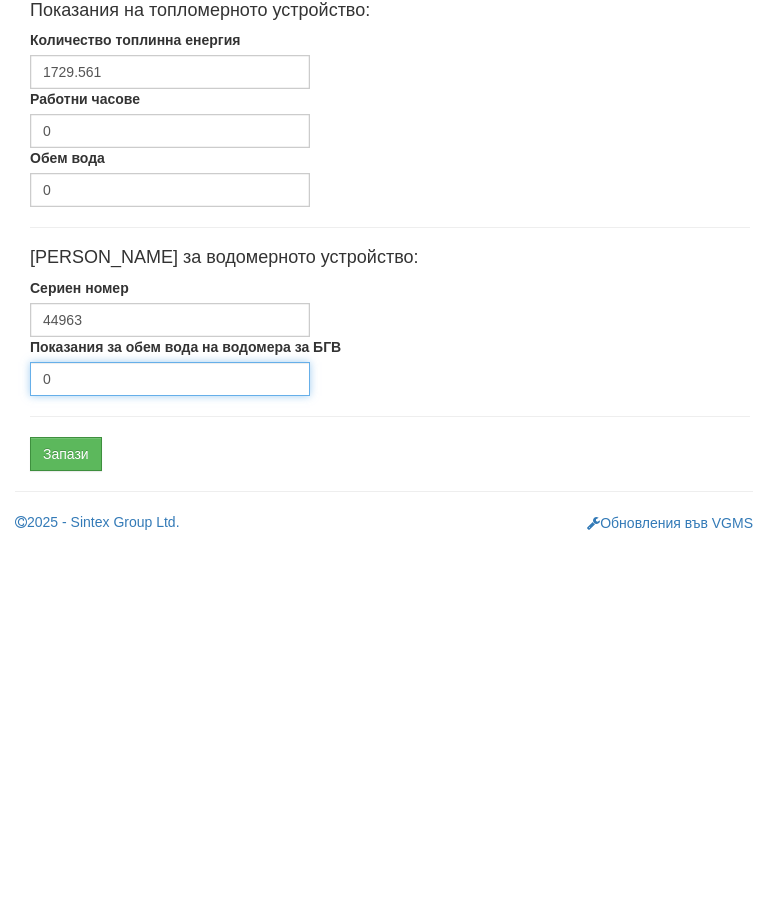 click on "0" at bounding box center [170, 743] 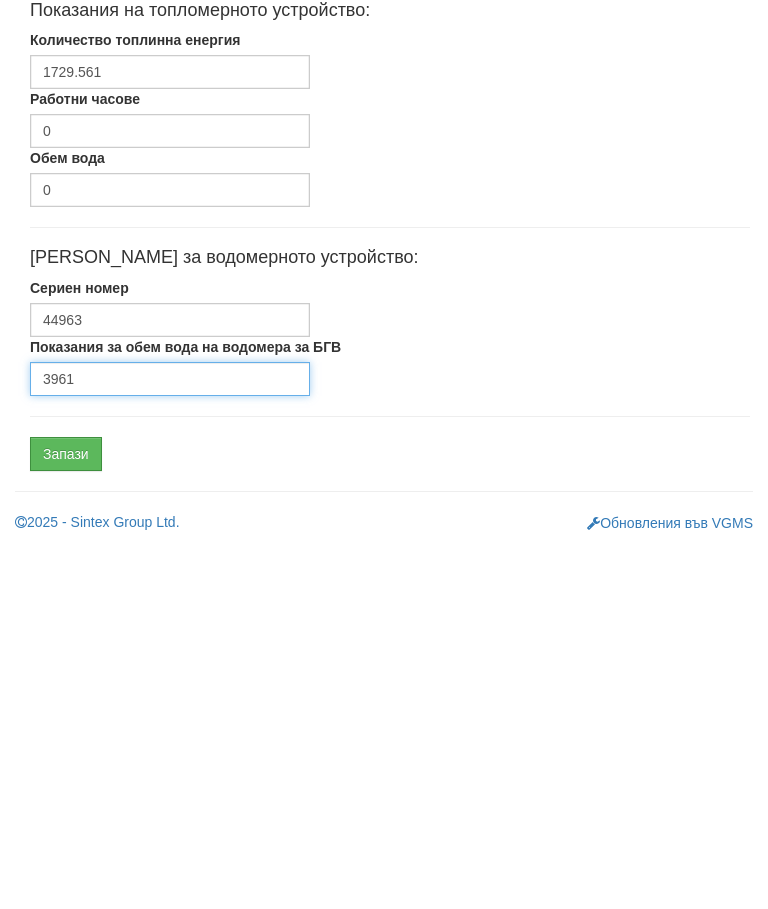 type on "3961" 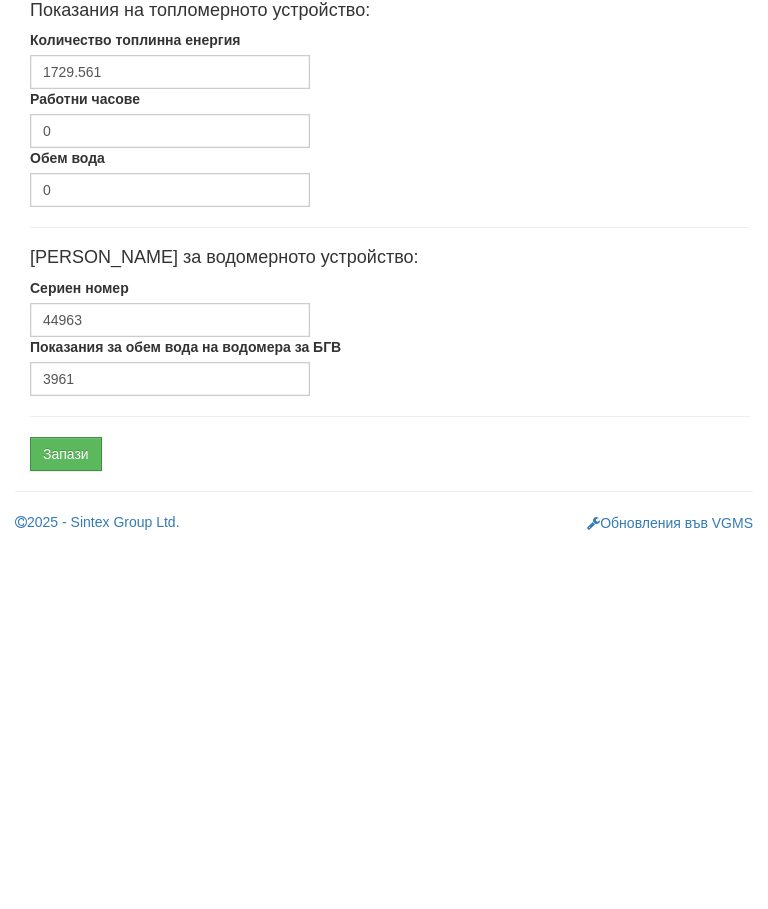 click on "Запази" at bounding box center [66, 818] 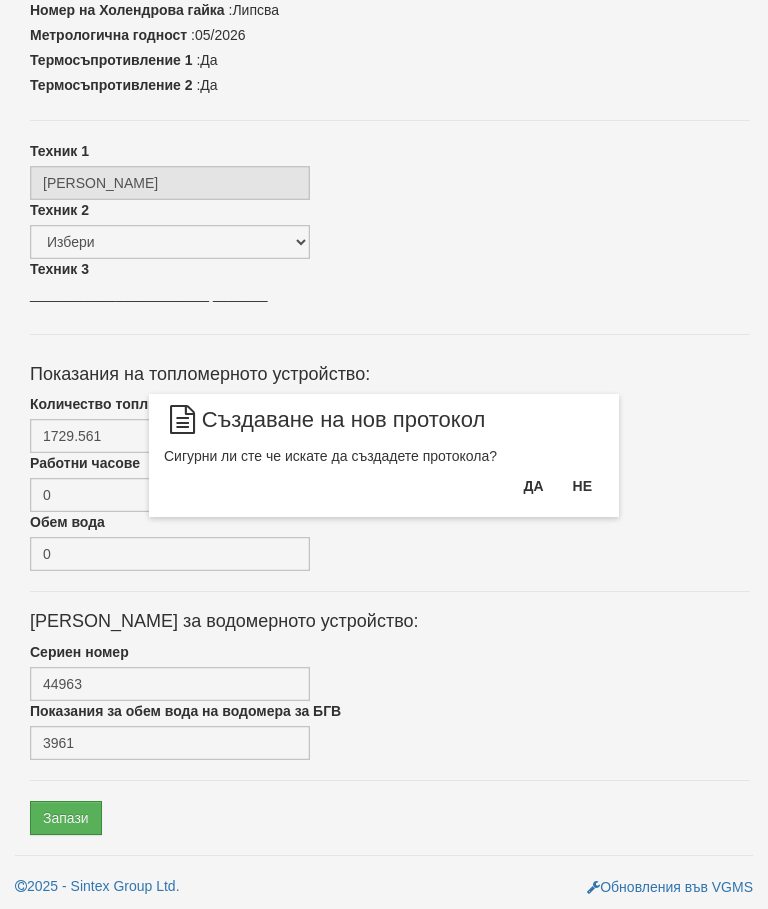click on "Да" at bounding box center [533, 486] 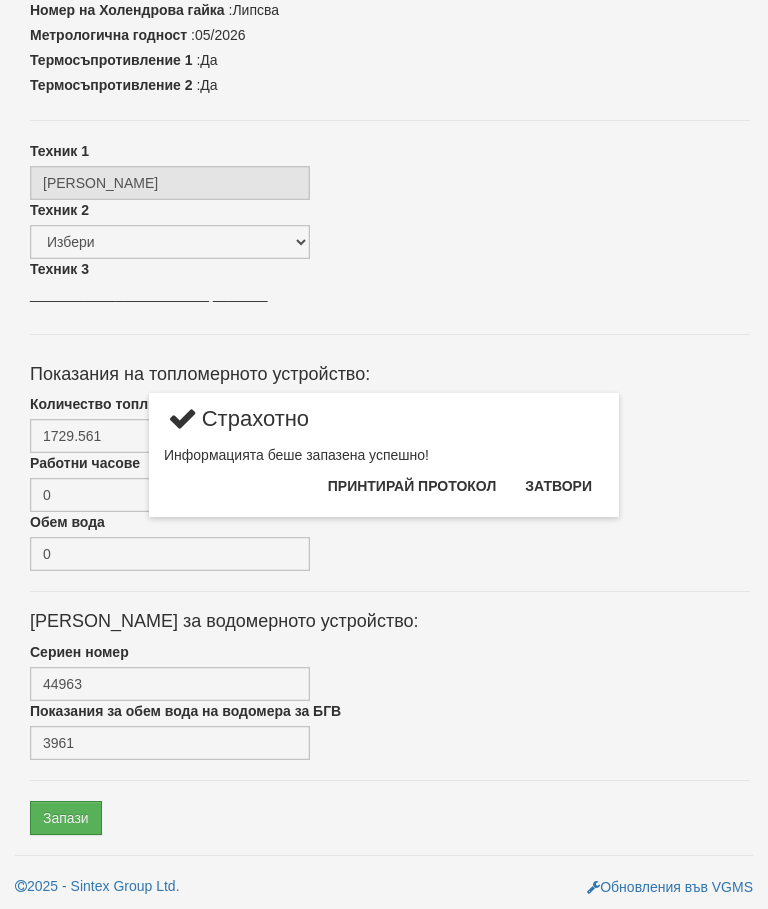 click on "Затвори" at bounding box center [558, 486] 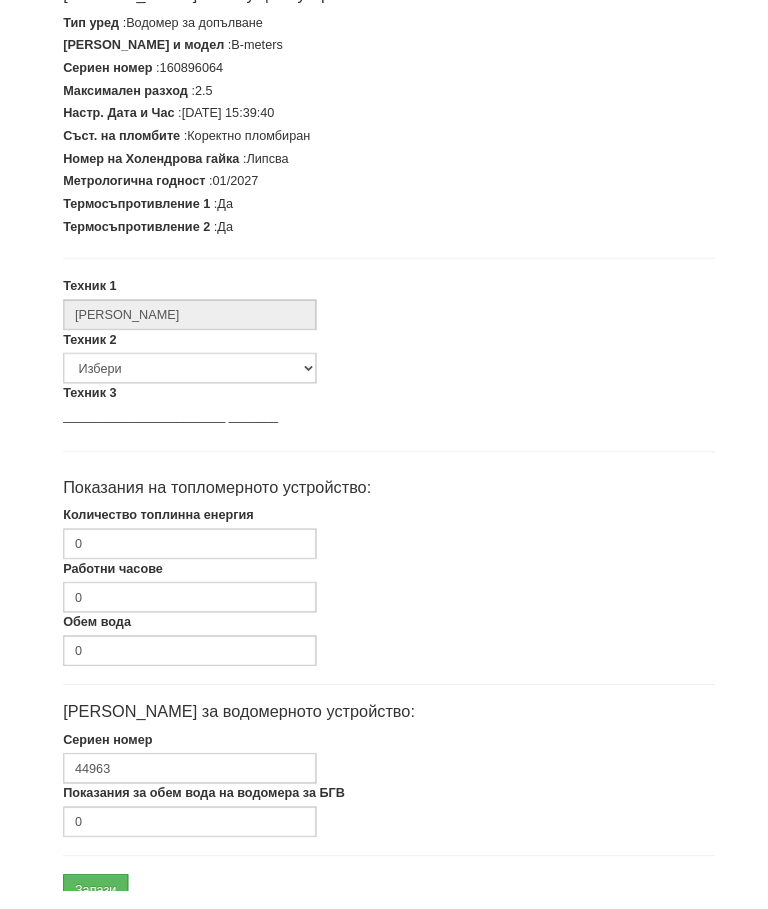 scroll, scrollTop: 507, scrollLeft: 0, axis: vertical 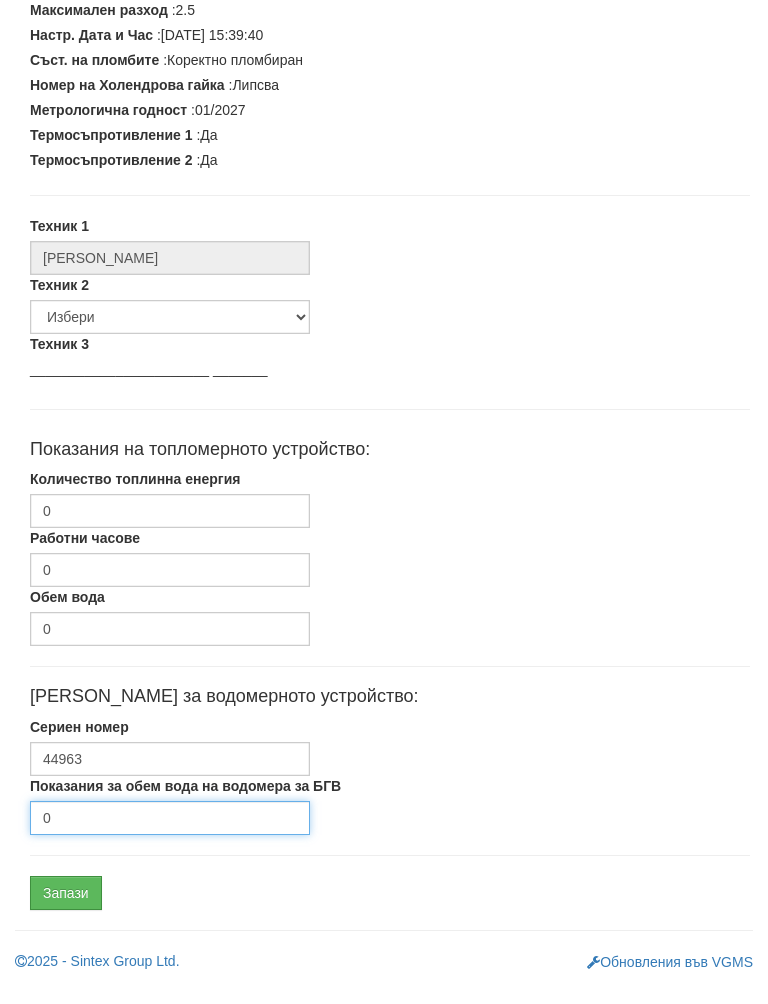 click on "0" at bounding box center (170, 838) 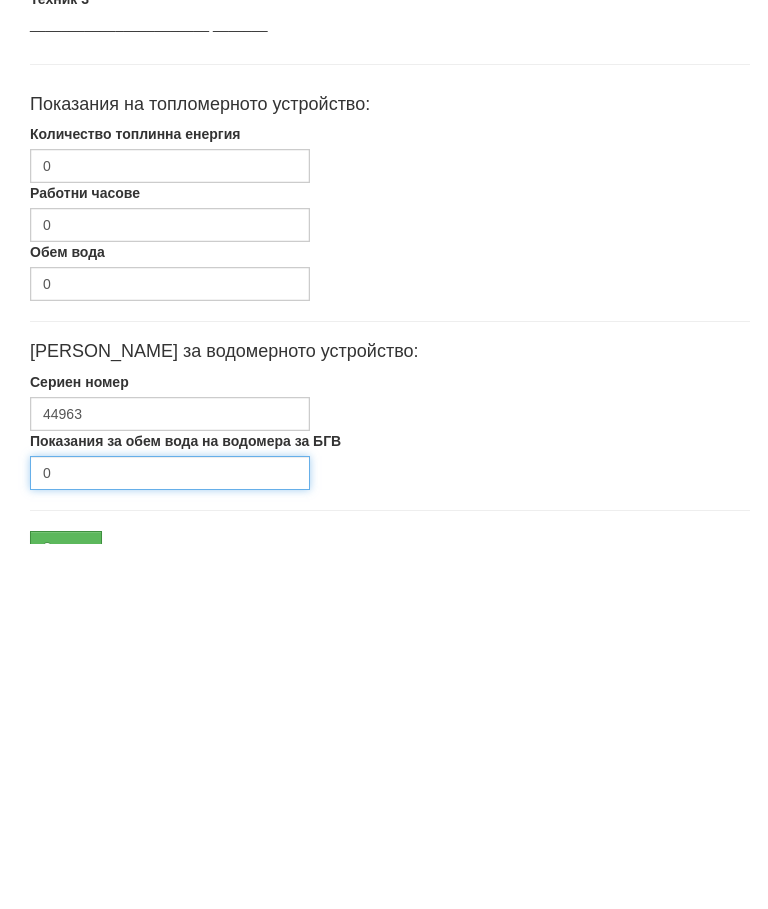 scroll, scrollTop: 602, scrollLeft: 0, axis: vertical 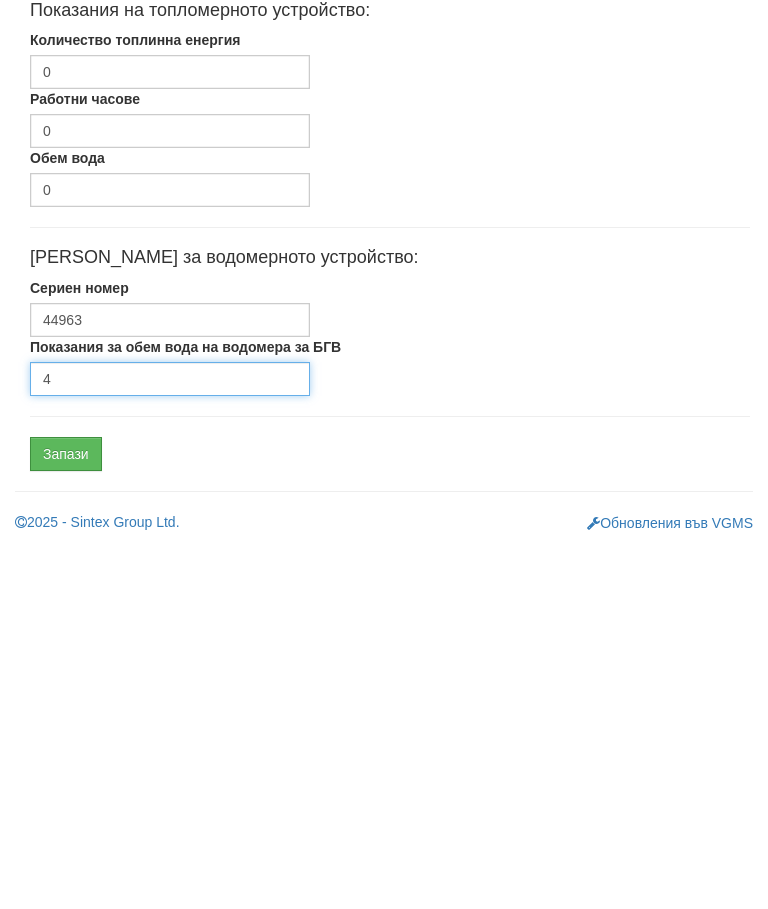 type on "4" 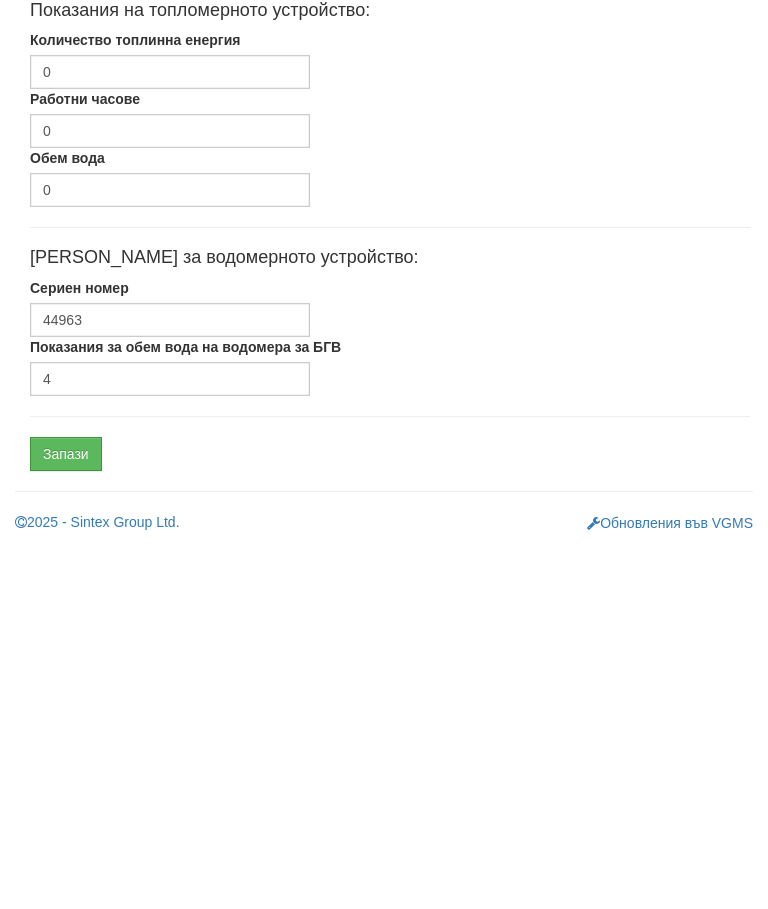 click on "Запази" at bounding box center (66, 818) 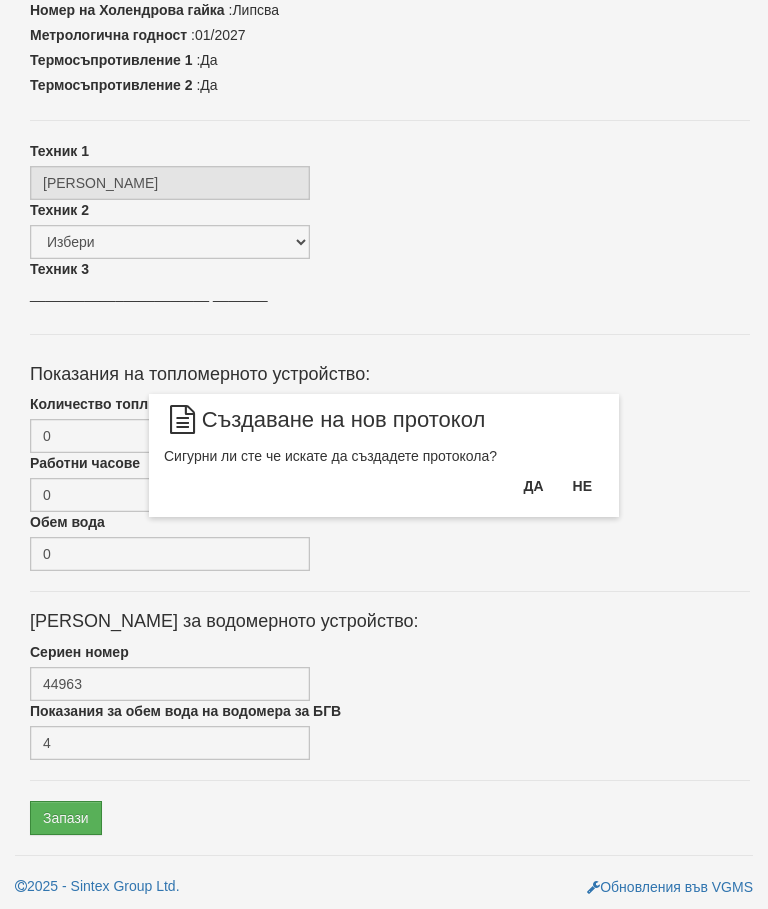 click on "Да" at bounding box center [533, 486] 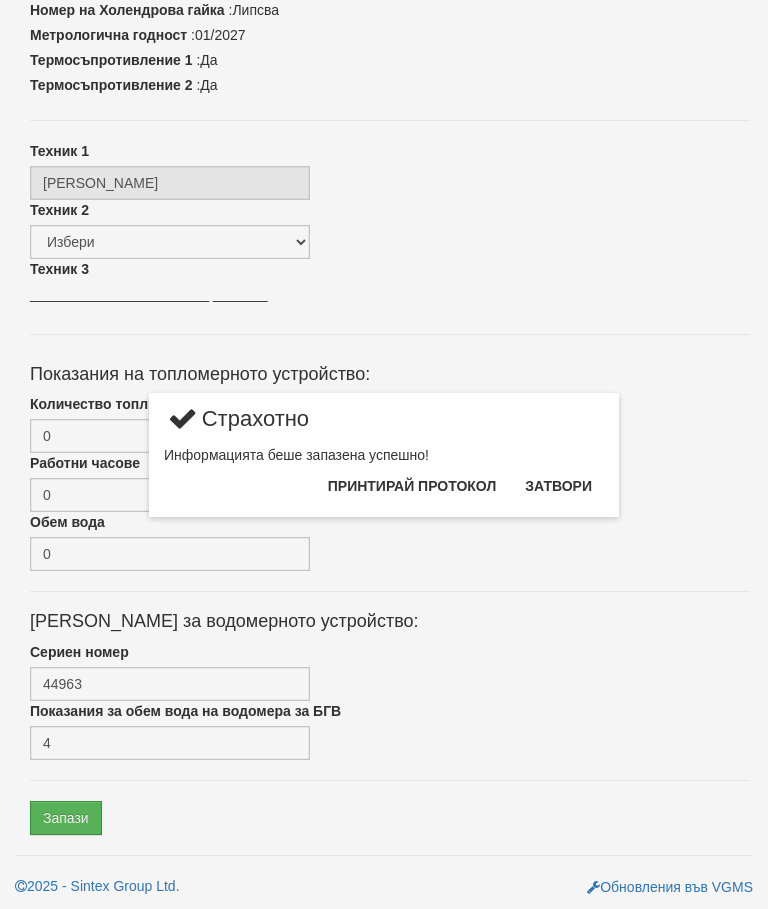 click on "Затвори" at bounding box center [558, 486] 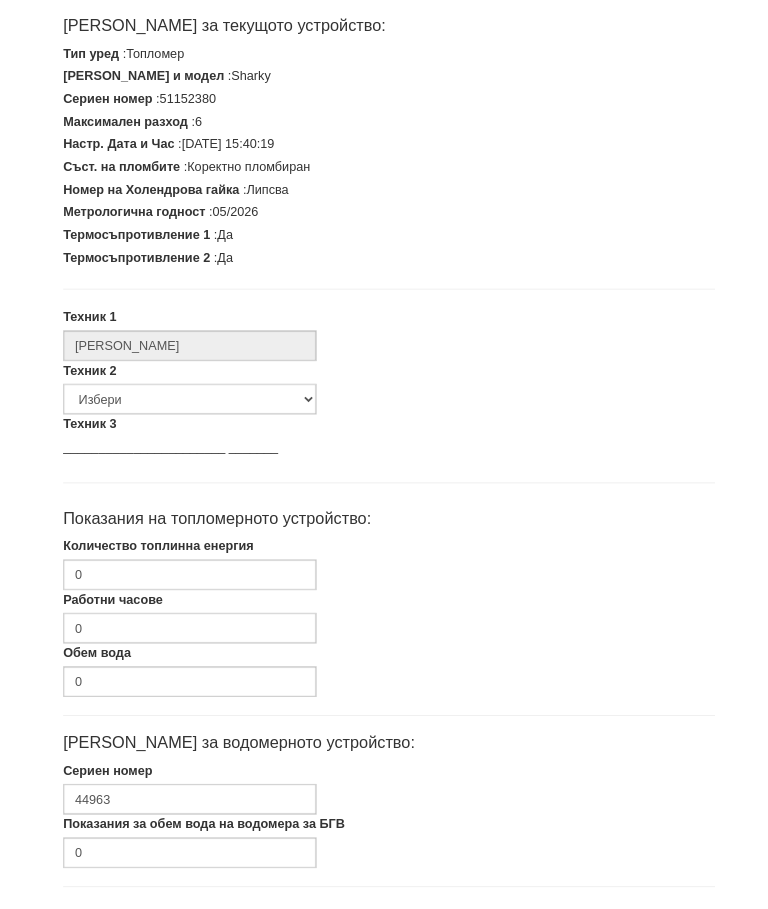 scroll, scrollTop: 507, scrollLeft: 0, axis: vertical 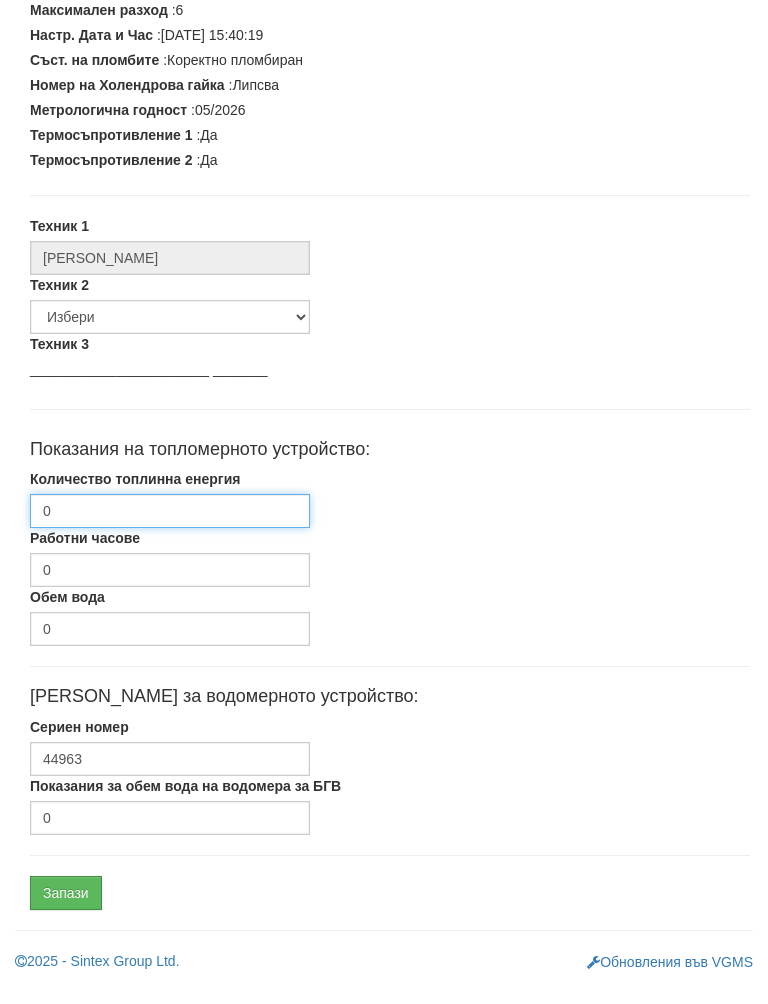 click on "0" at bounding box center [170, 531] 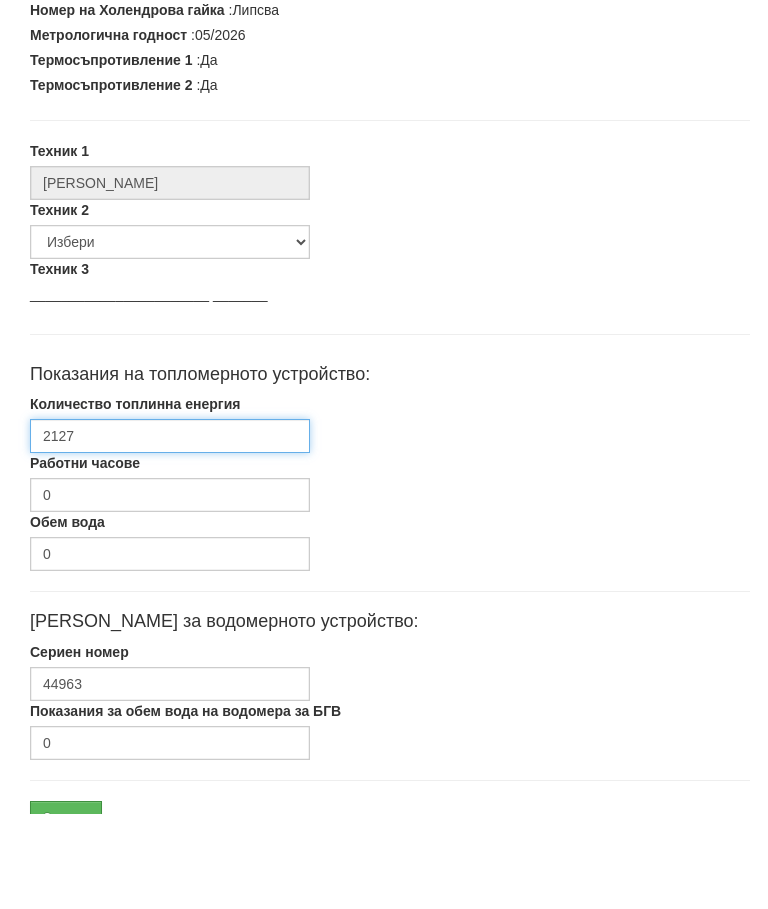 scroll, scrollTop: 602, scrollLeft: 0, axis: vertical 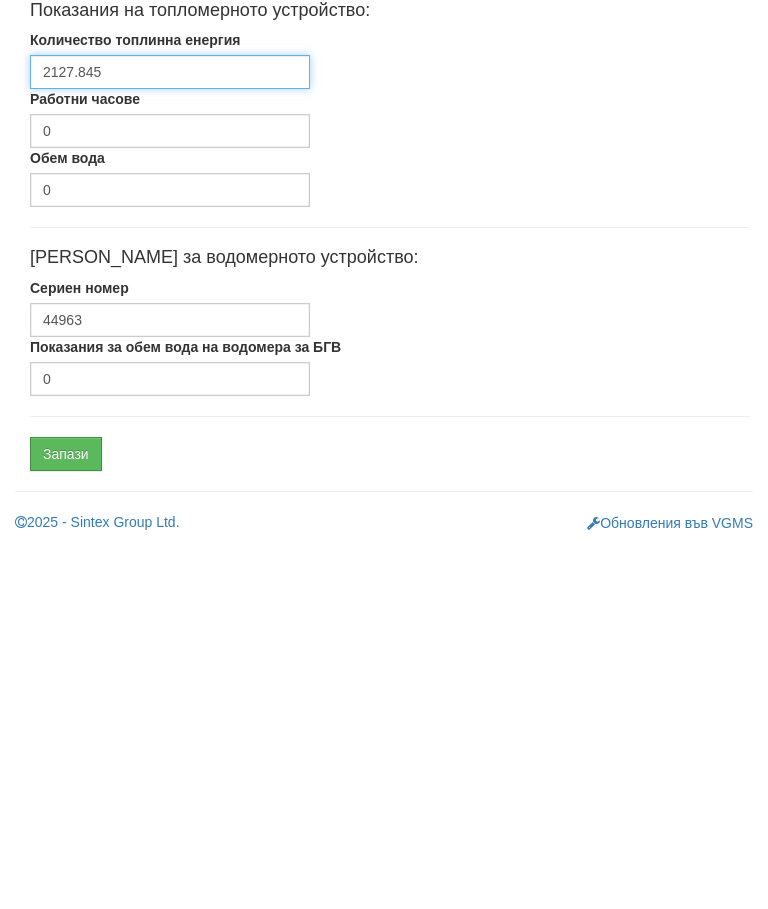 type on "2127.845" 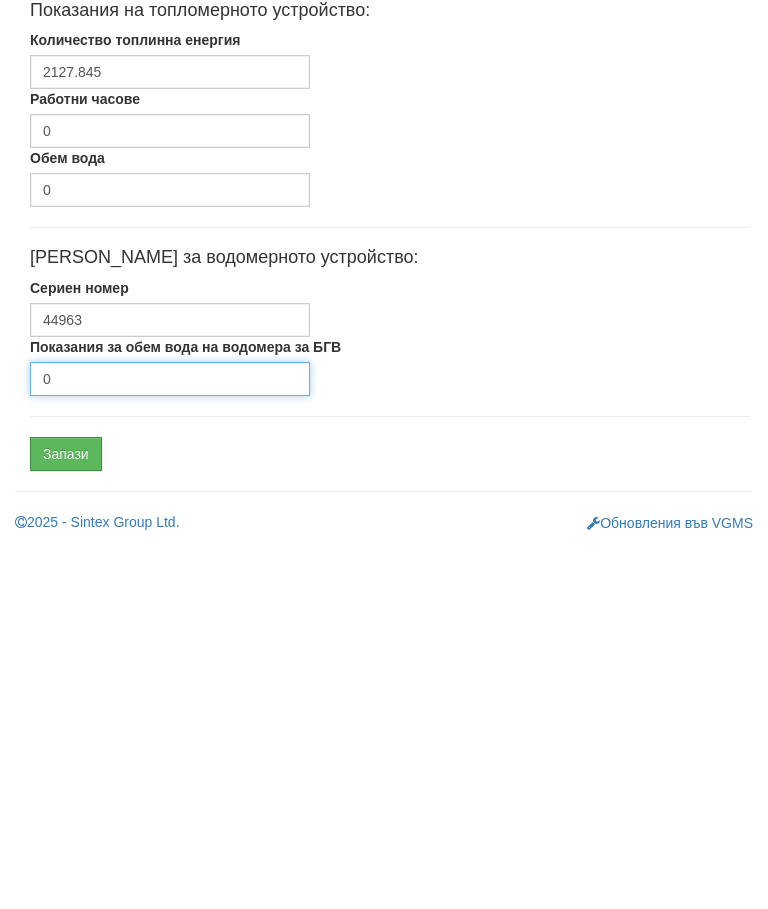 click on "0" at bounding box center (170, 743) 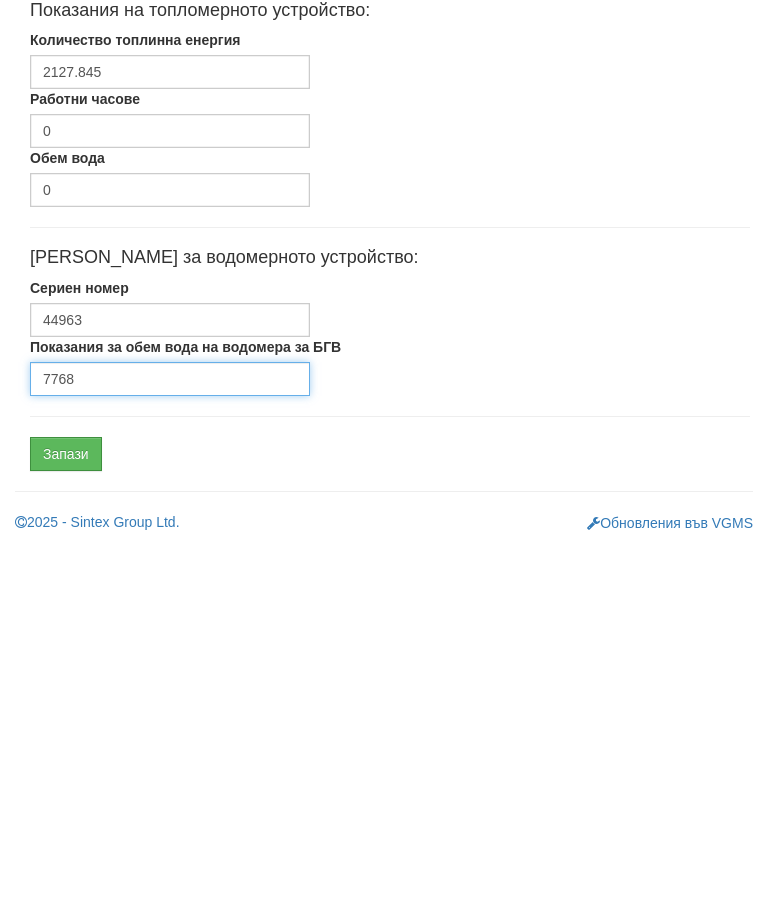 type on "7768" 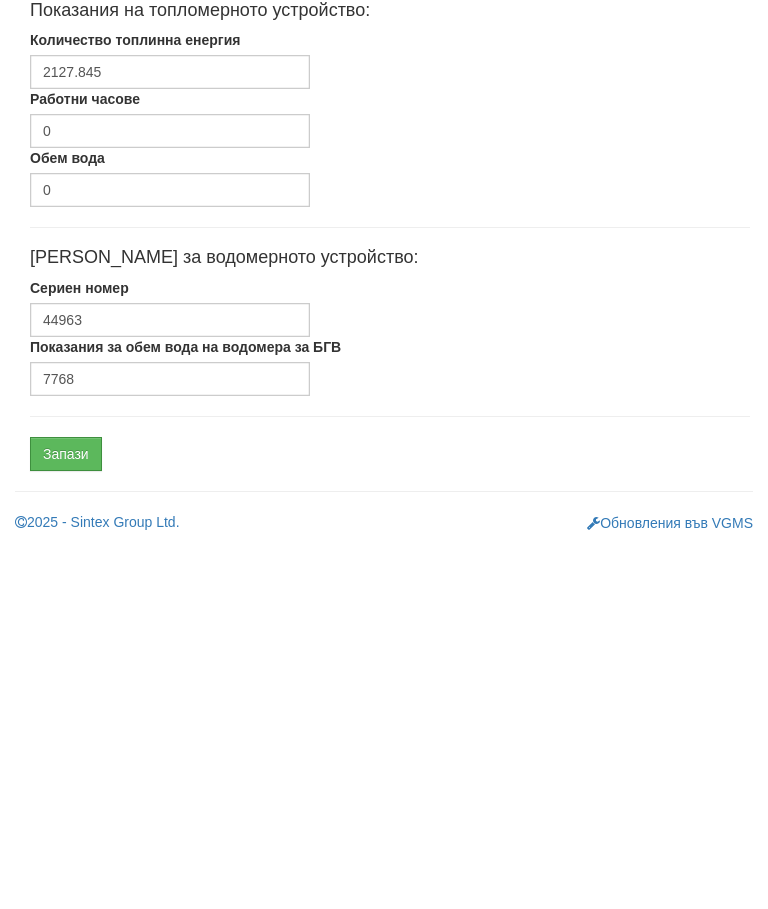 click on "Запази" at bounding box center (66, 818) 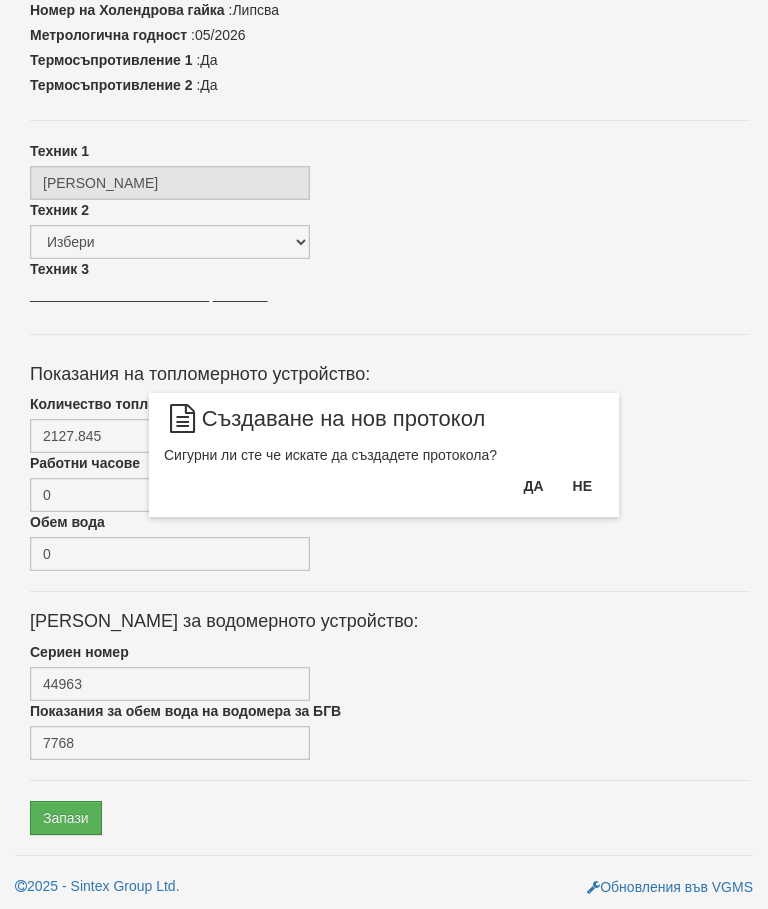 click on "Да" at bounding box center [533, 486] 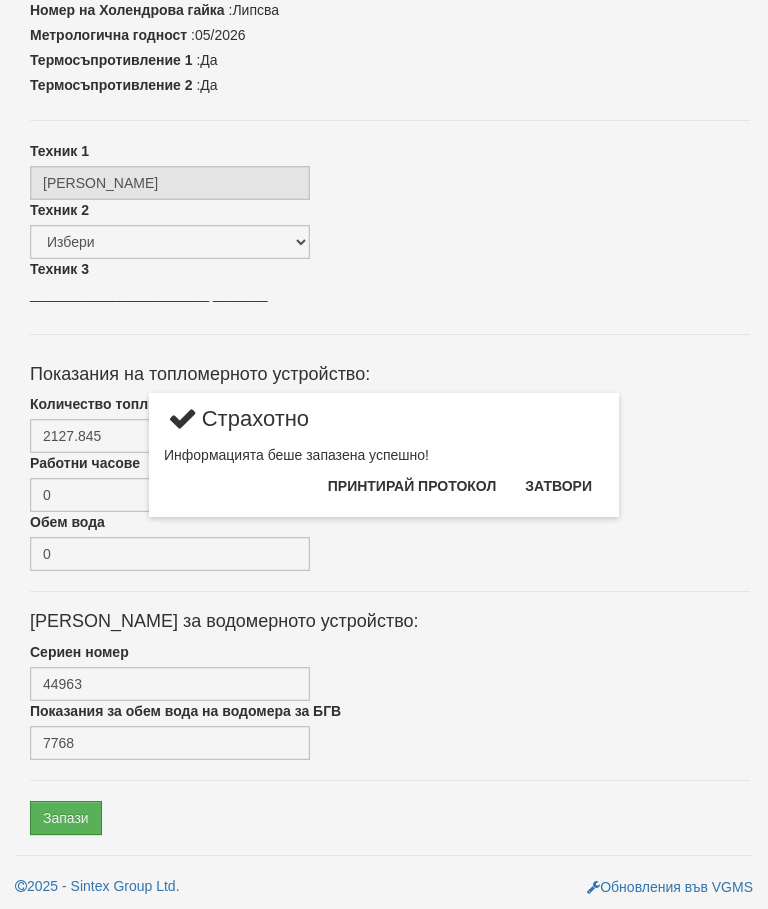 click on "Затвори" at bounding box center (558, 486) 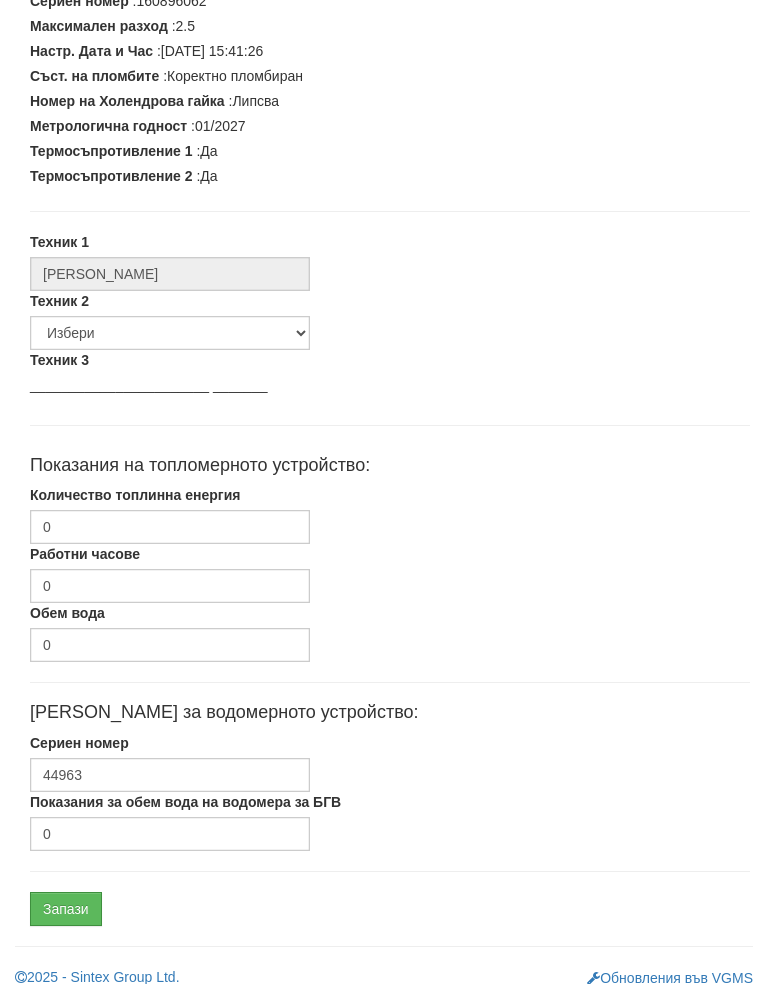 scroll, scrollTop: 507, scrollLeft: 0, axis: vertical 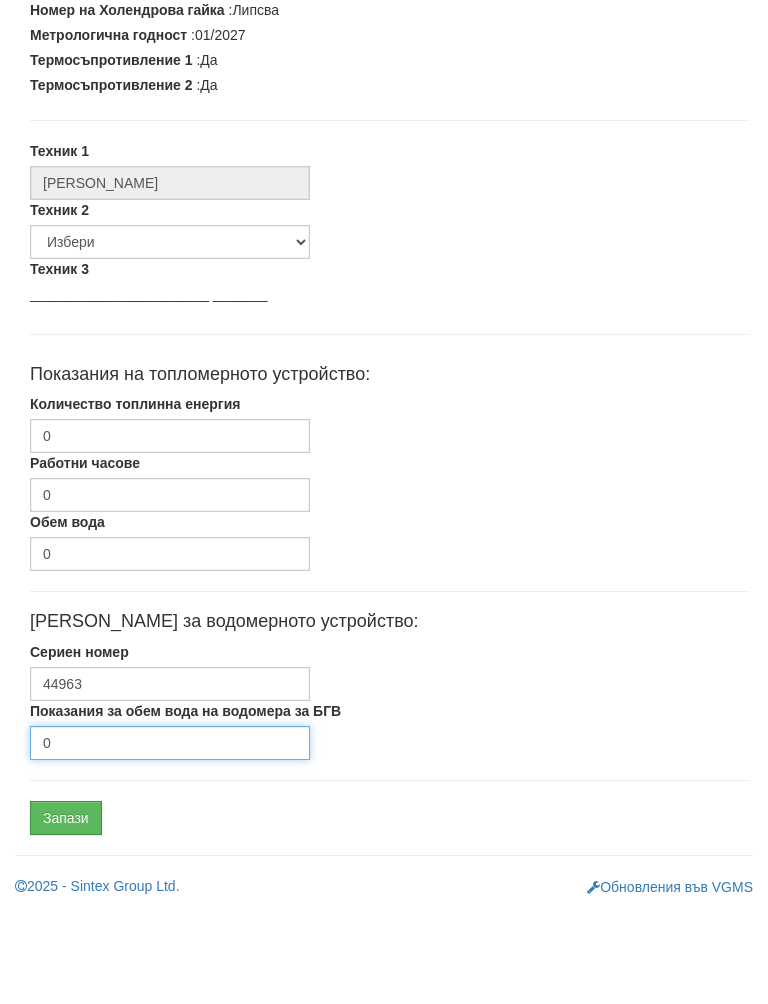 click on "0" at bounding box center [170, 838] 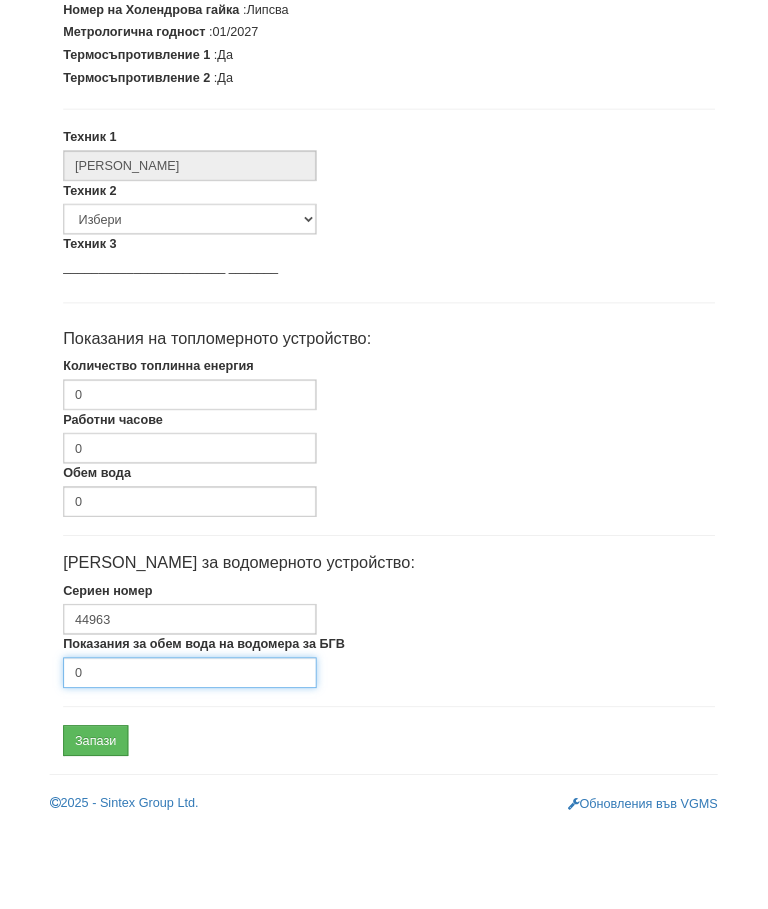 scroll, scrollTop: 602, scrollLeft: 0, axis: vertical 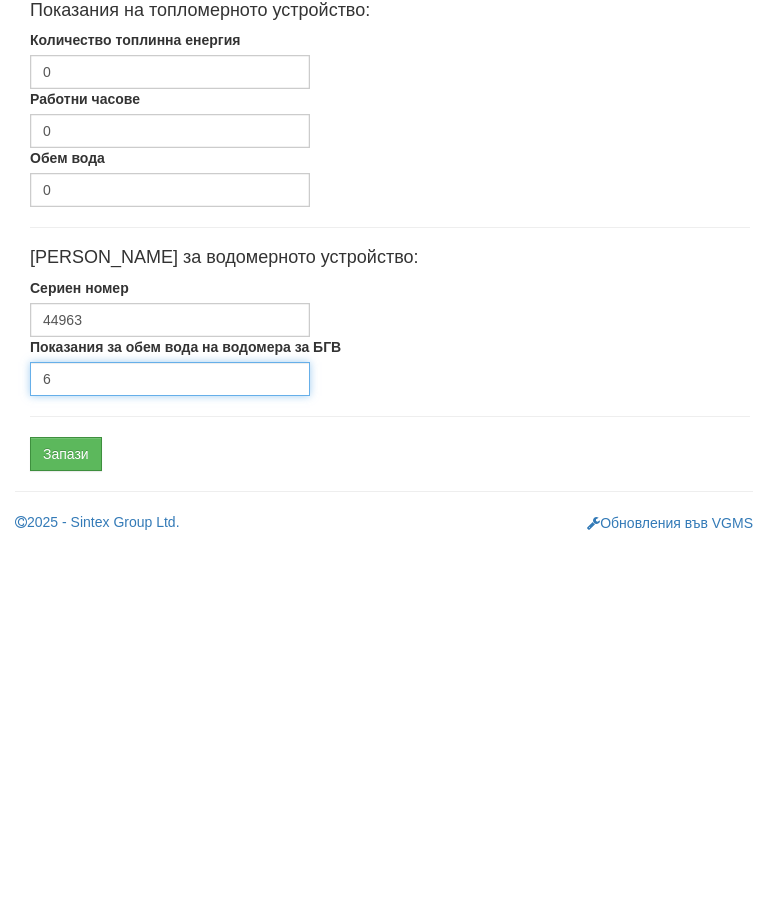 type on "6" 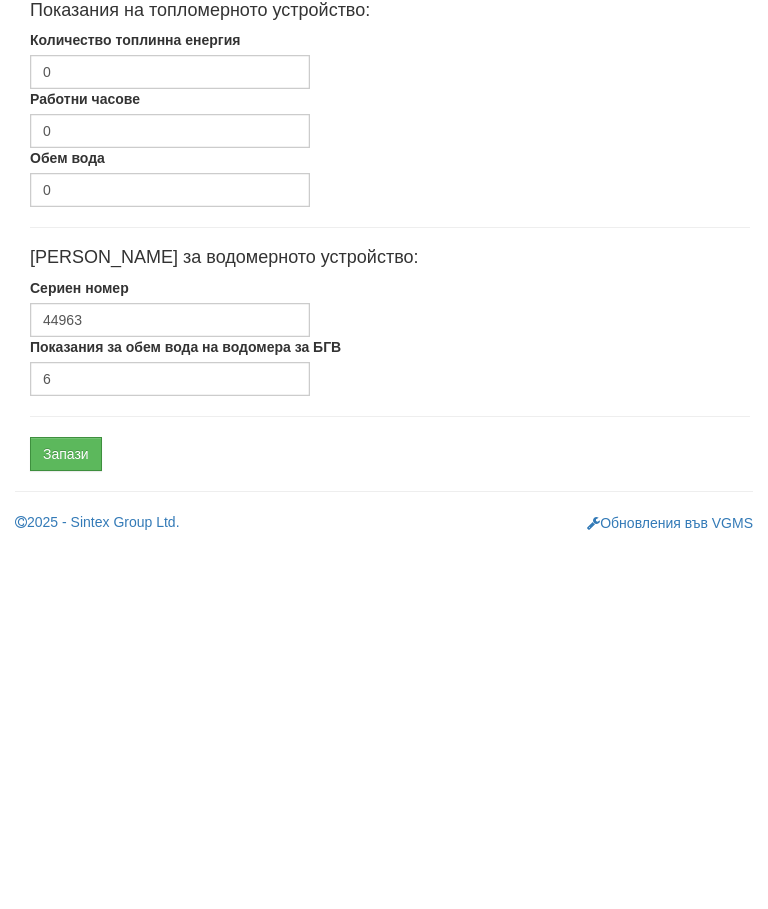 click on "Запази" at bounding box center [66, 818] 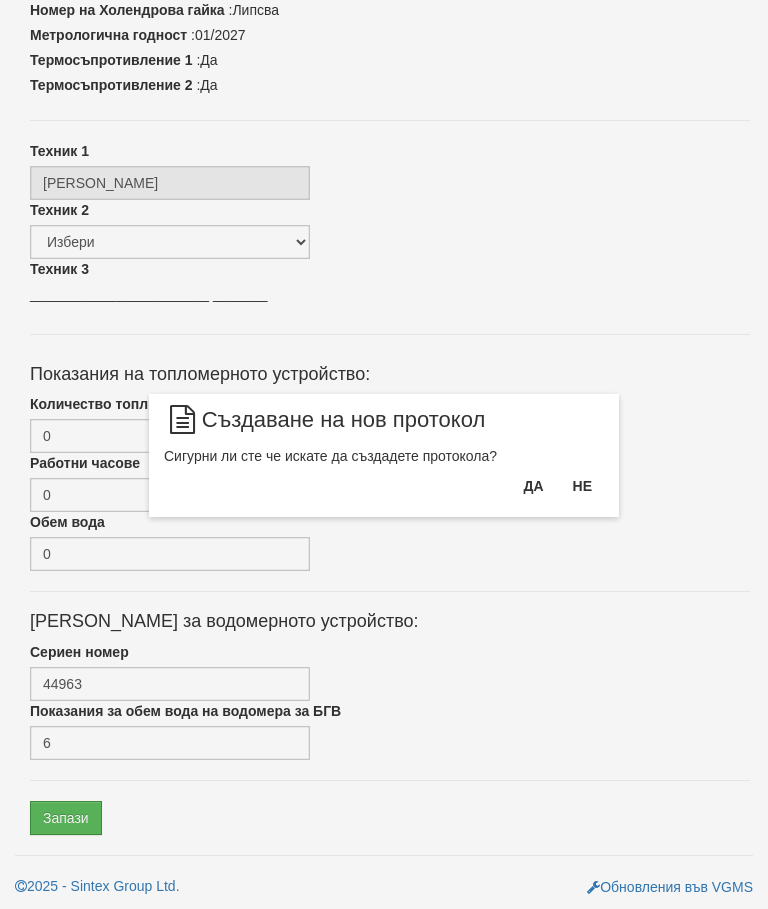 click on "Да" at bounding box center [533, 486] 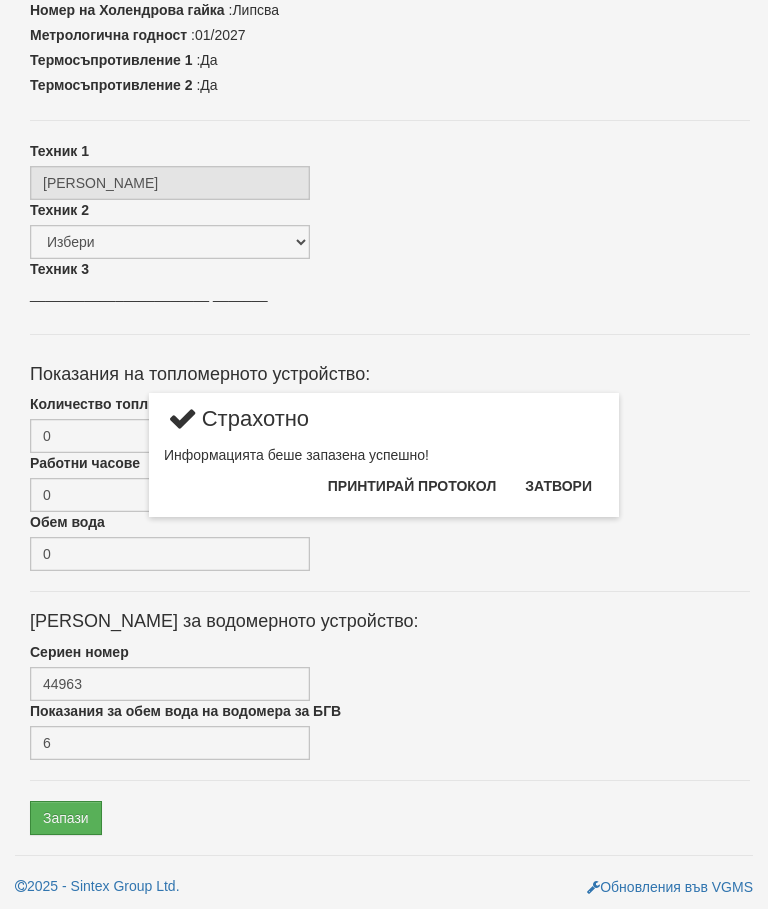 click on "Затвори" at bounding box center (558, 486) 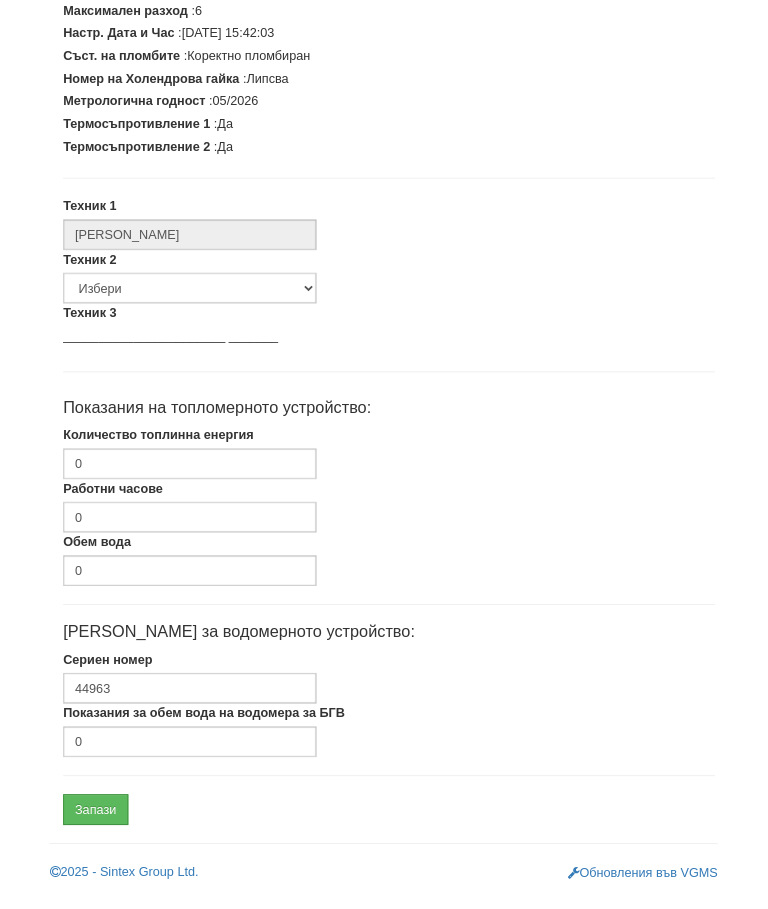 scroll, scrollTop: 507, scrollLeft: 0, axis: vertical 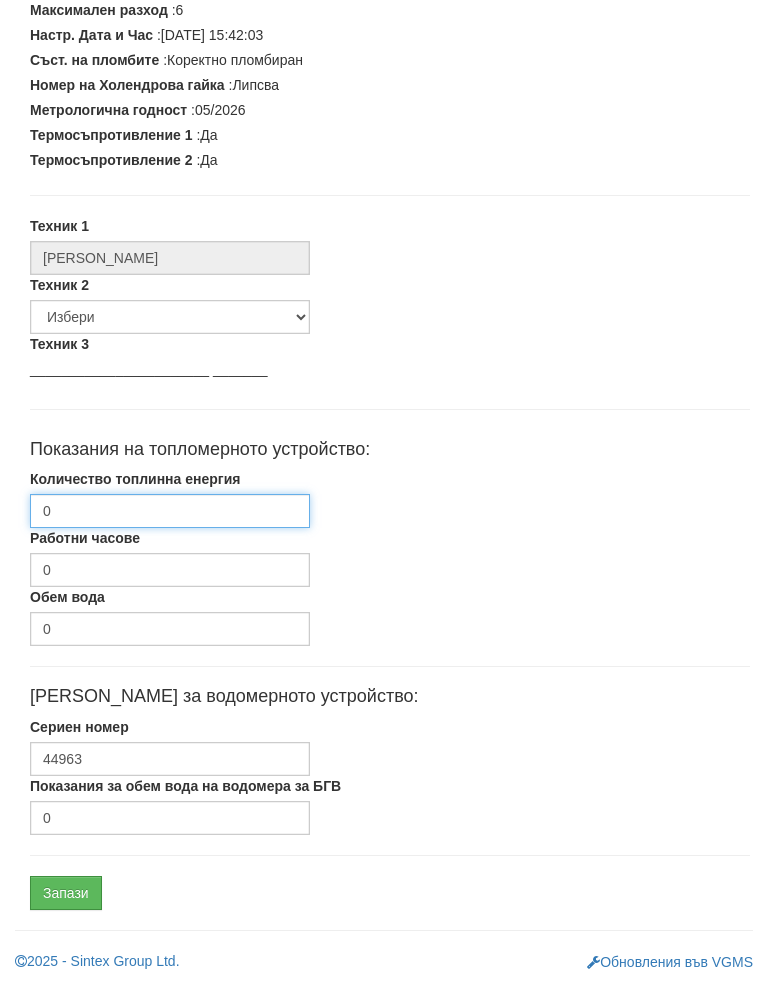 click on "0" at bounding box center [170, 531] 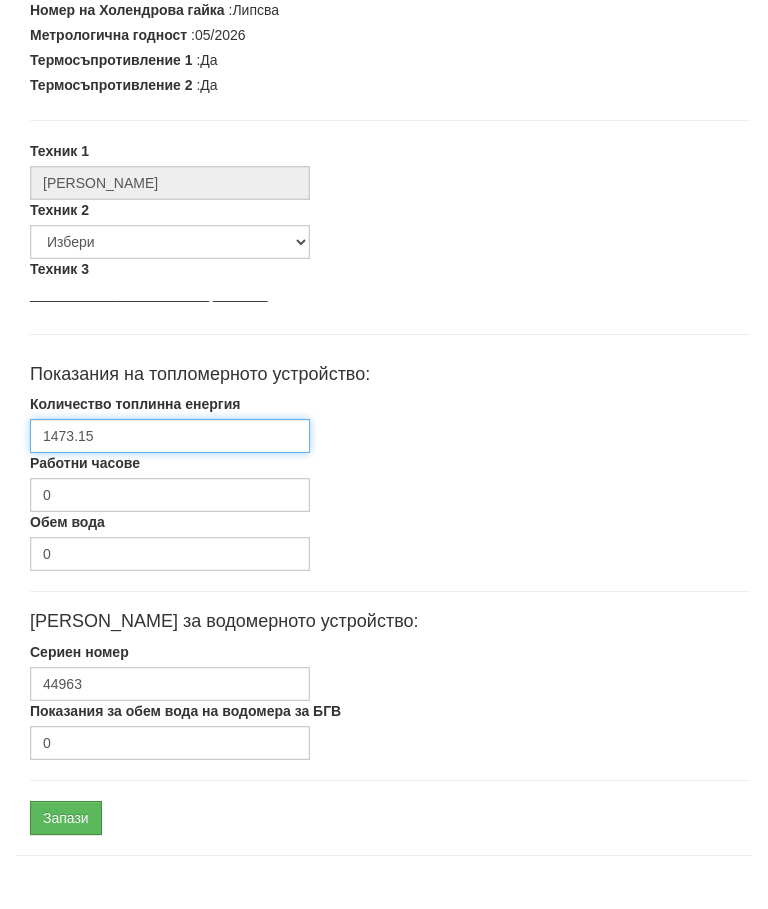 scroll, scrollTop: 602, scrollLeft: 0, axis: vertical 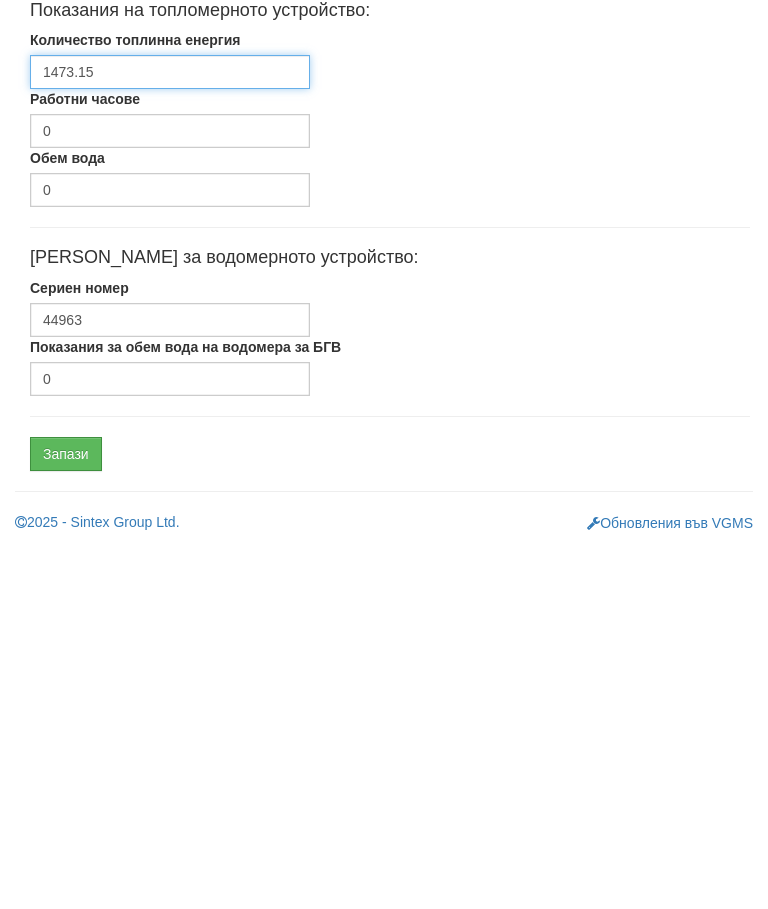 type on "1473.15" 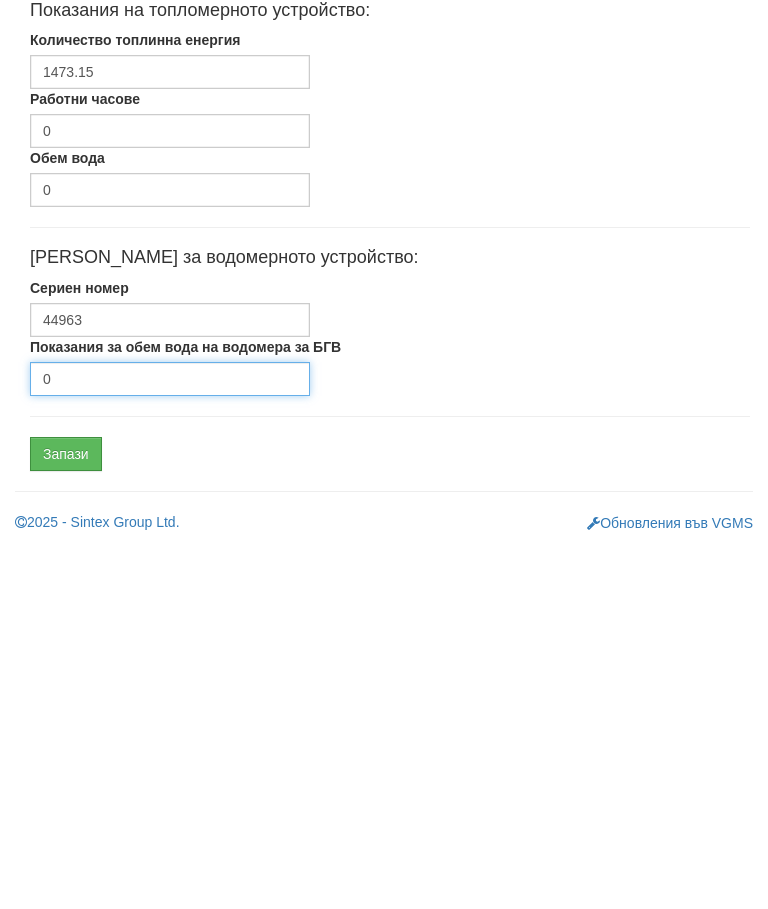 click on "0" at bounding box center (170, 743) 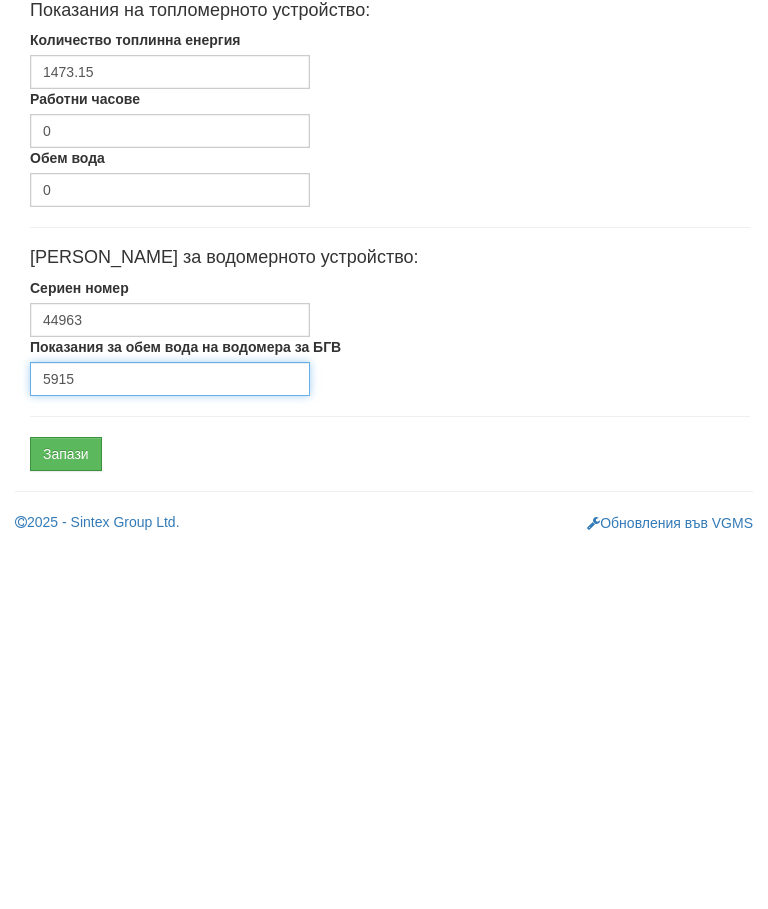 type on "5915" 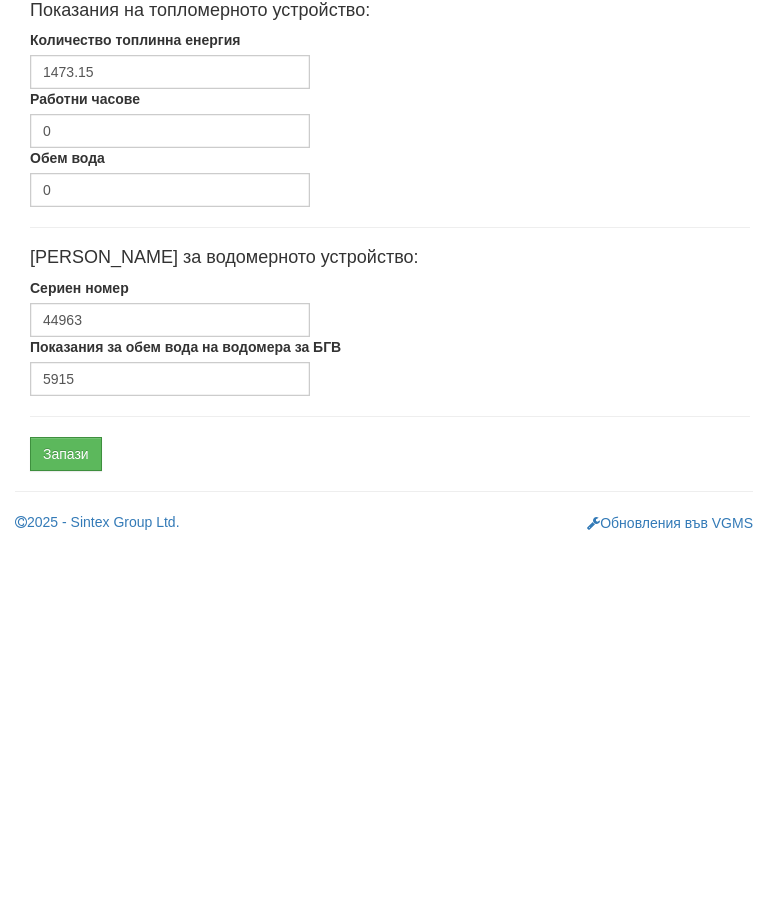 click on "Запази" at bounding box center [66, 818] 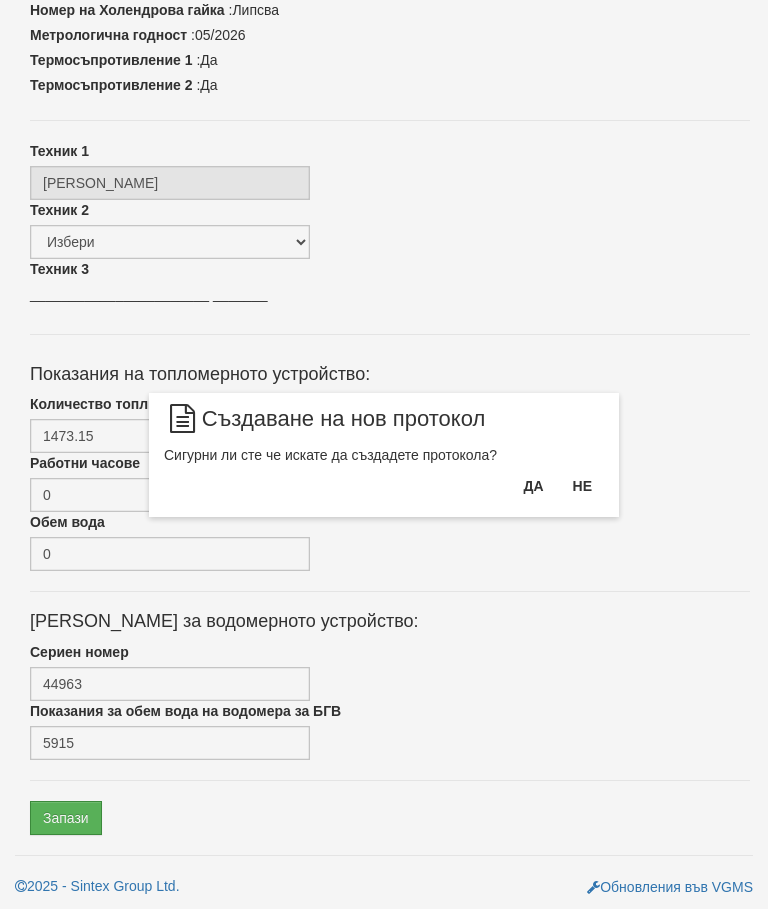 click on "Да" at bounding box center [533, 486] 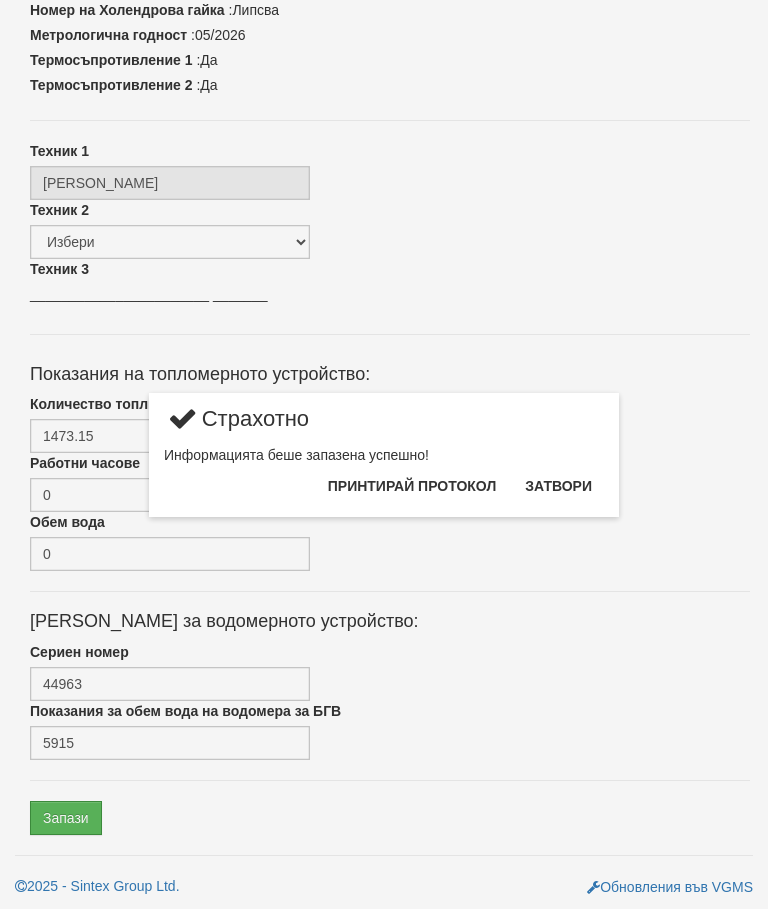 click on "Затвори" at bounding box center [558, 486] 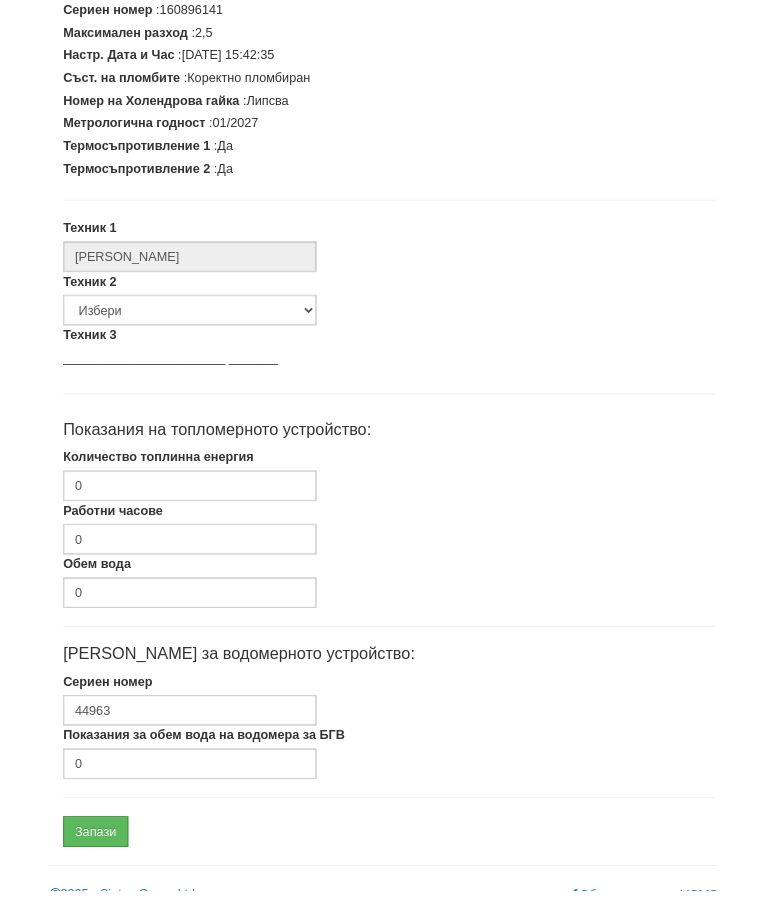 scroll, scrollTop: 507, scrollLeft: 0, axis: vertical 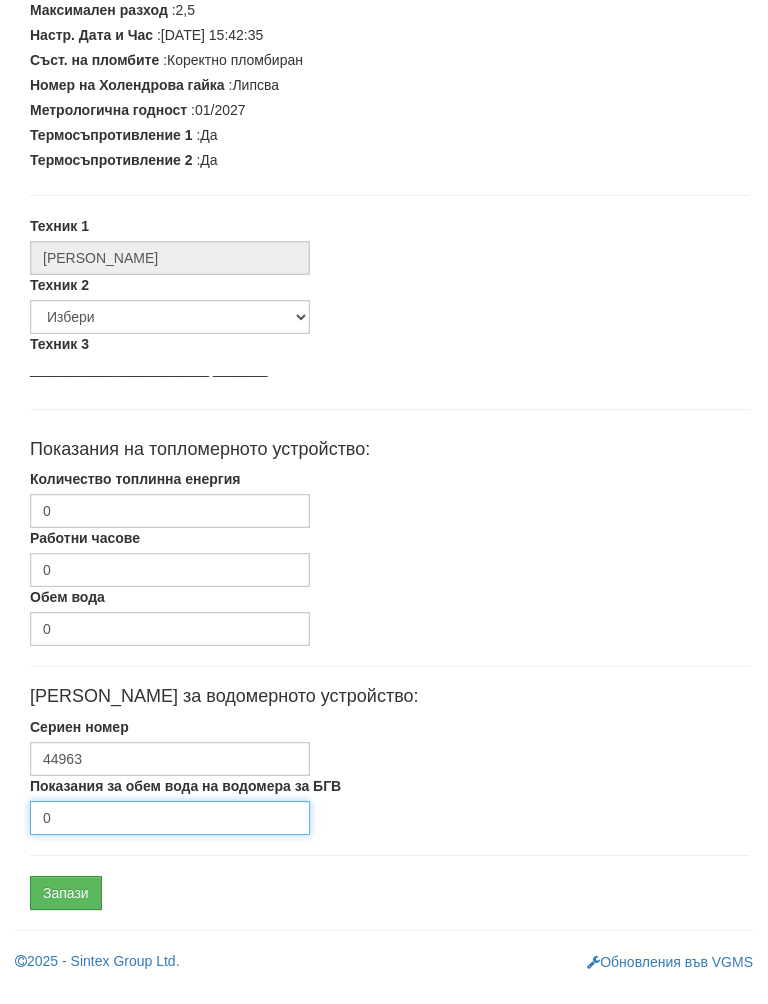 click on "0" at bounding box center (170, 838) 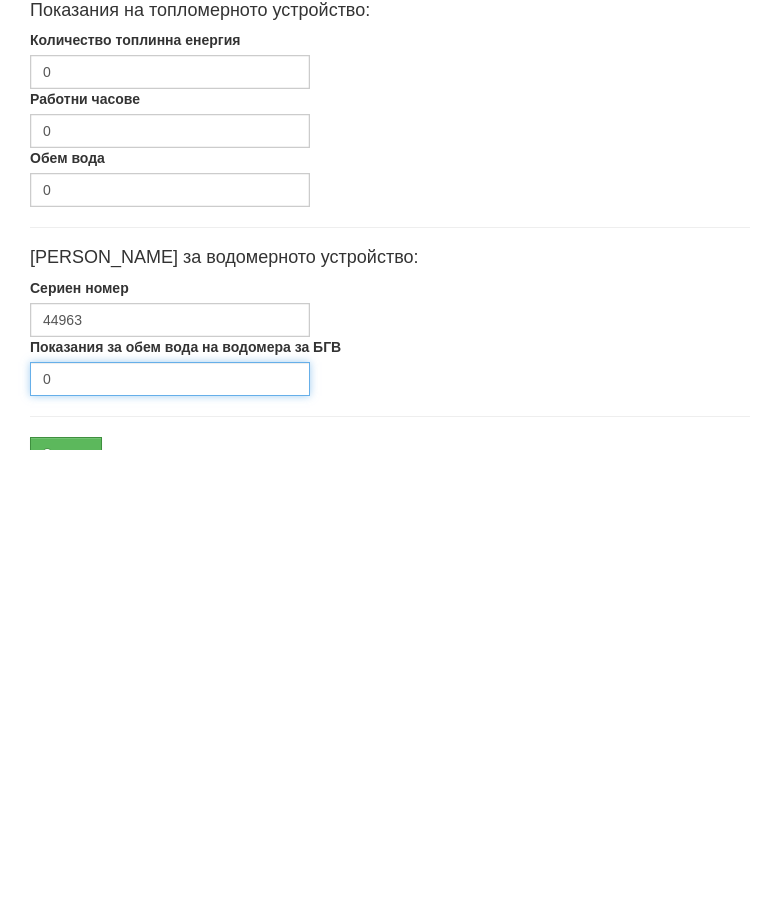 scroll, scrollTop: 602, scrollLeft: 0, axis: vertical 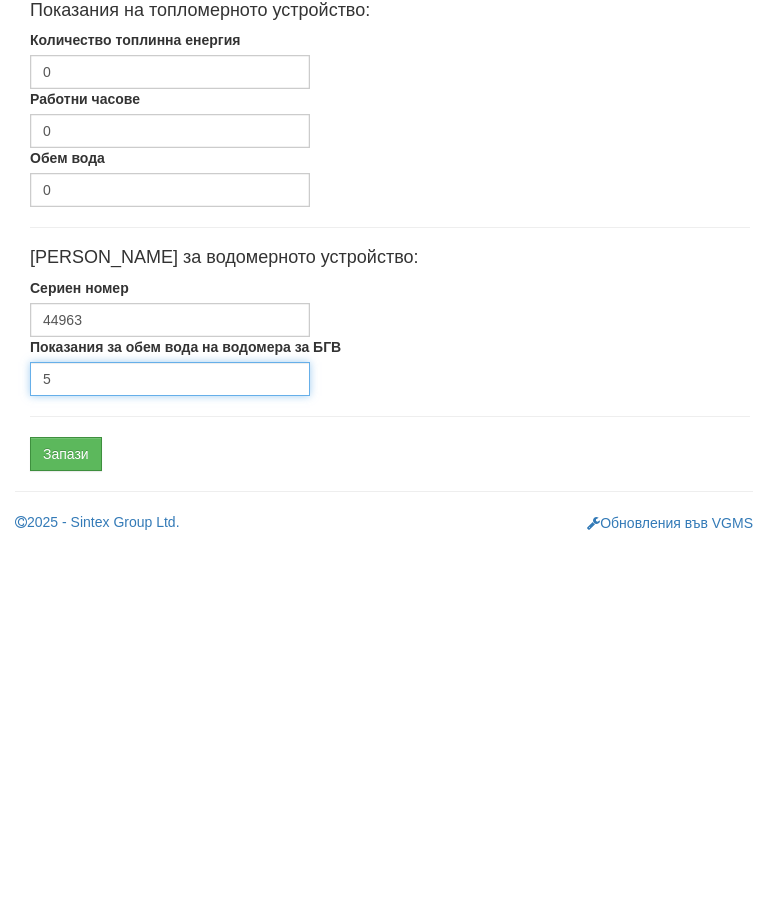 type on "5" 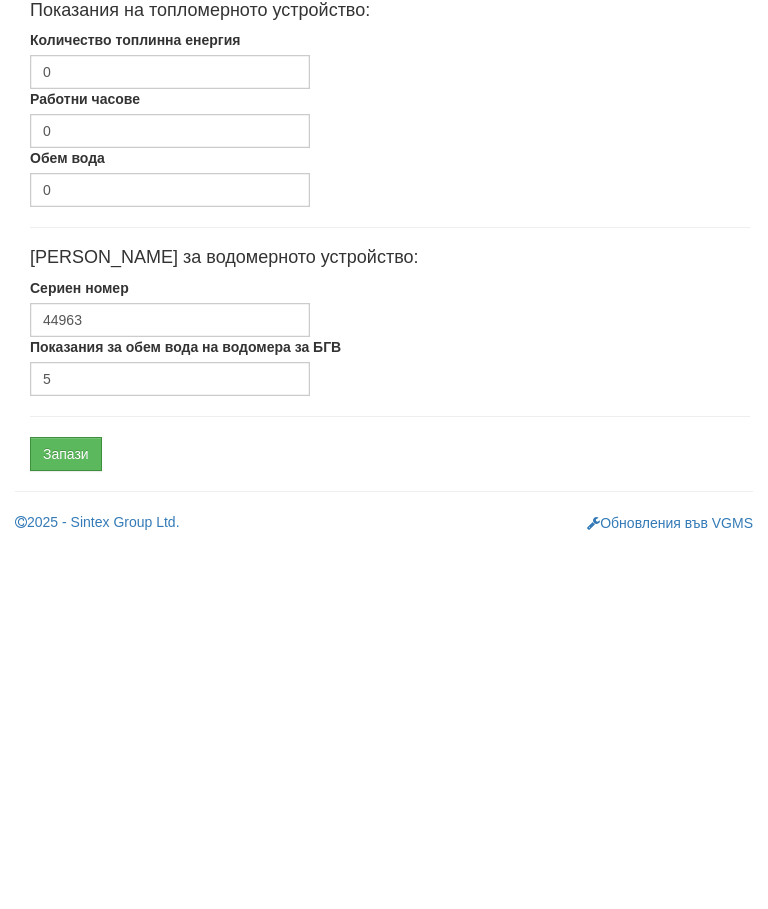 click on "Запази" at bounding box center [66, 818] 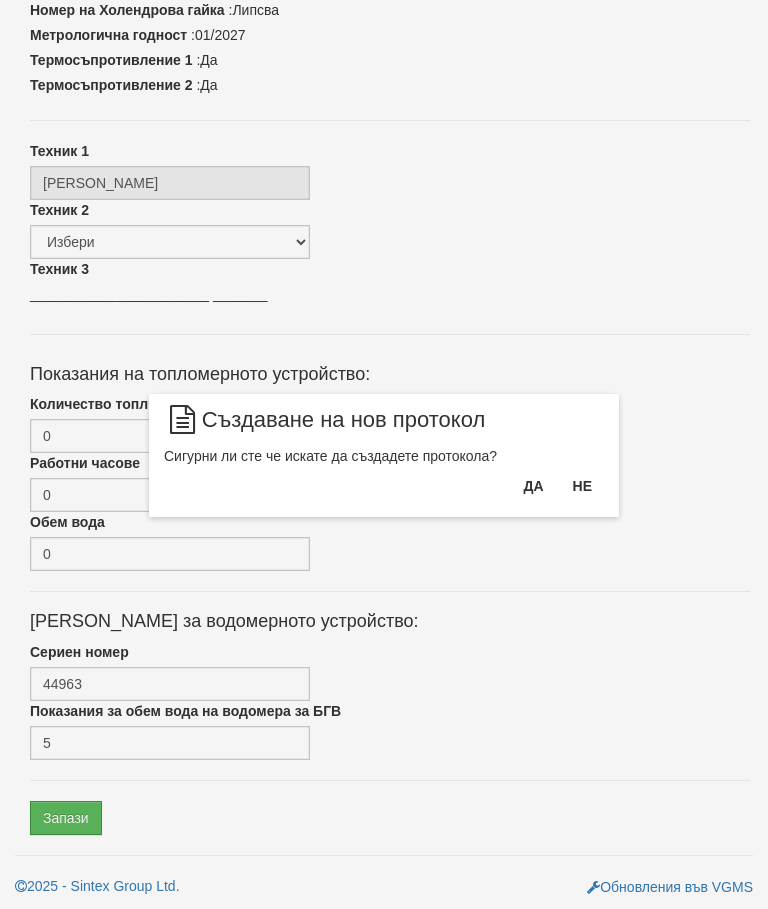 click on "Да" at bounding box center [533, 486] 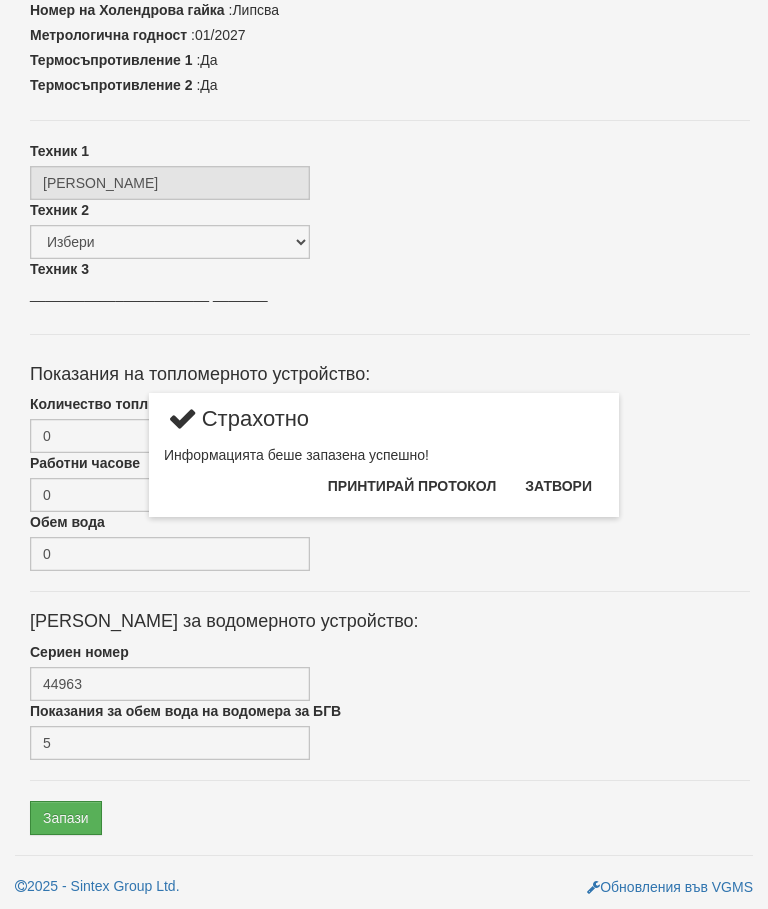 click on "Затвори" at bounding box center (558, 486) 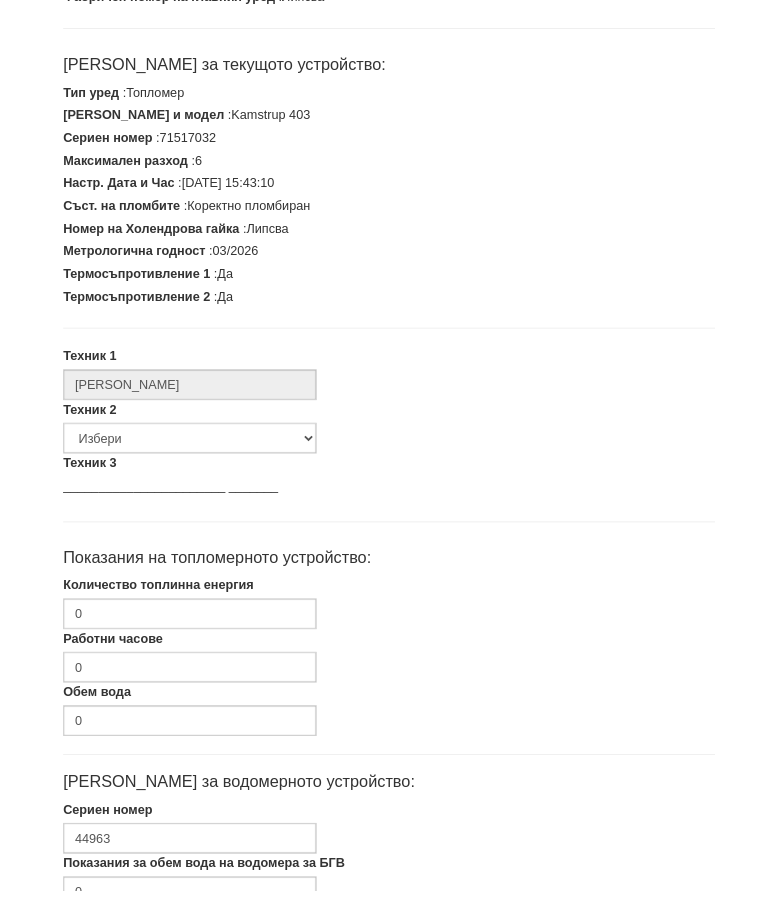 scroll, scrollTop: 507, scrollLeft: 0, axis: vertical 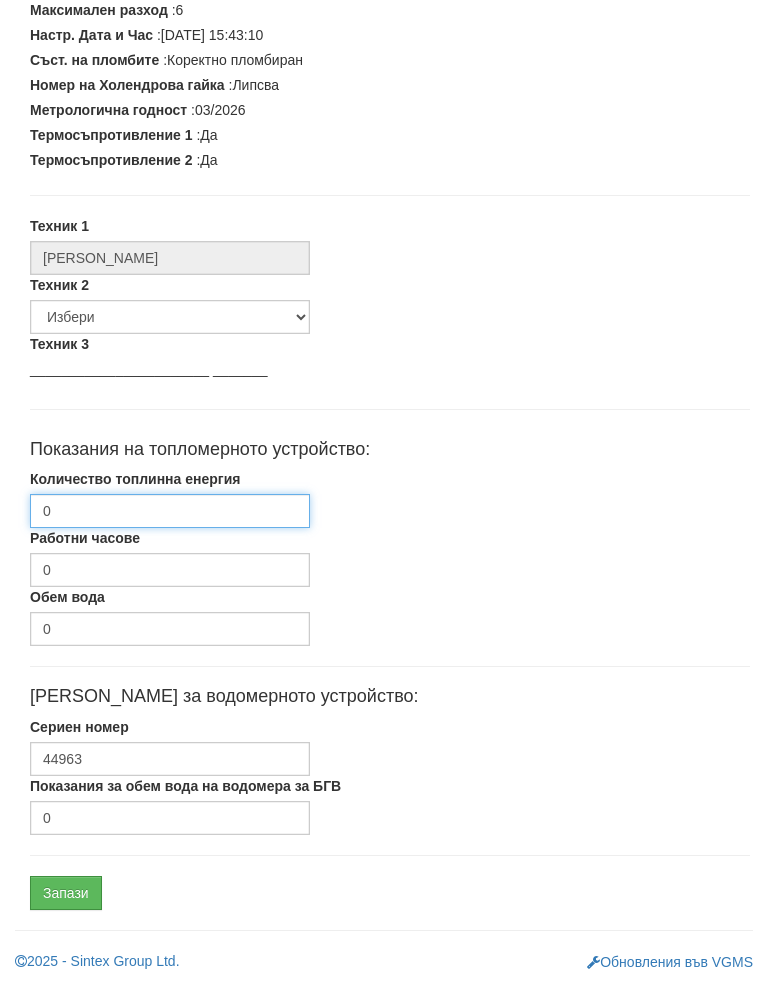 click on "0" at bounding box center [170, 531] 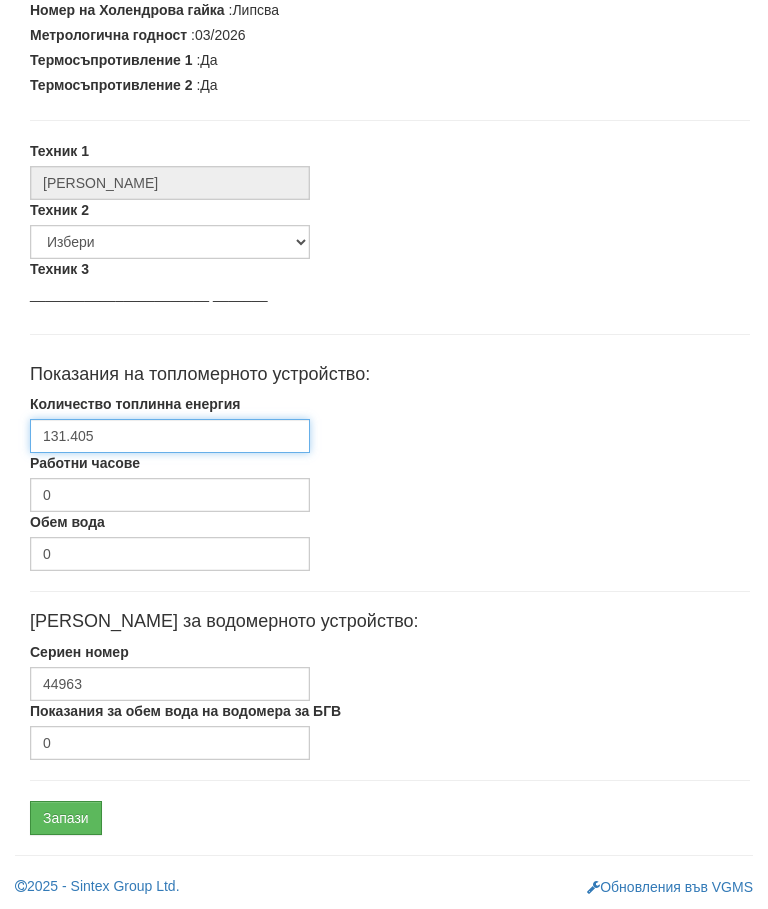 scroll, scrollTop: 602, scrollLeft: 0, axis: vertical 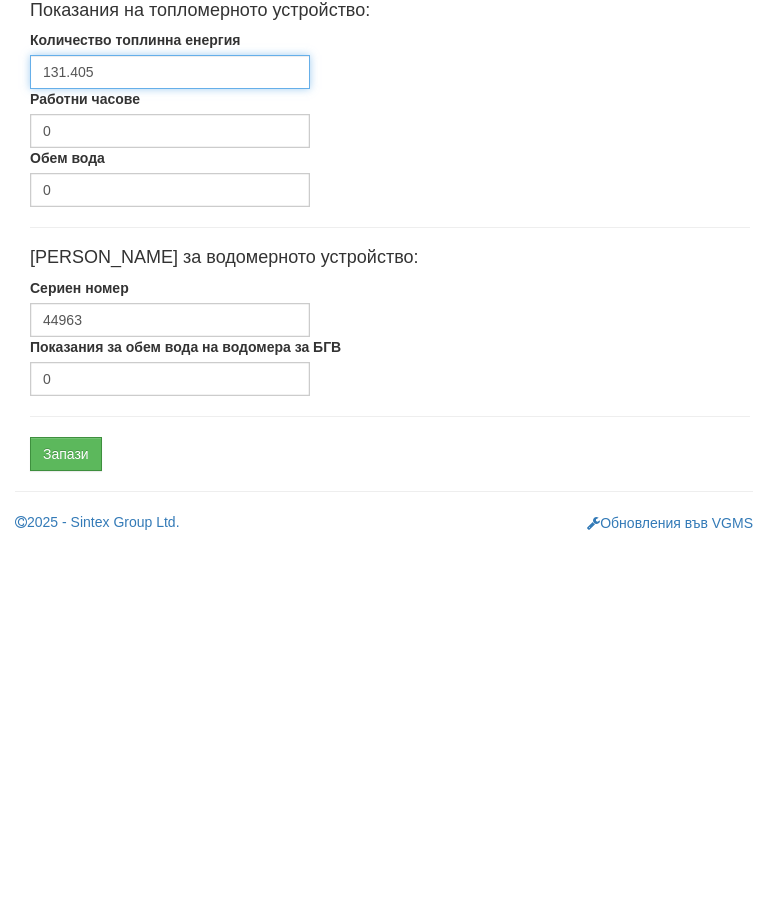 type on "131.405" 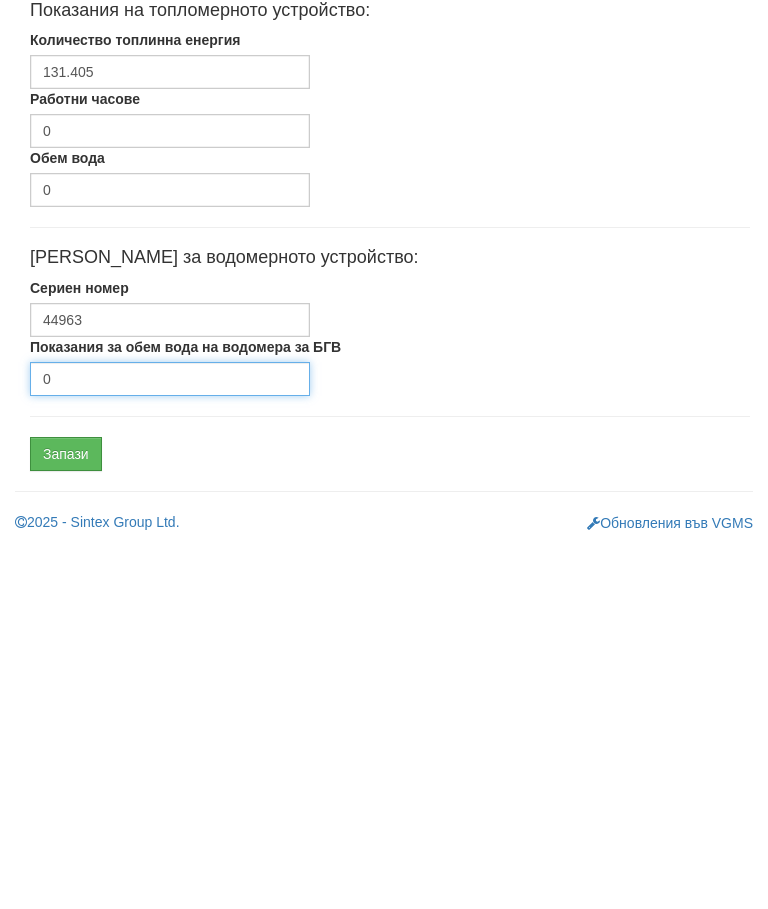 click on "0" at bounding box center (170, 743) 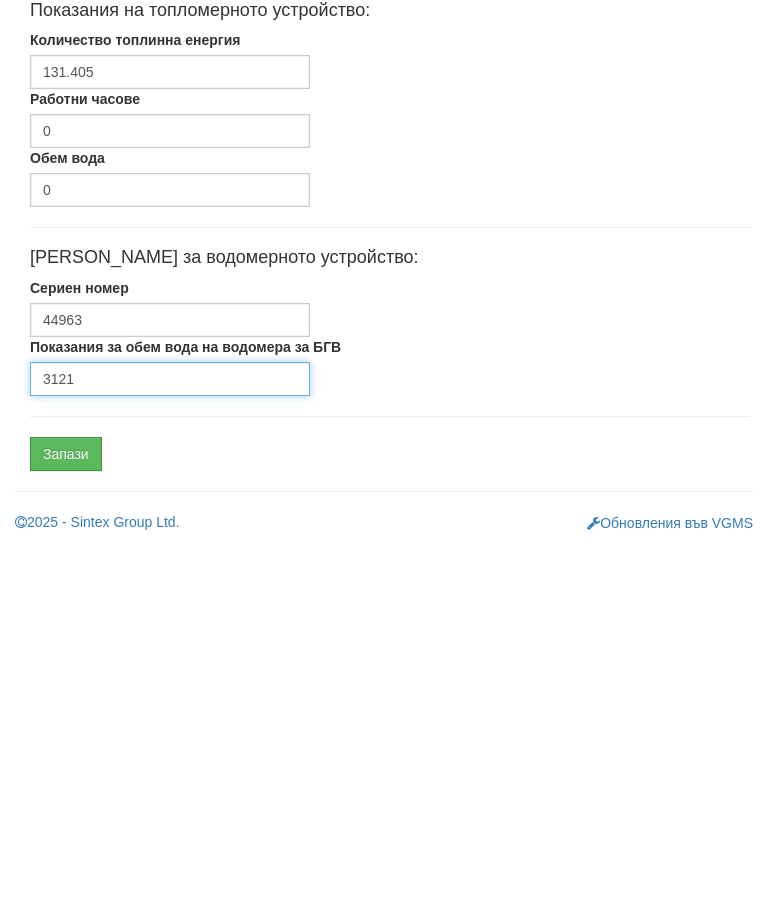 type on "3121" 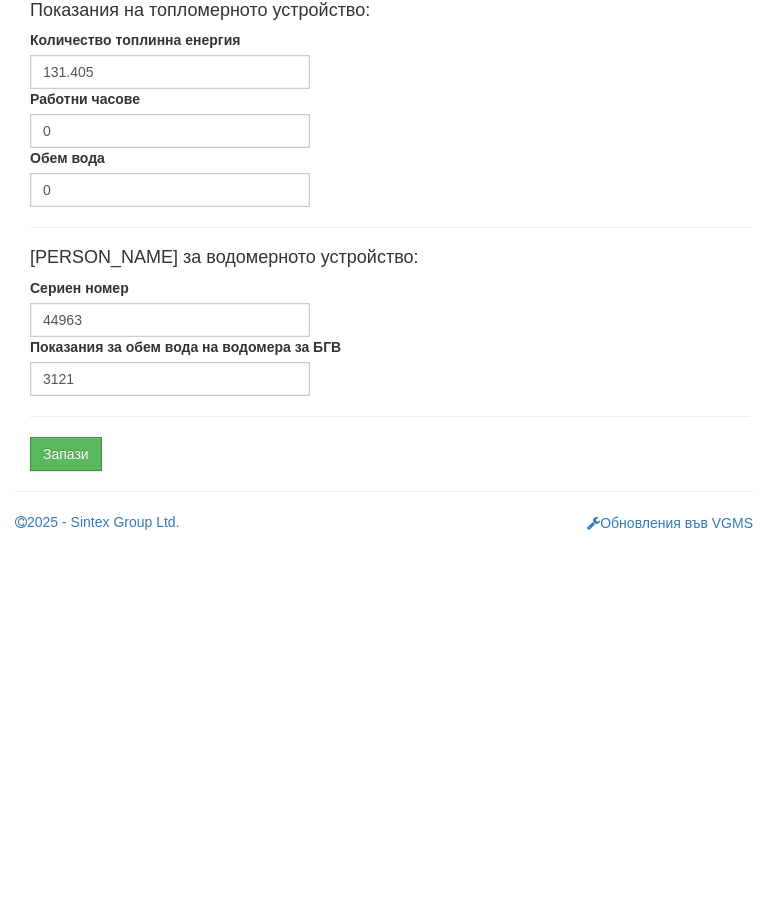 click on "Запази" at bounding box center (66, 818) 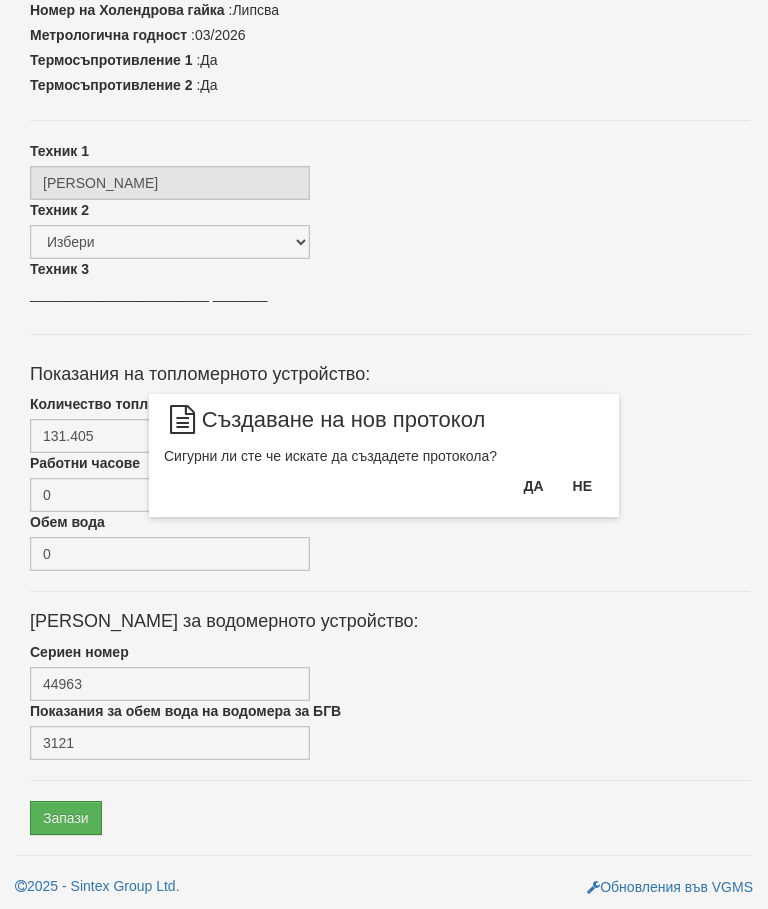 click on "Да" at bounding box center [533, 486] 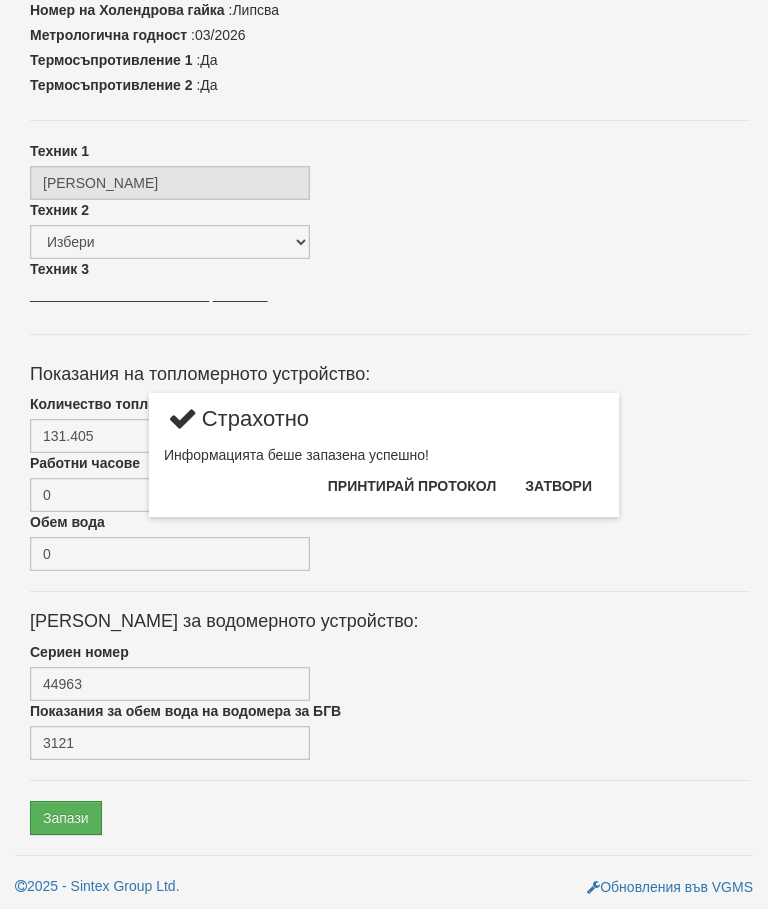 click on "Затвори" at bounding box center (558, 486) 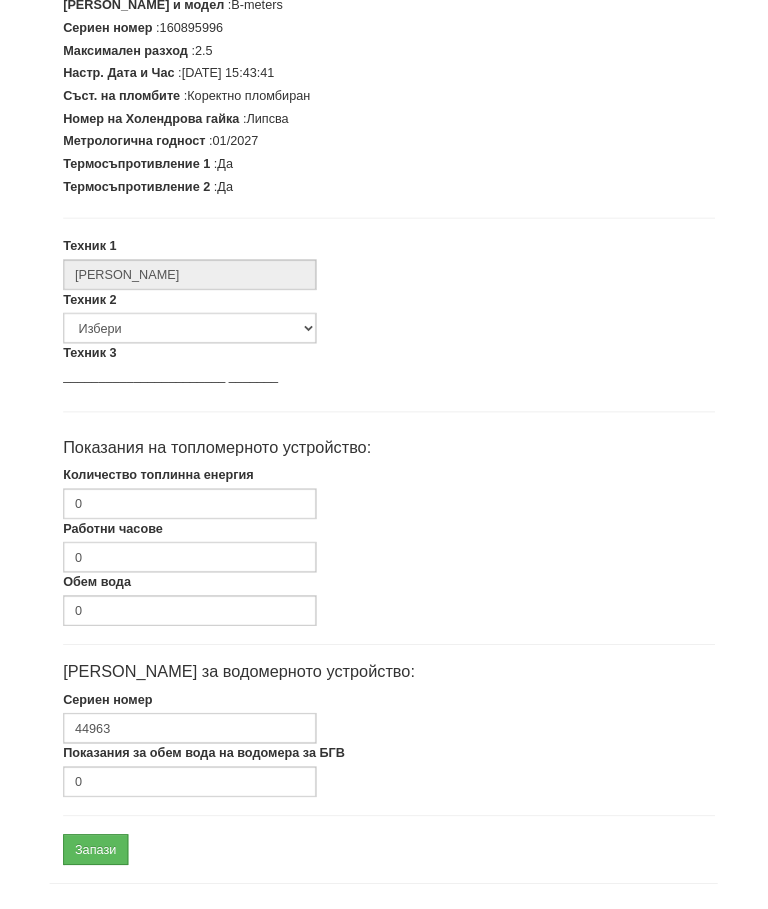 scroll, scrollTop: 507, scrollLeft: 0, axis: vertical 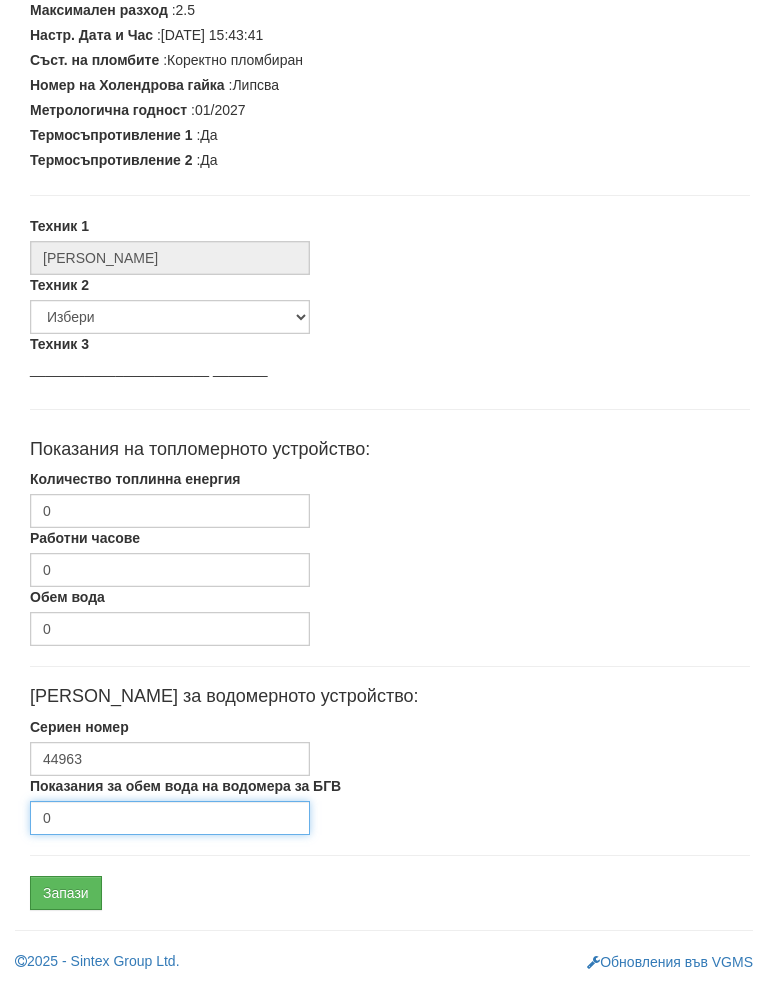 click on "0" at bounding box center (170, 838) 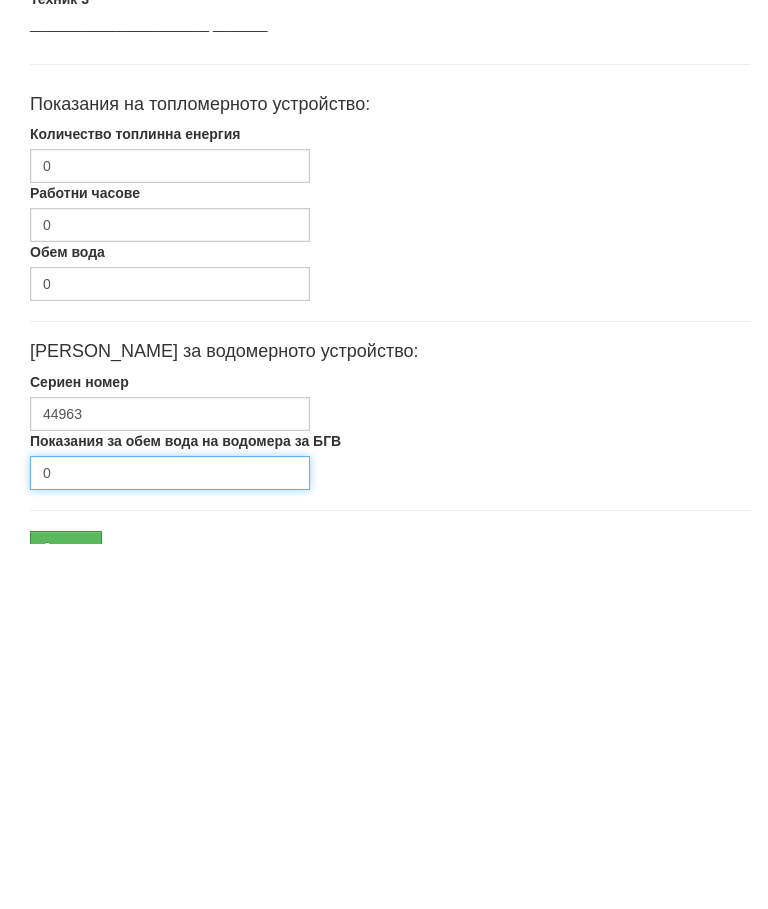 scroll, scrollTop: 602, scrollLeft: 0, axis: vertical 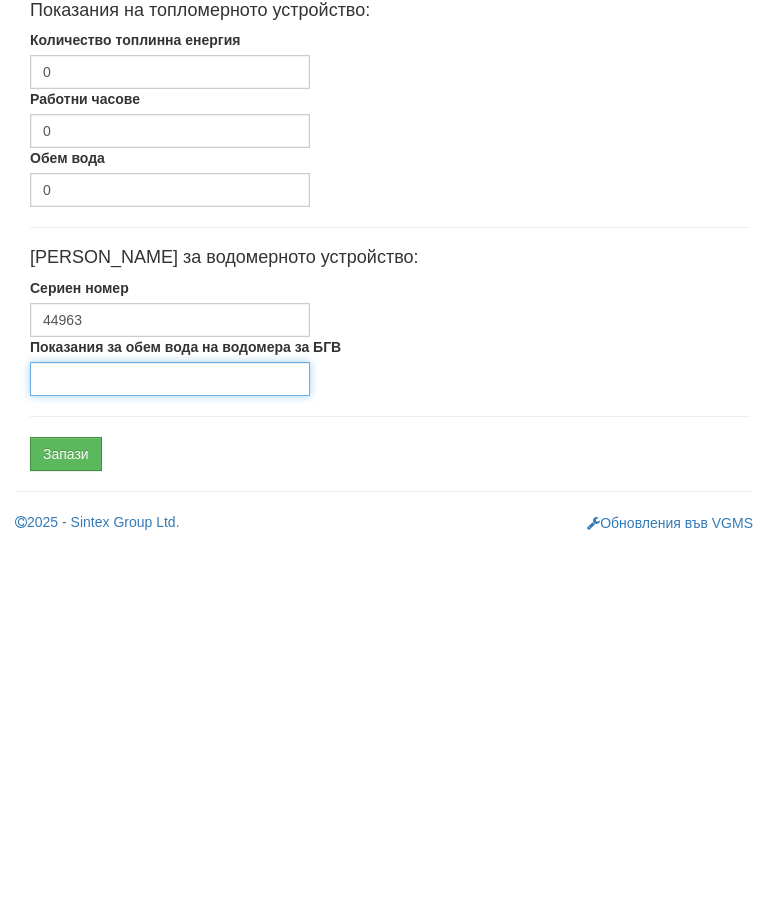 type on "5" 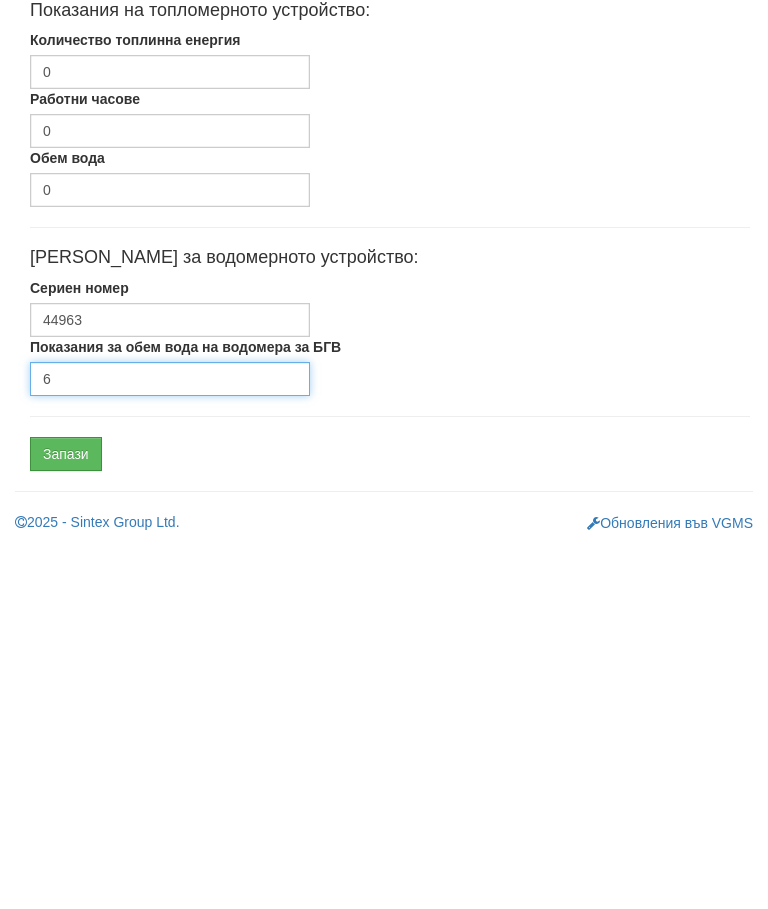type on "6" 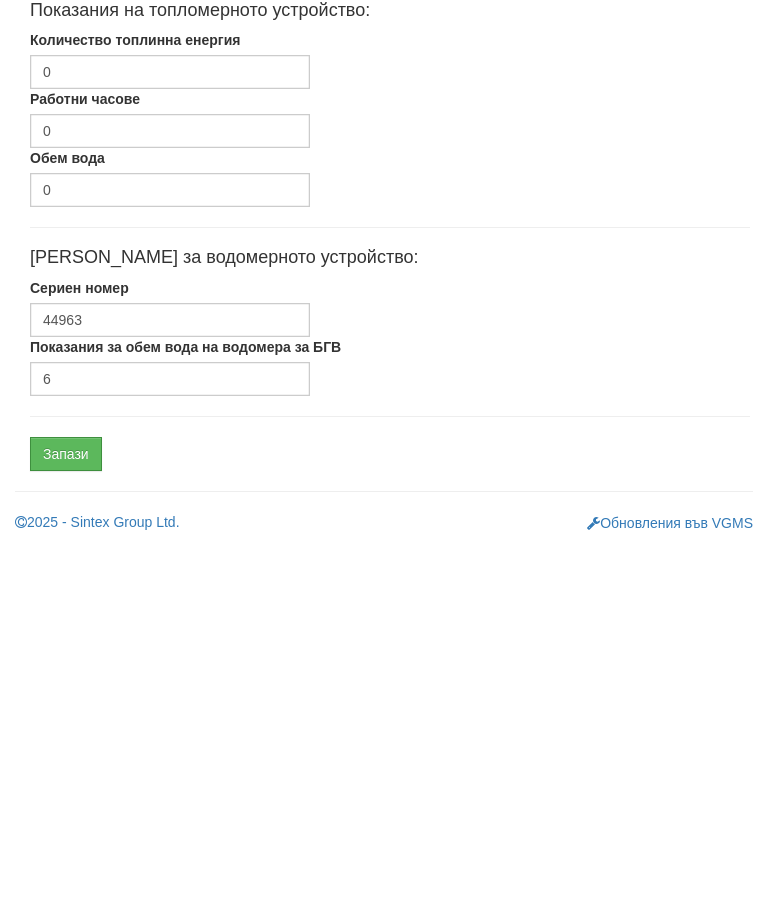 click on "Запази" at bounding box center [66, 818] 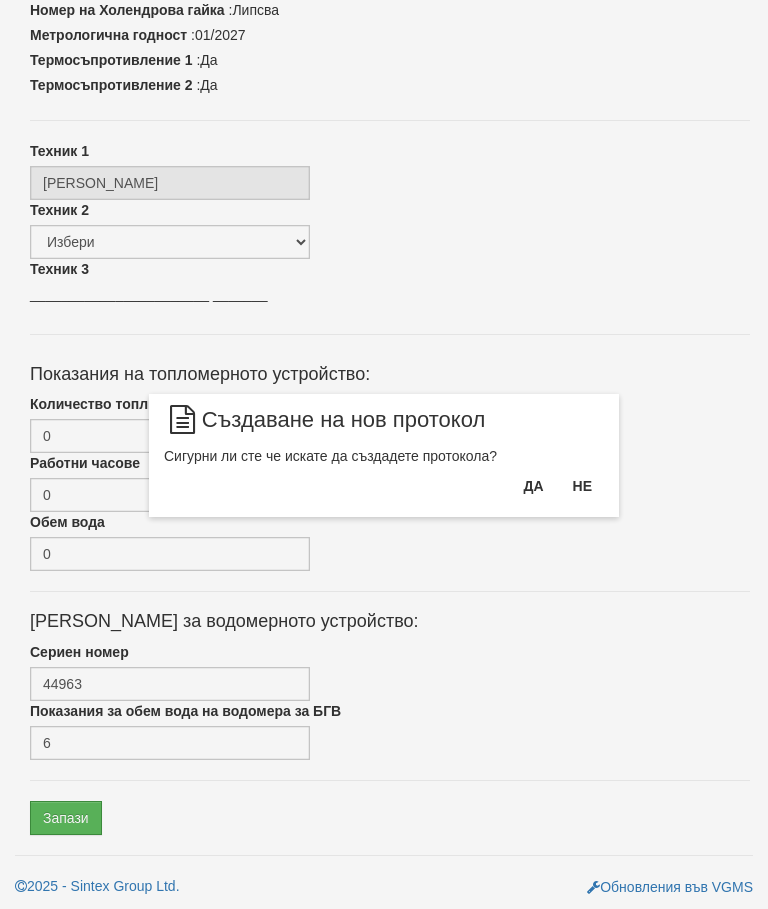 click on "Да" at bounding box center [533, 486] 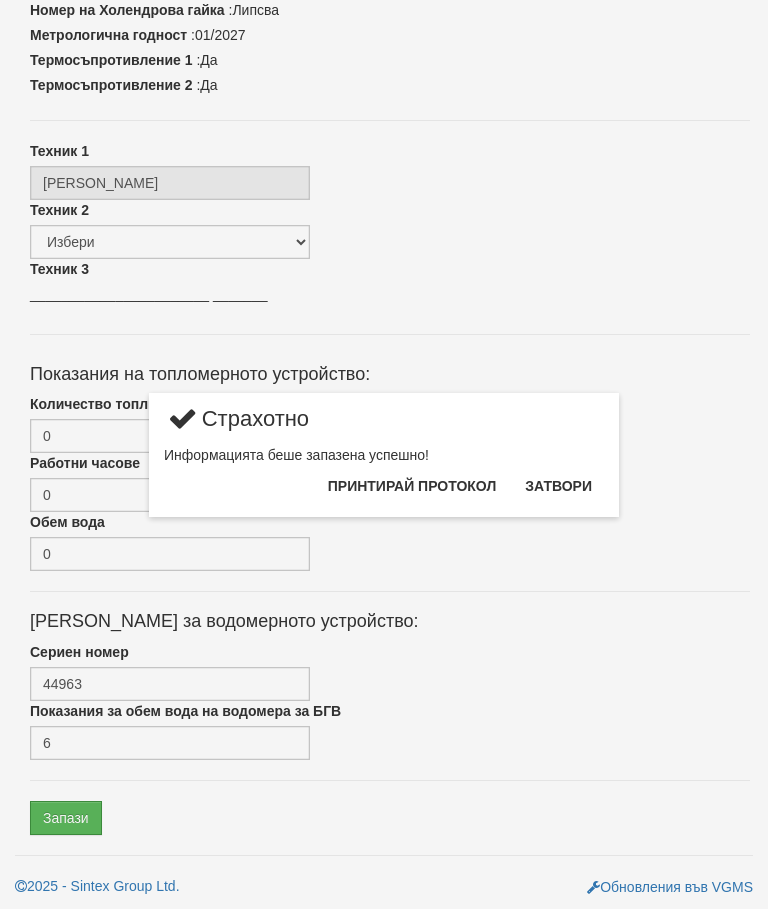 click on "Затвори" at bounding box center (558, 486) 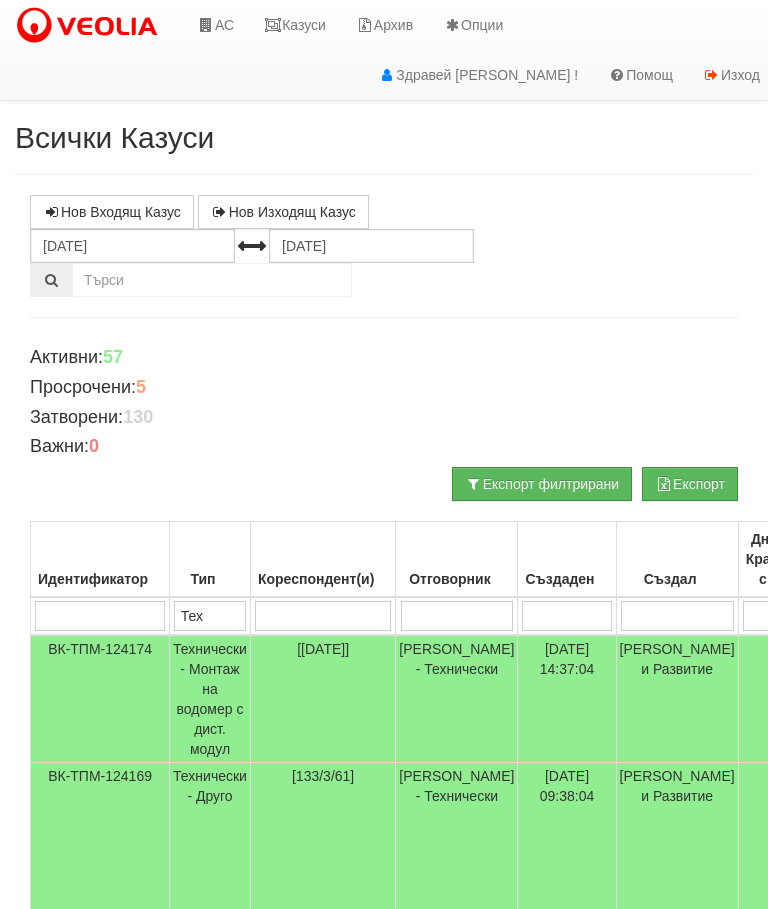 select on "3" 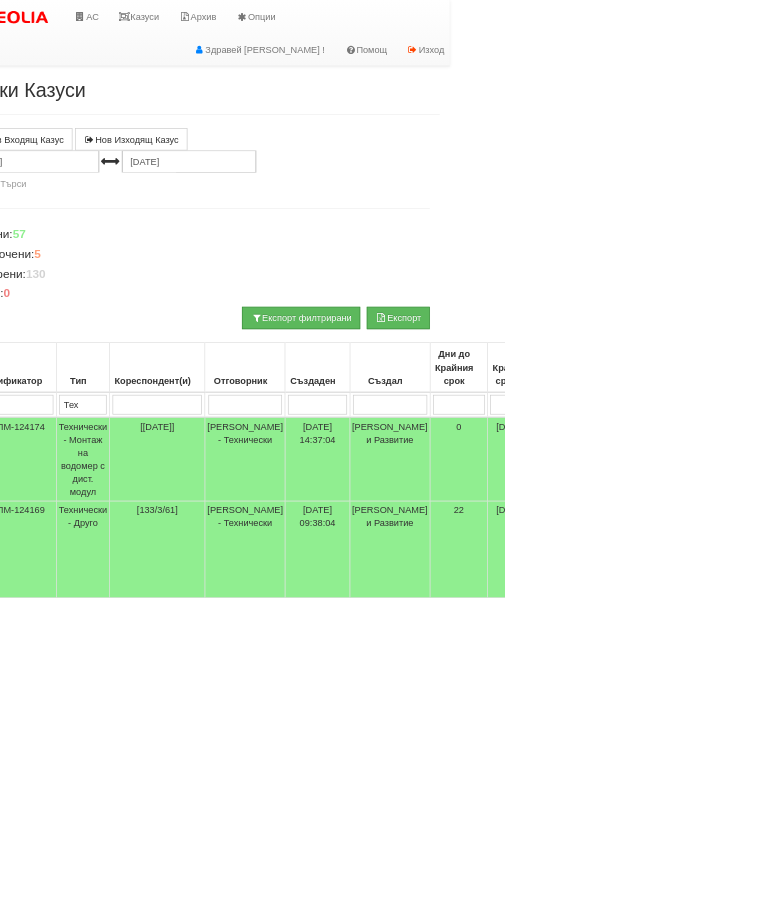 scroll, scrollTop: 0, scrollLeft: 86, axis: horizontal 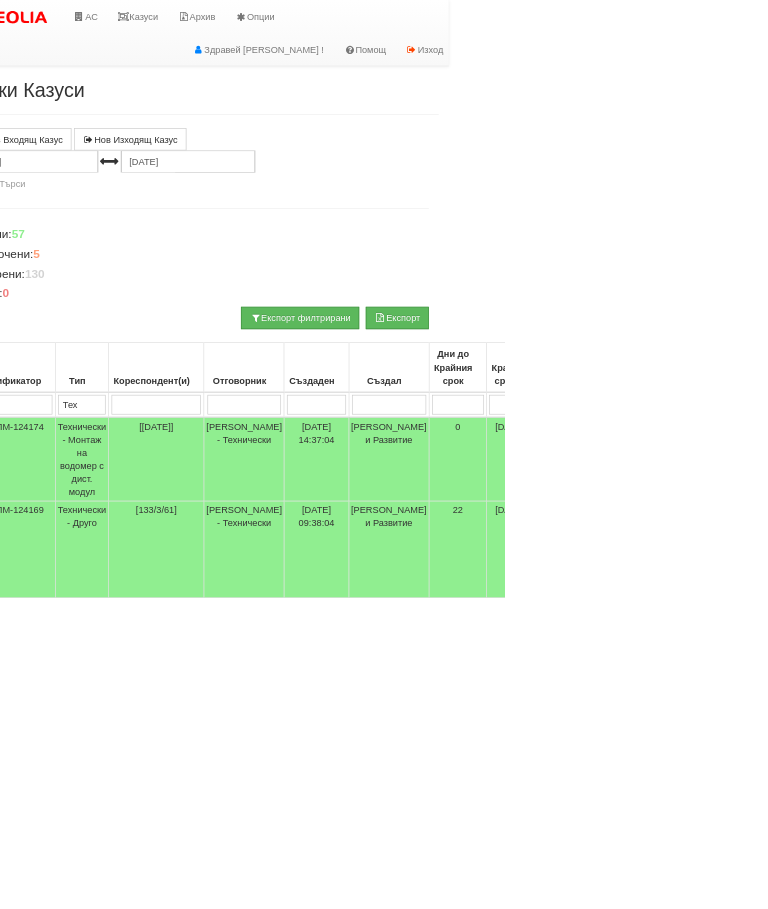 click on "Казуси" at bounding box center (209, 25) 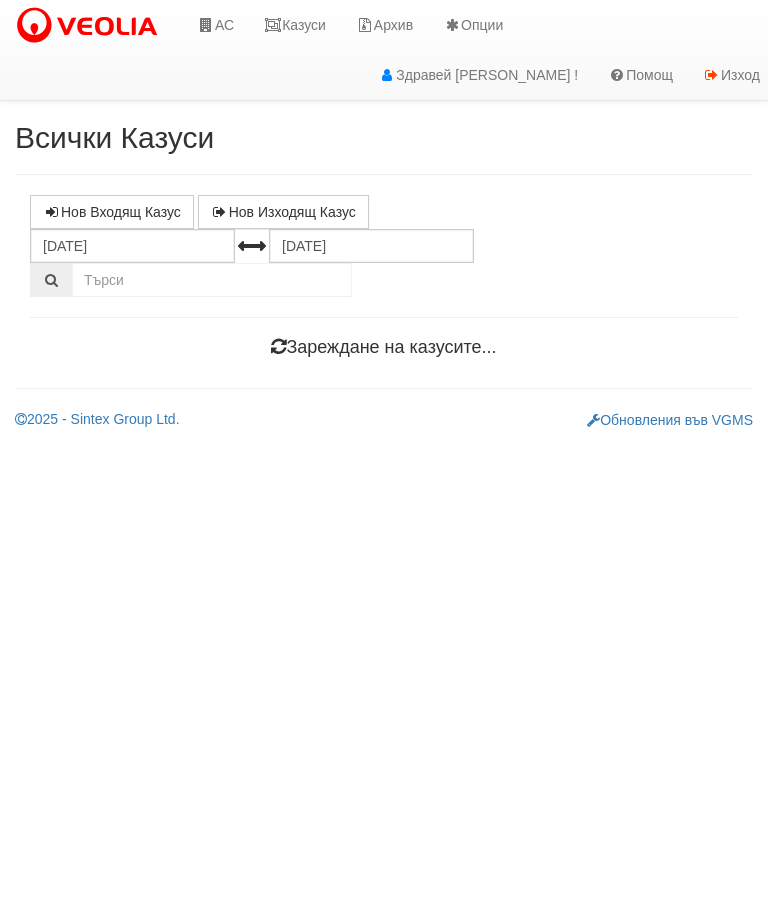 scroll, scrollTop: 0, scrollLeft: 0, axis: both 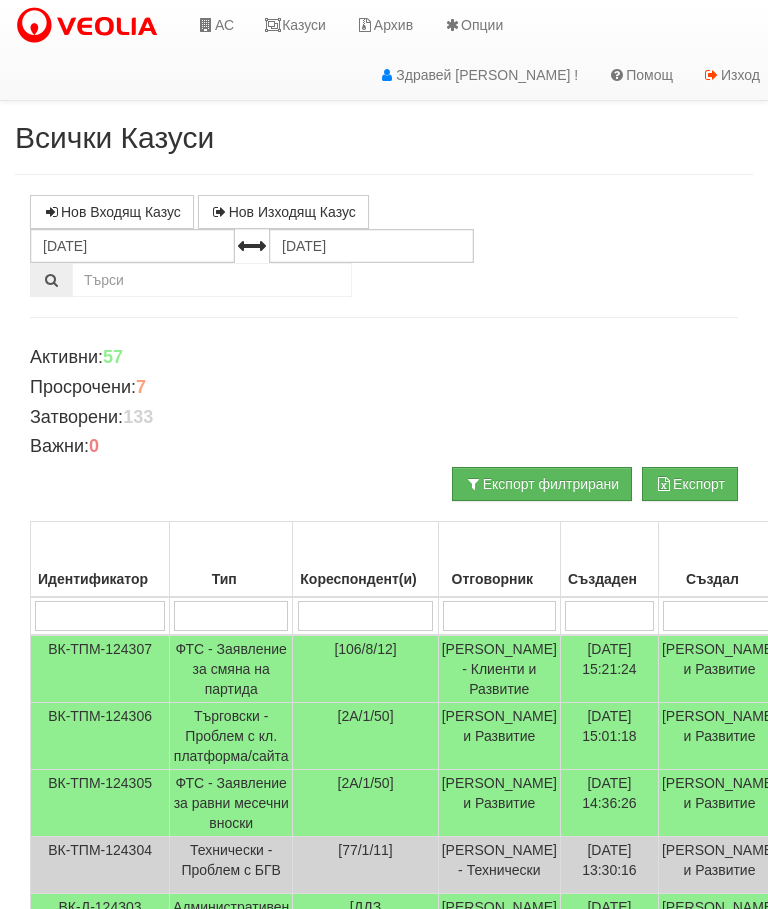 click at bounding box center [231, 616] 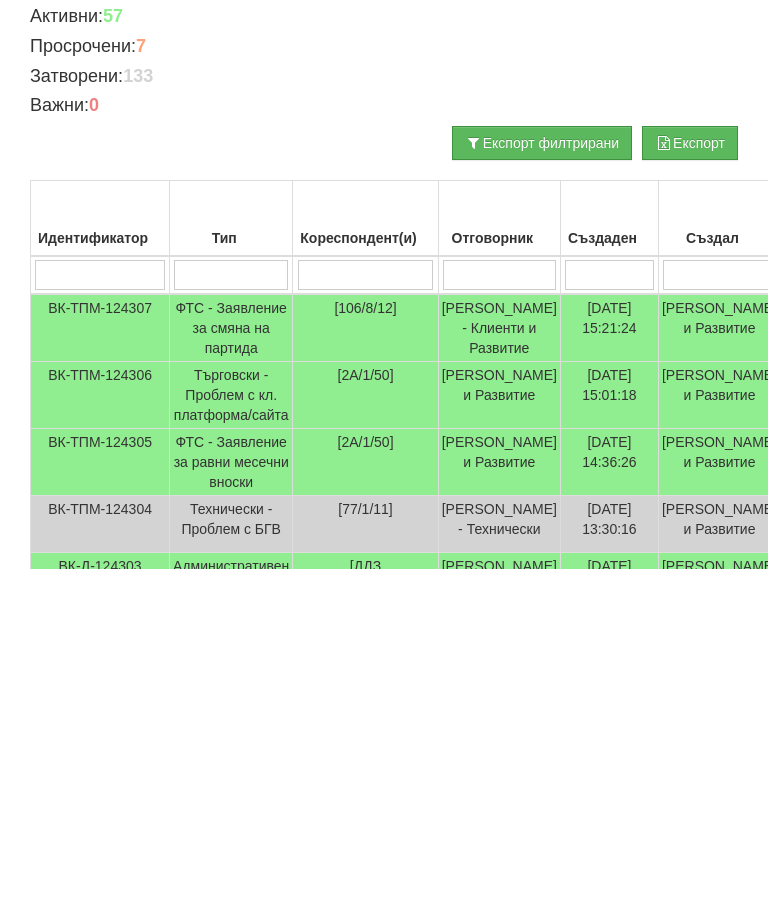 type on "Т" 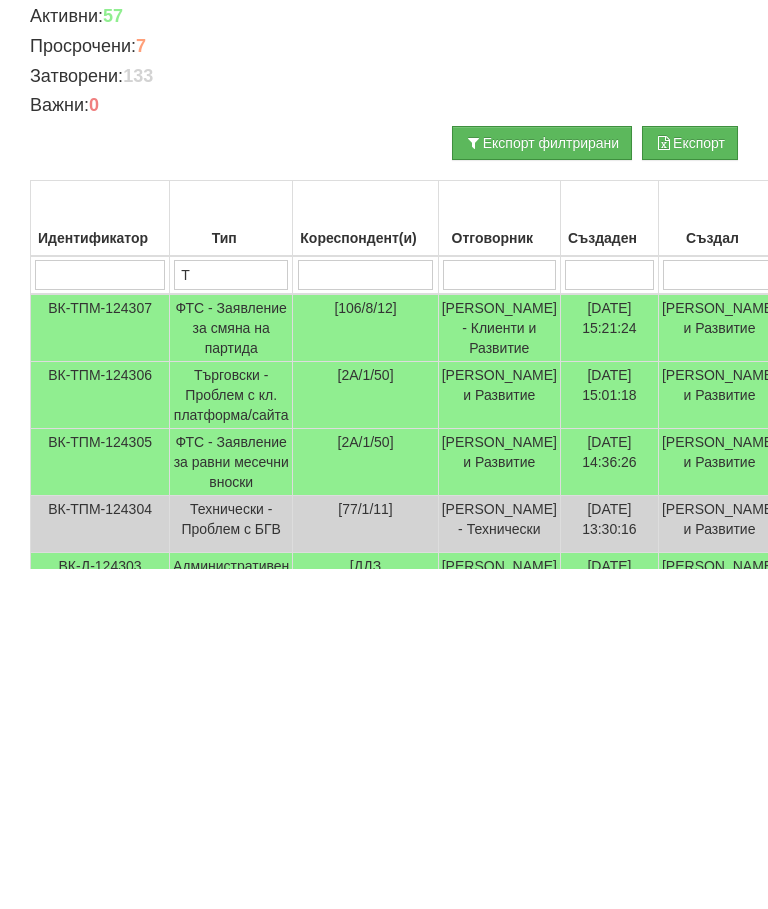 type on "Т" 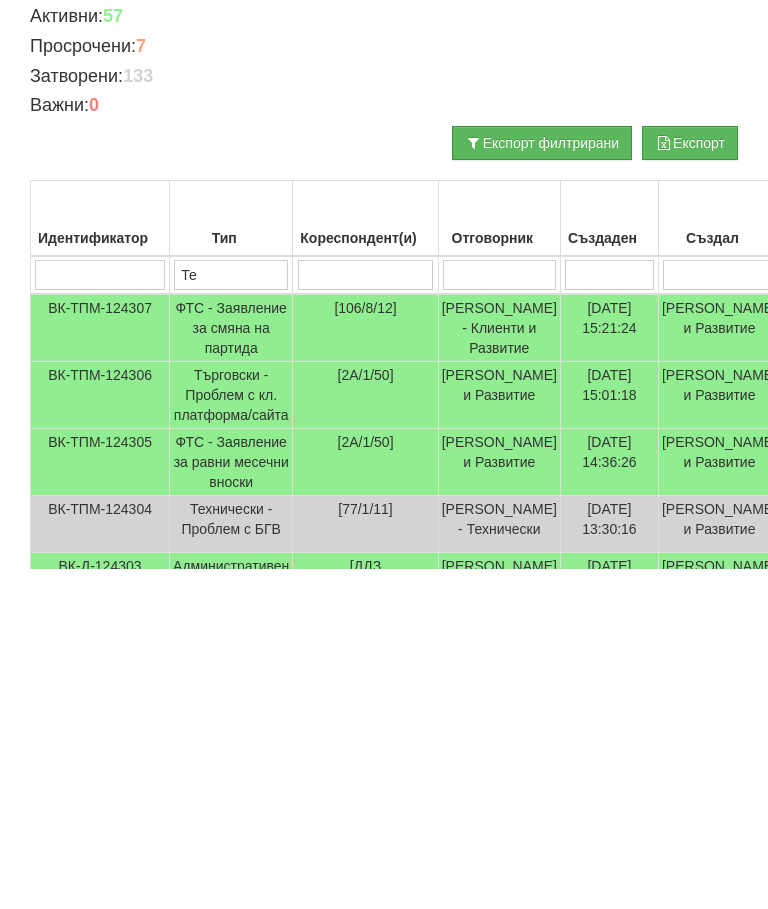 type on "Те" 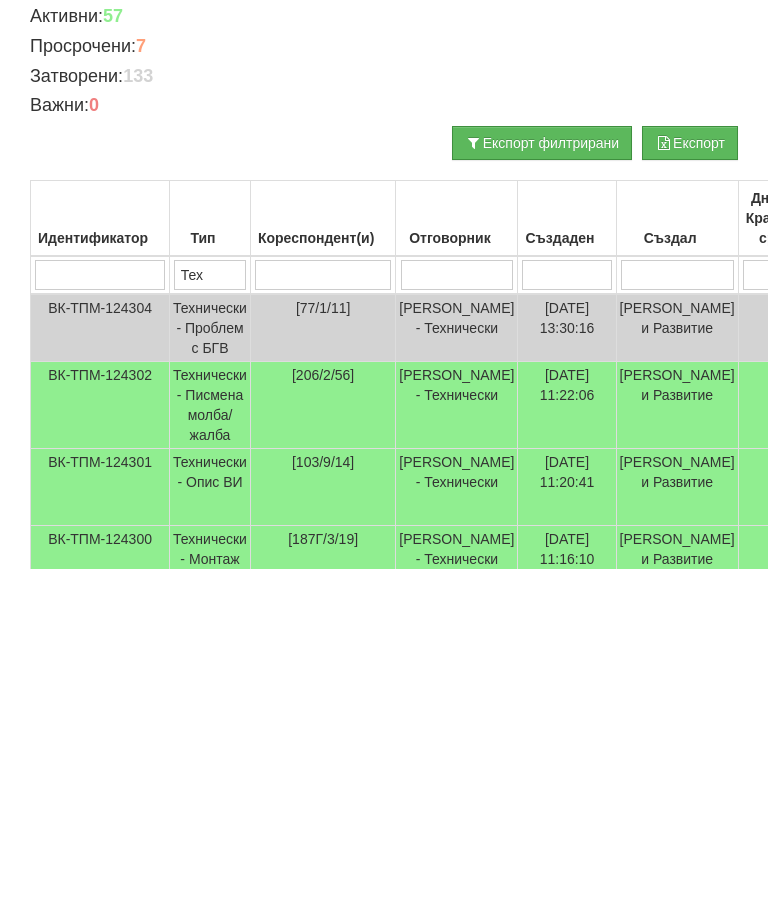 type on "Тех" 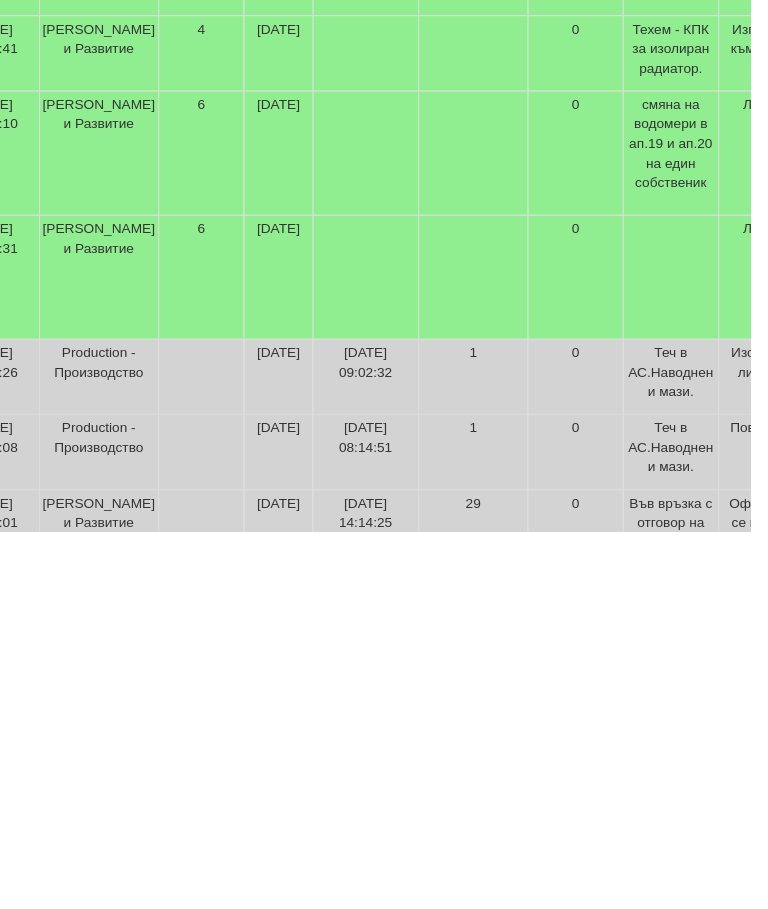 scroll, scrollTop: 408, scrollLeft: 776, axis: both 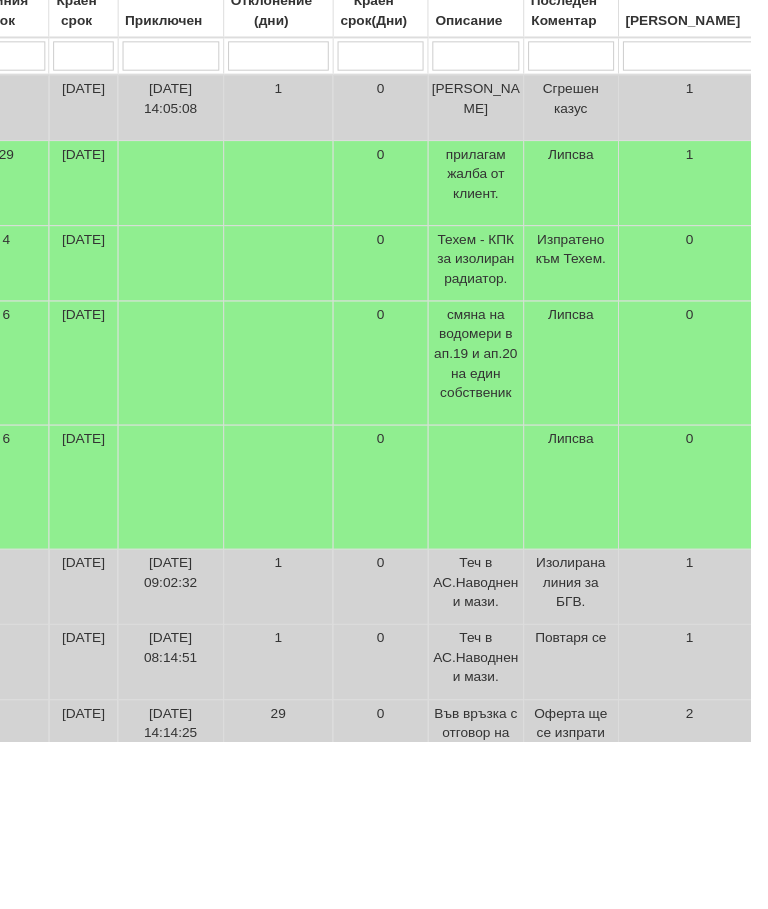 type on "Тех" 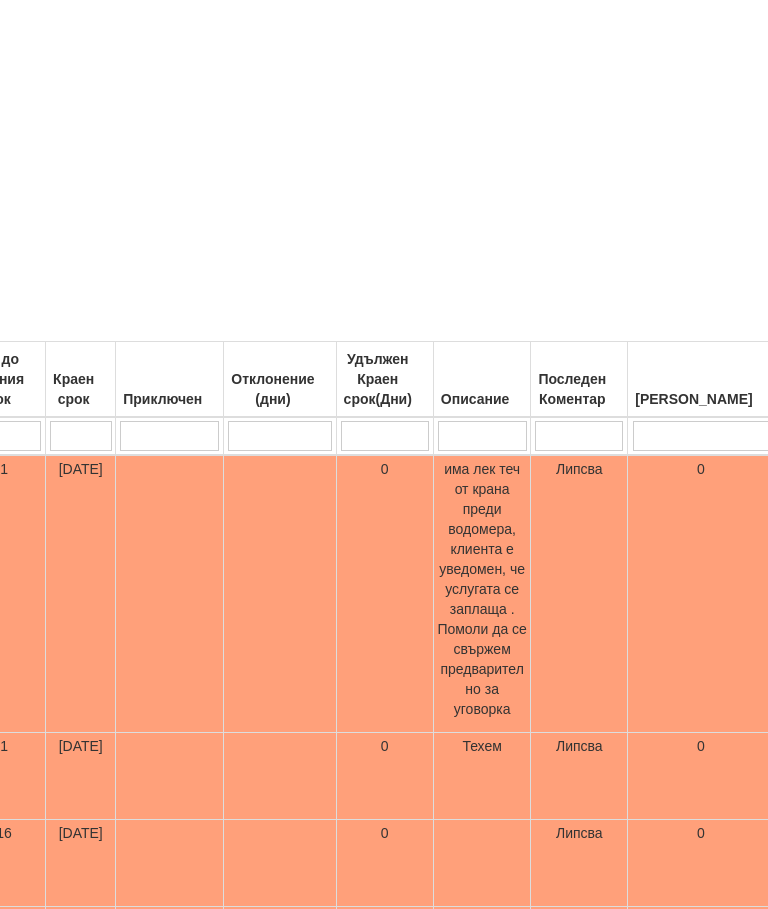 type on "Пр" 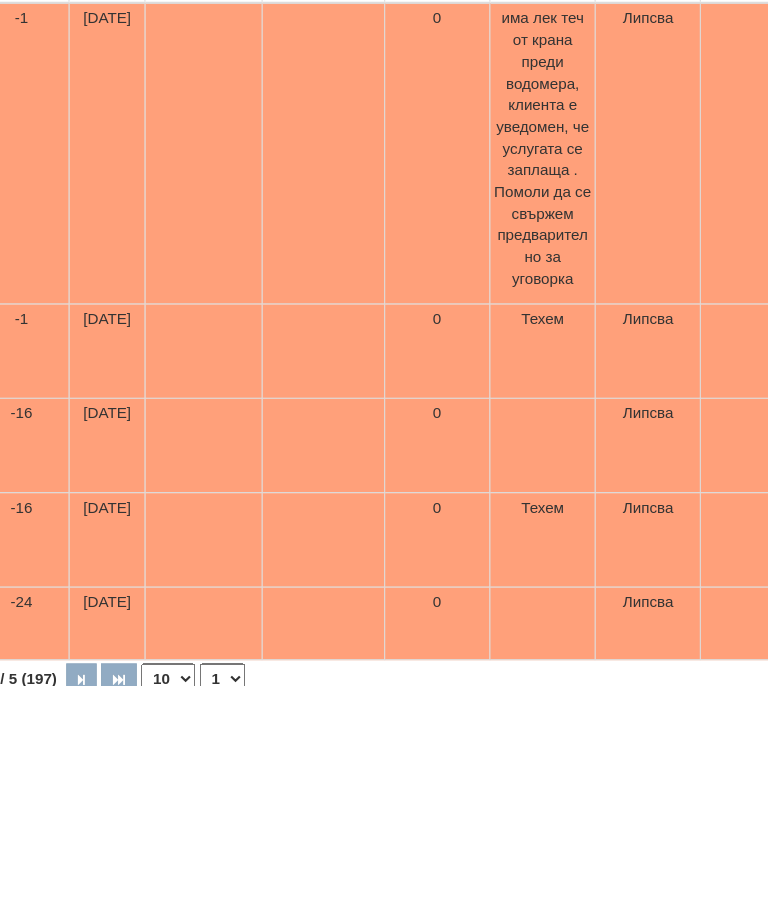 scroll, scrollTop: 355, scrollLeft: 798, axis: both 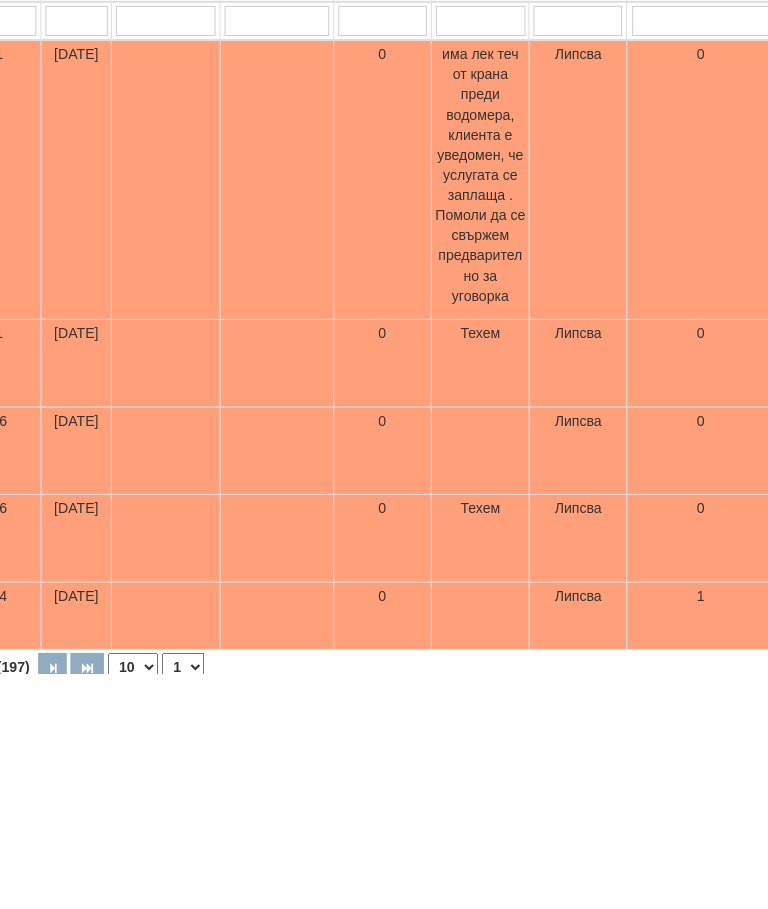 type on "П" 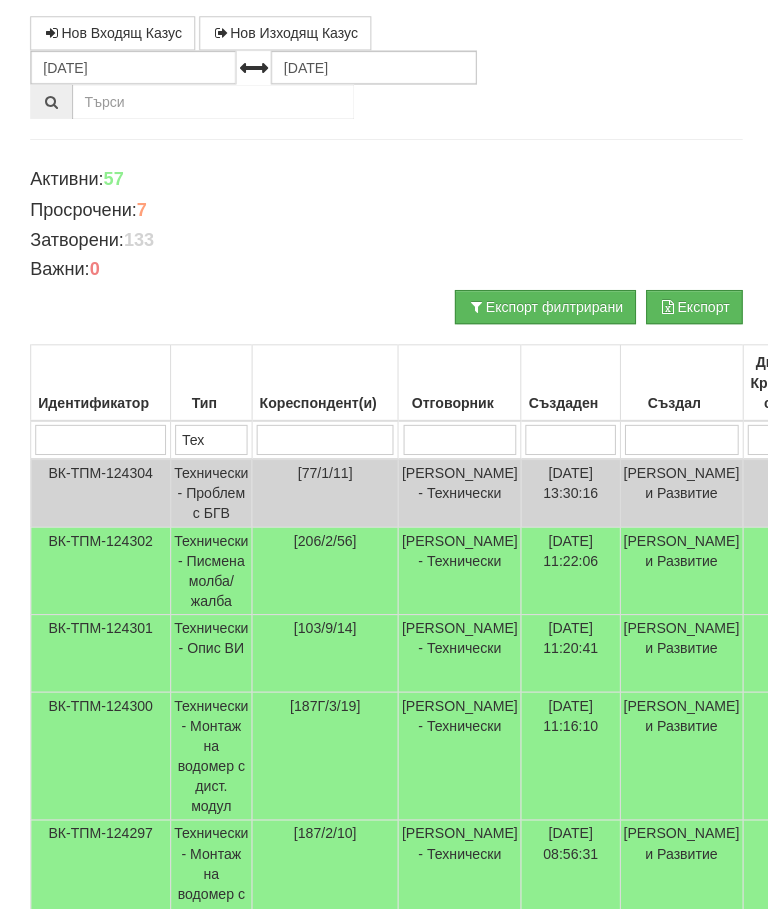 type on "[PERSON_NAME]" 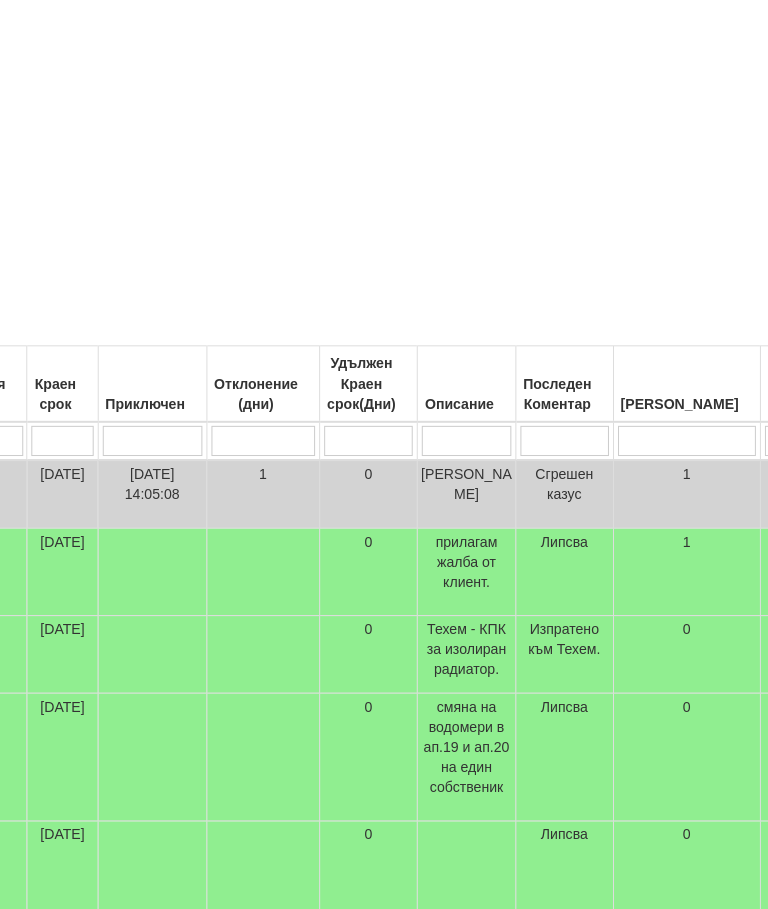type on "[PERSON_NAME]" 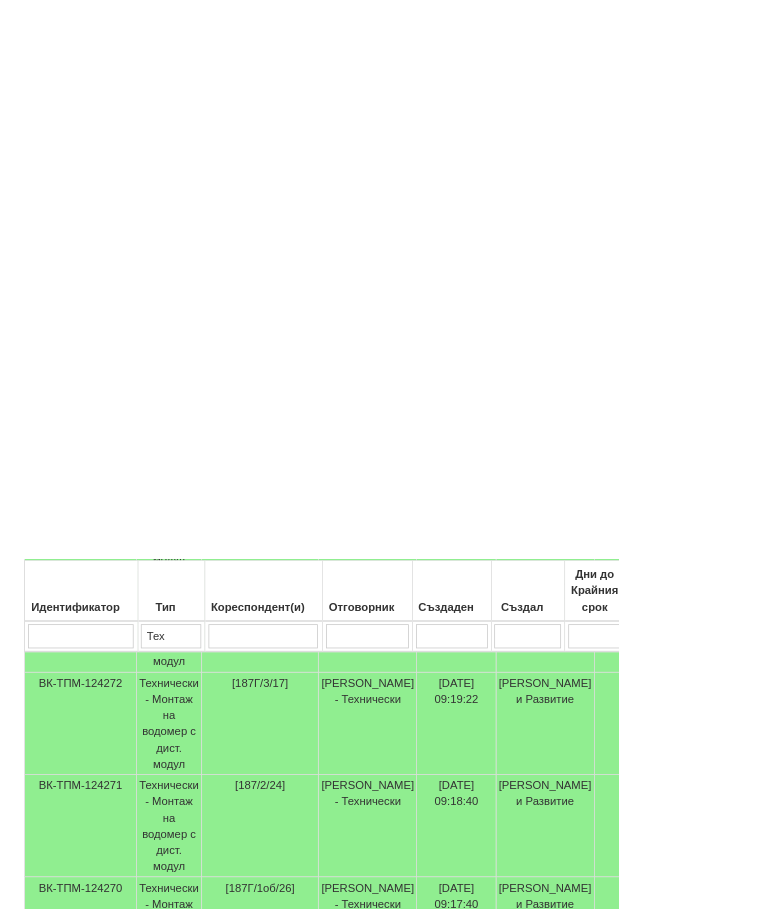scroll, scrollTop: 1048, scrollLeft: 0, axis: vertical 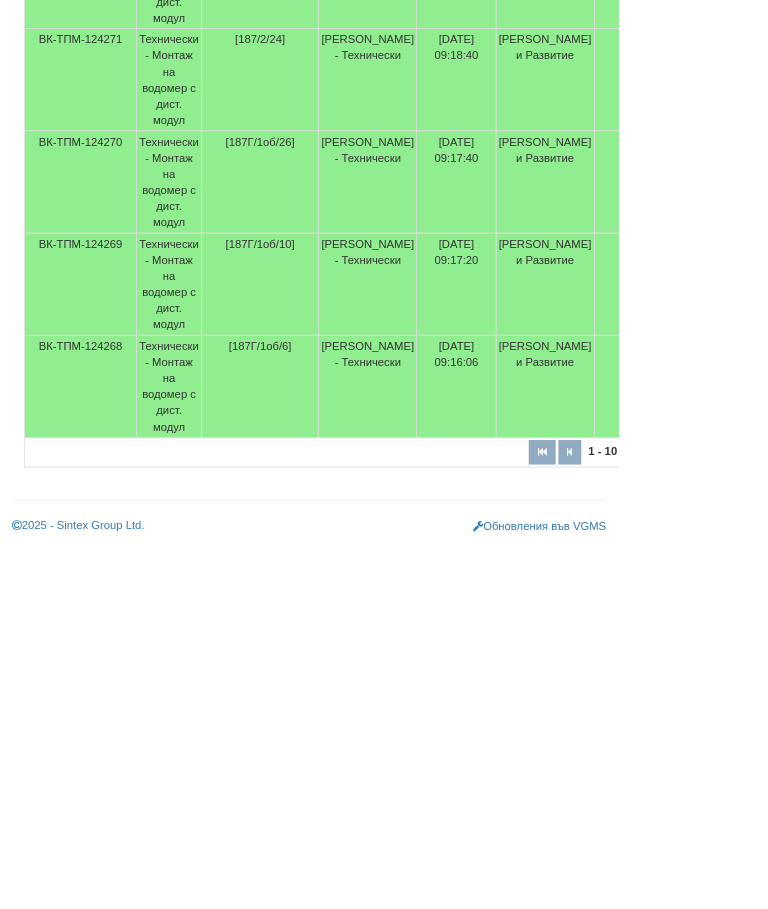 type on "Ак" 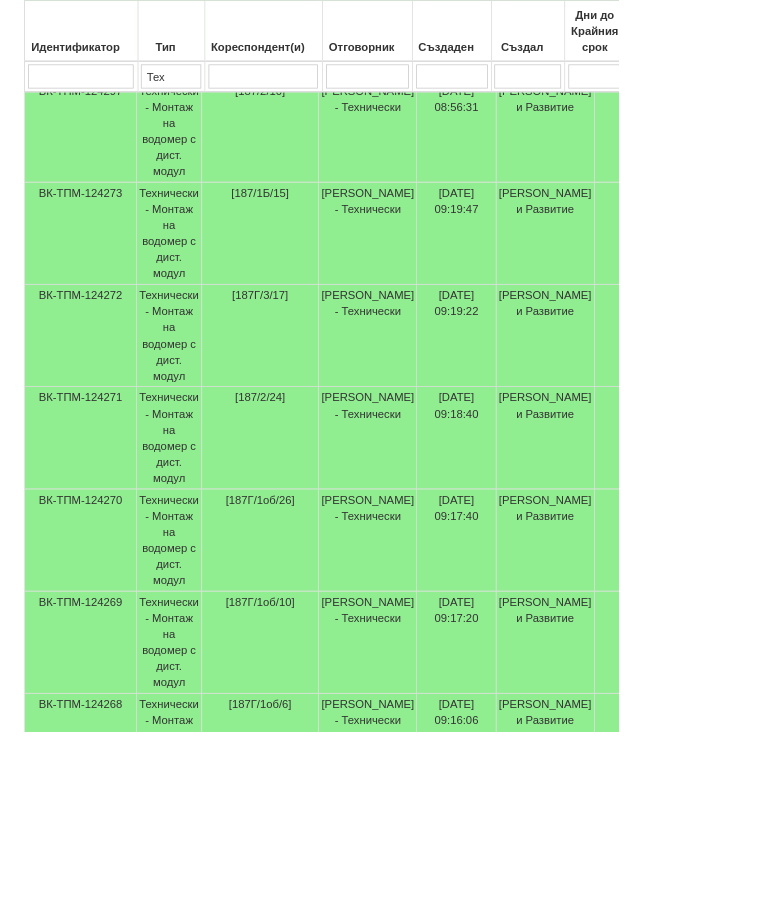 select on "2" 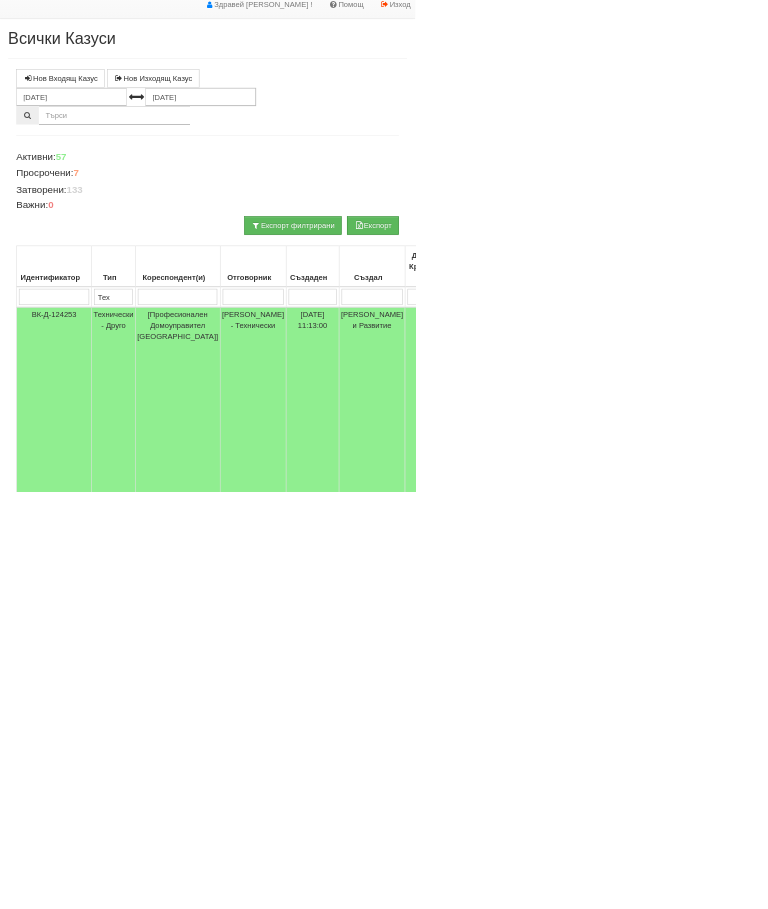scroll, scrollTop: 65, scrollLeft: 0, axis: vertical 